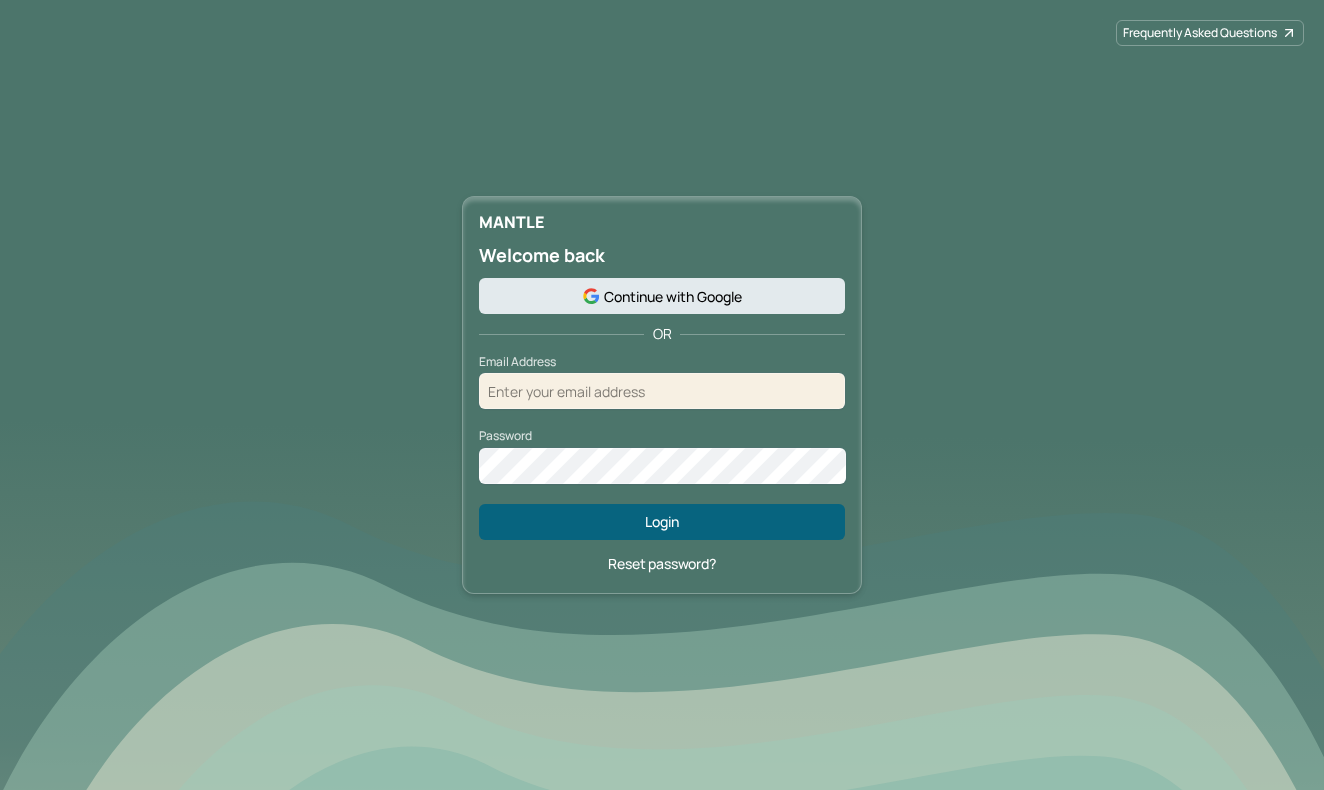 scroll, scrollTop: 0, scrollLeft: 0, axis: both 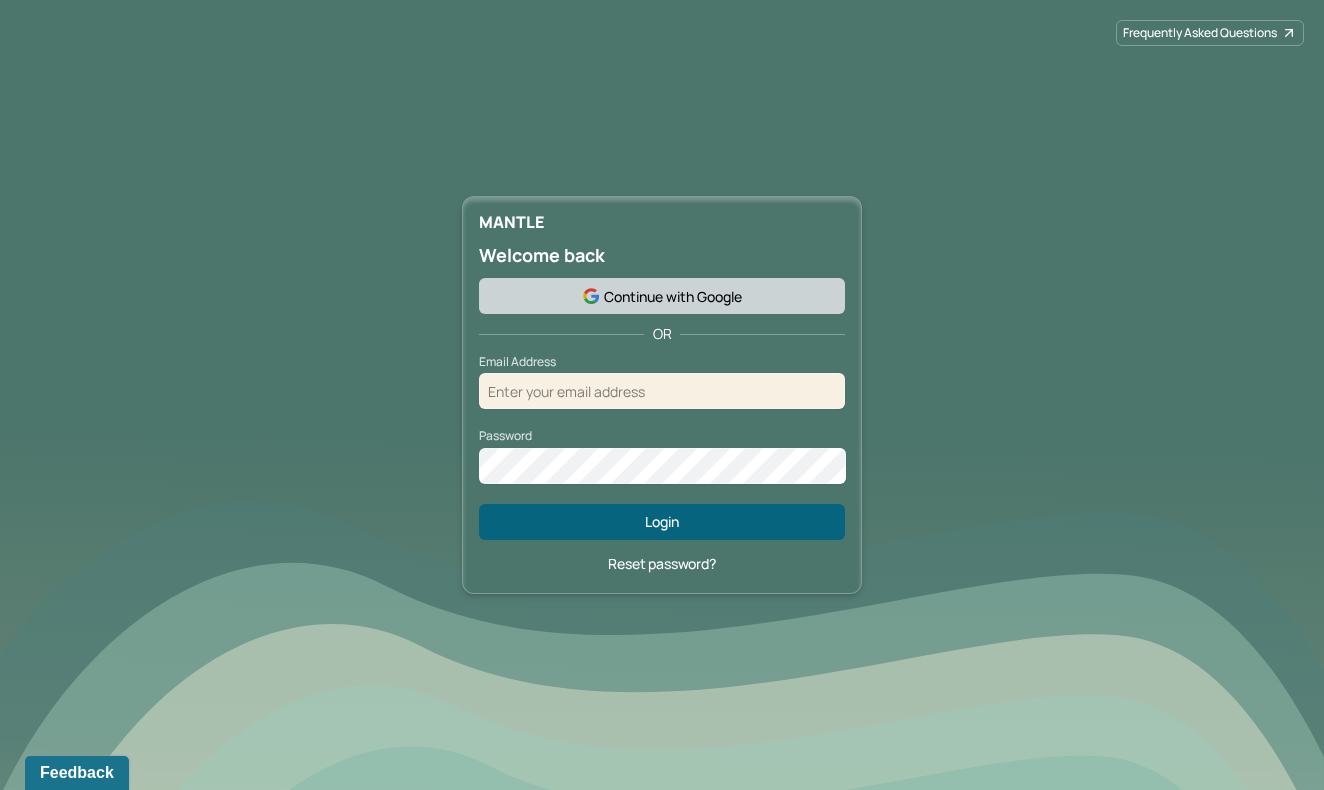 click on "Continue with Google" at bounding box center (662, 296) 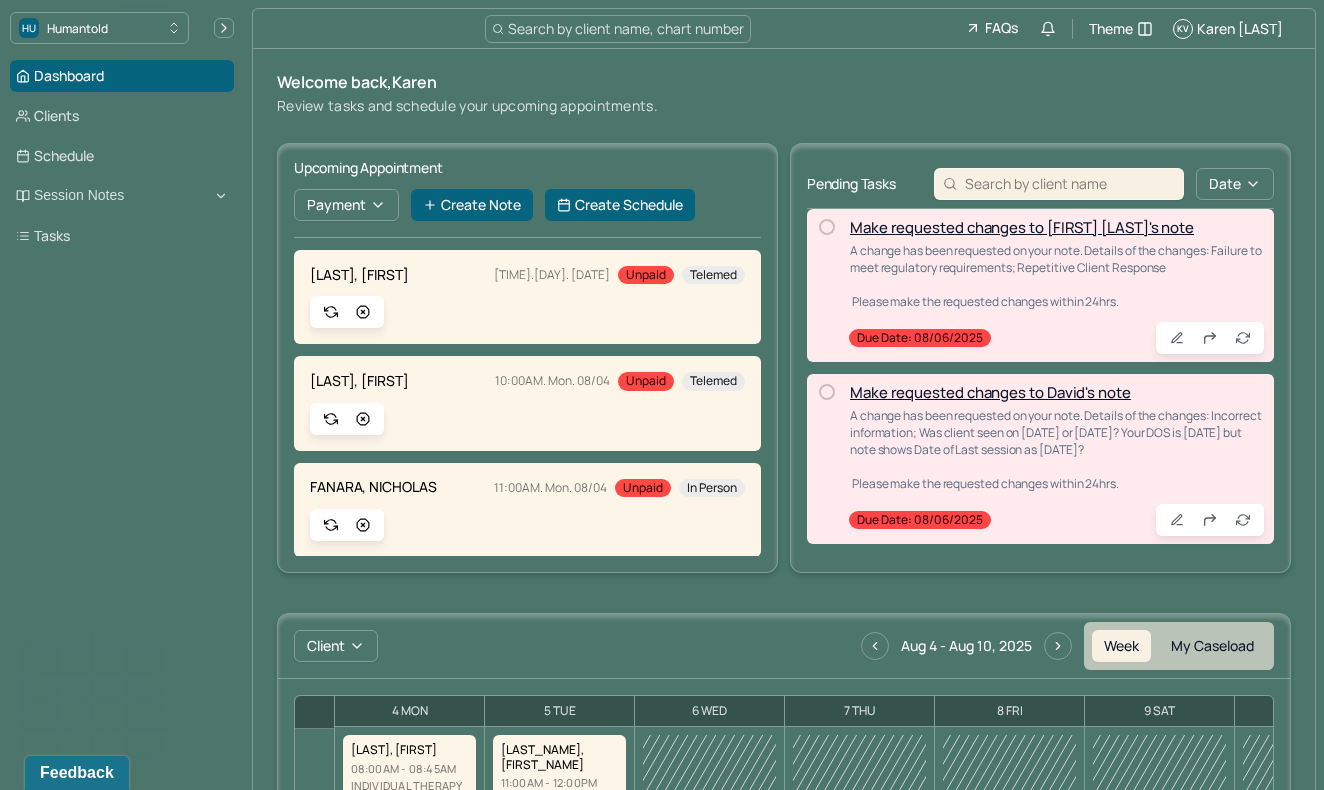 scroll, scrollTop: 722, scrollLeft: 0, axis: vertical 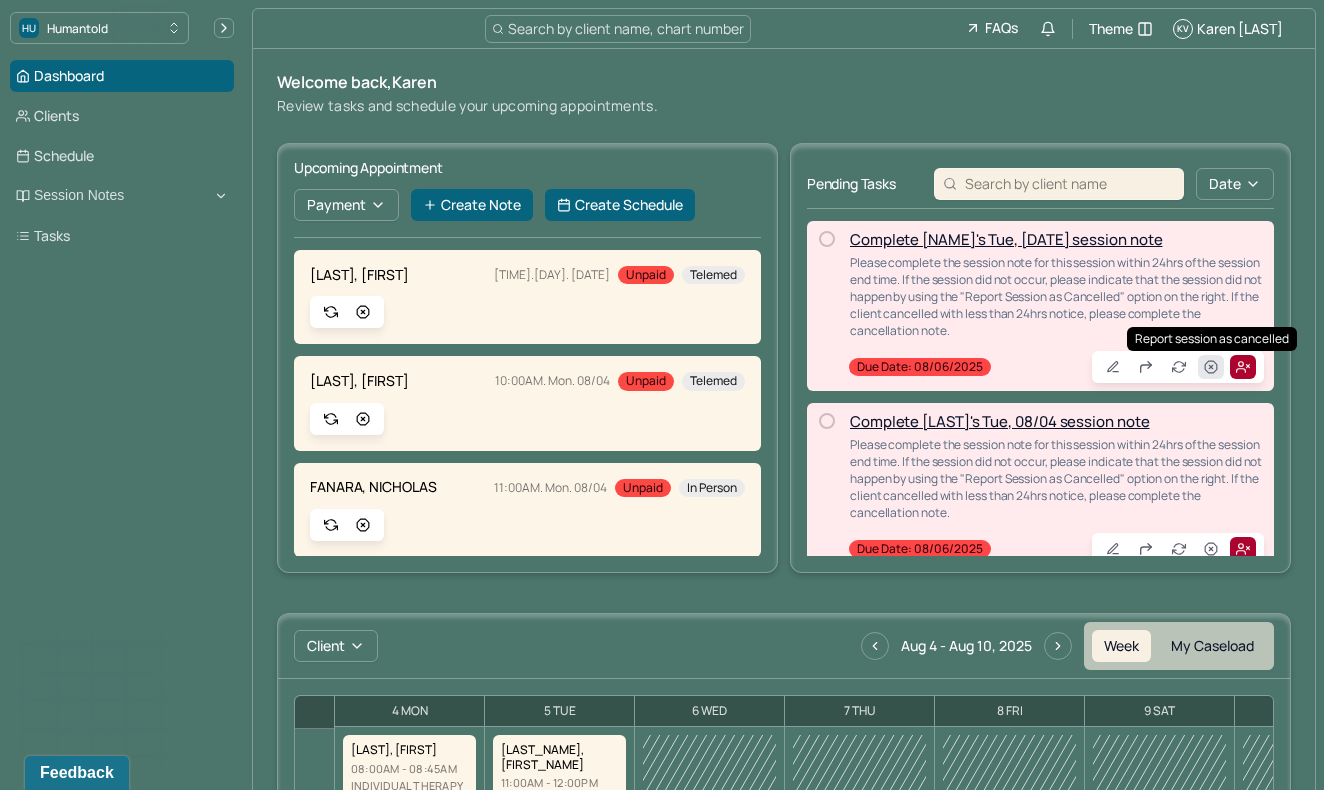 click 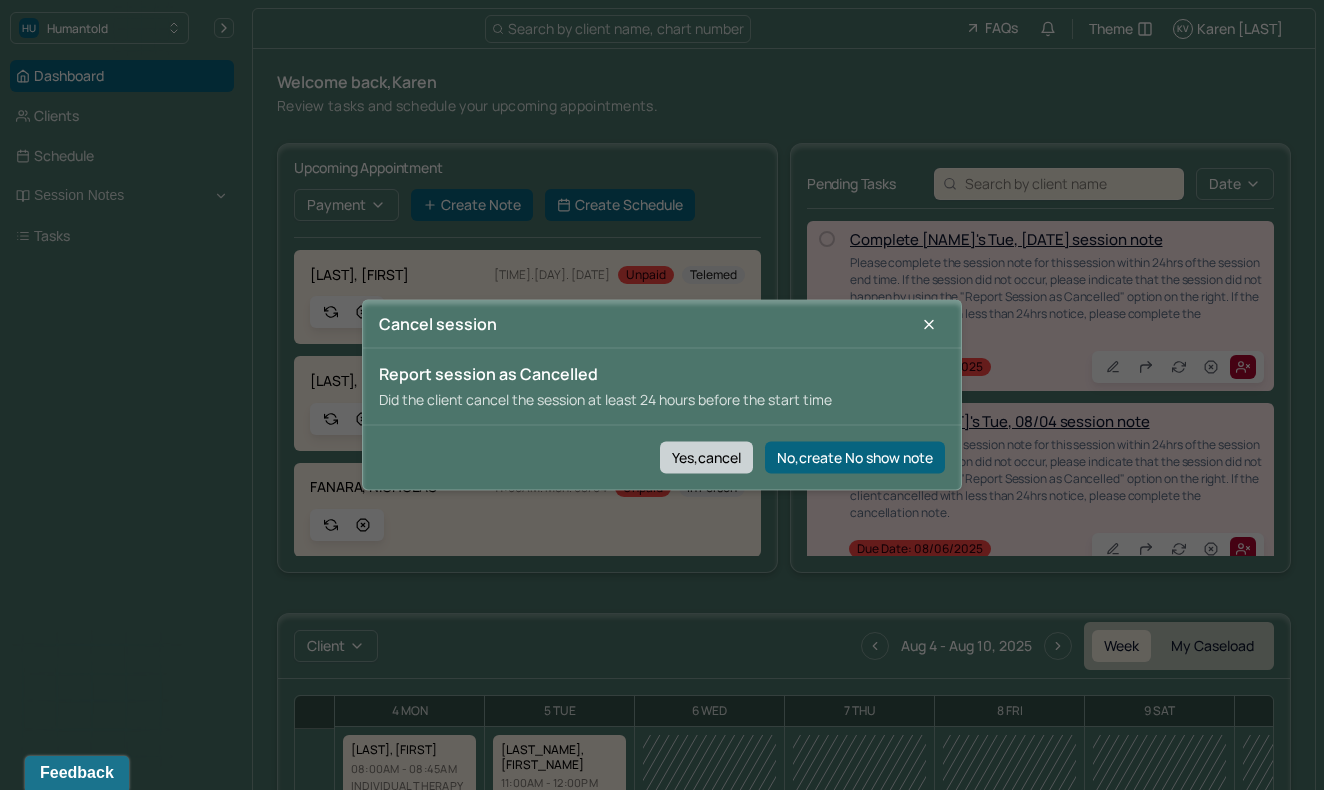 click on "Yes,cancel" at bounding box center (706, 457) 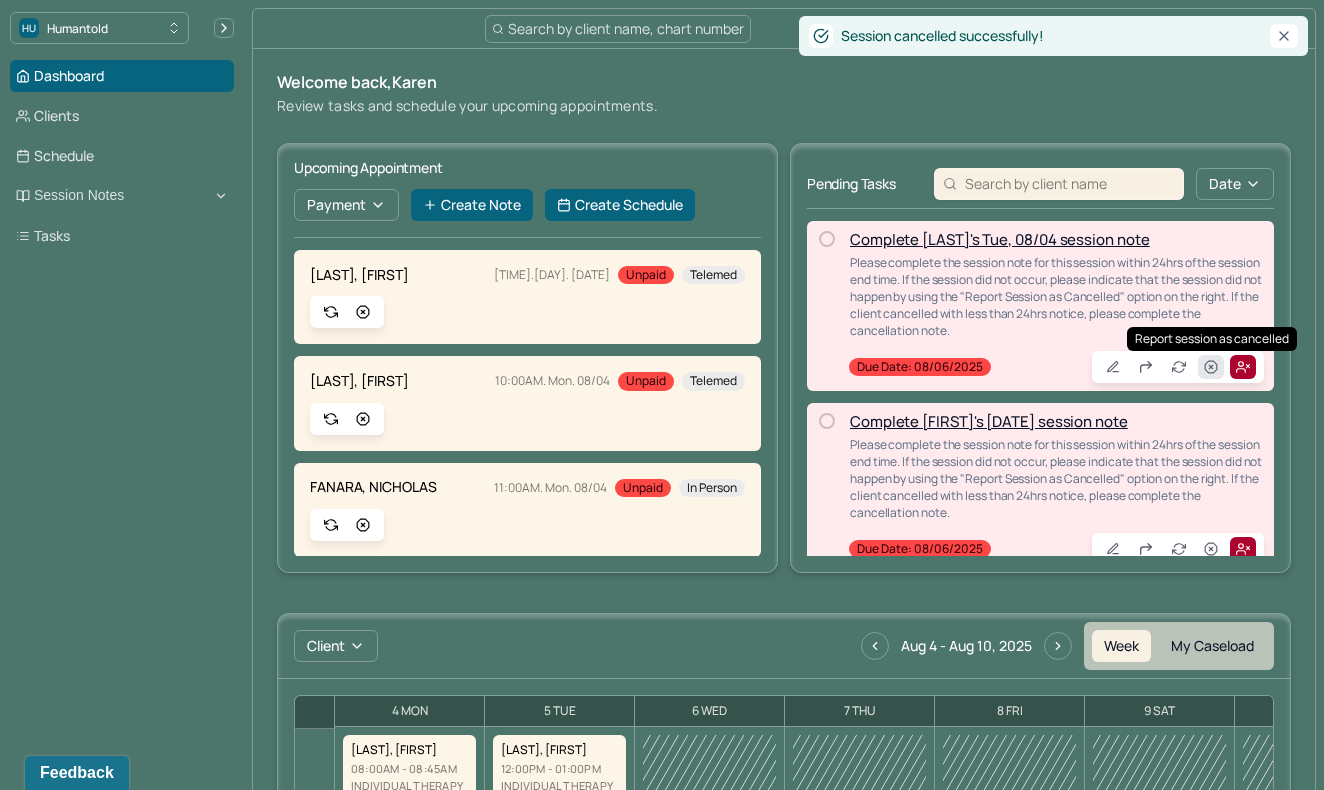 click 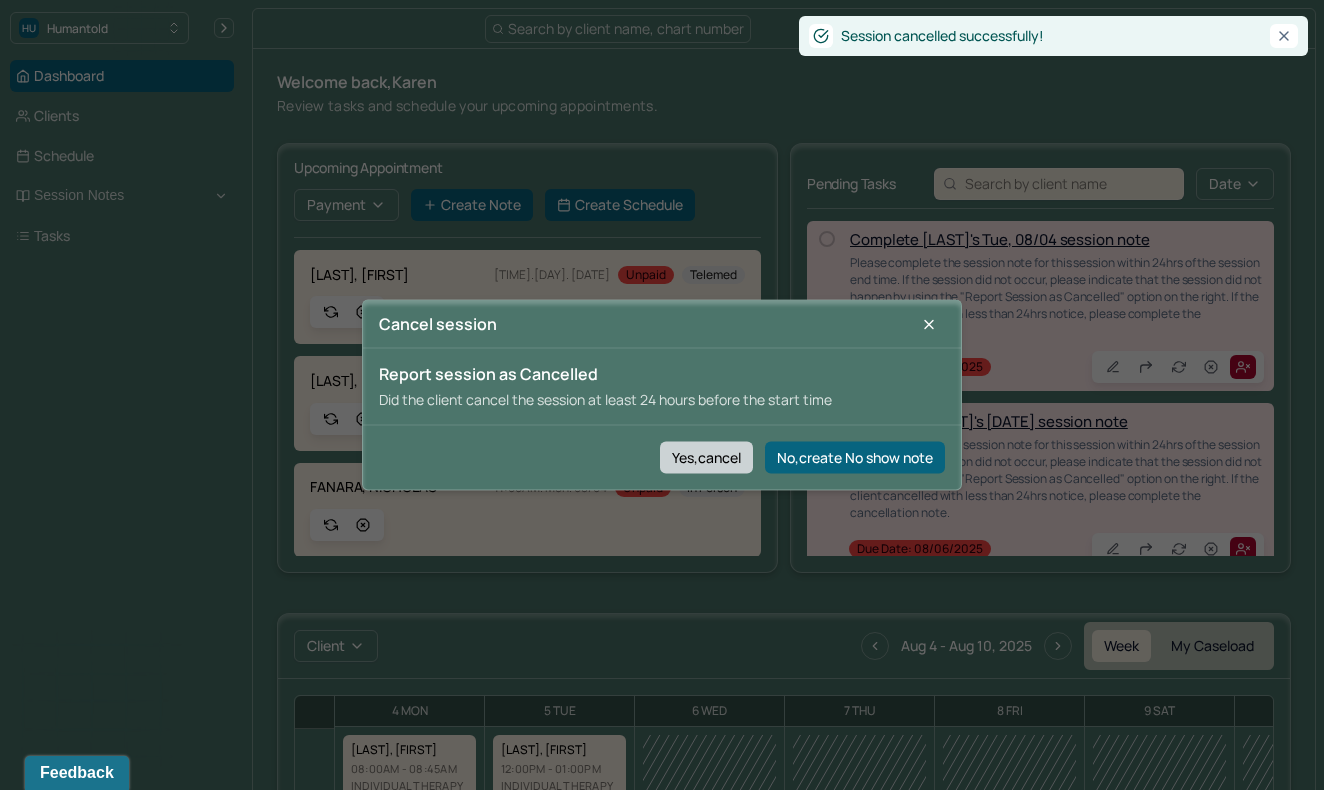 click on "Yes,cancel" at bounding box center [706, 457] 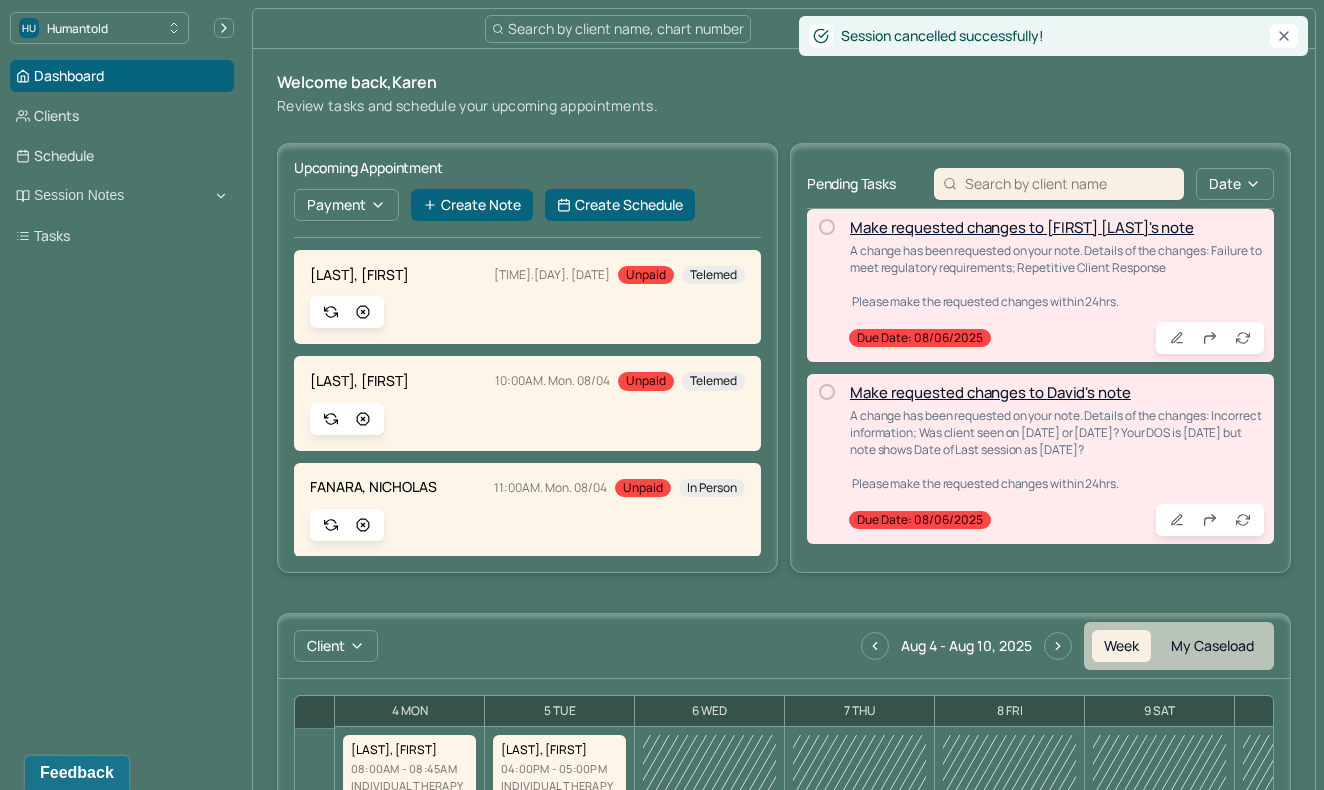 scroll, scrollTop: 376, scrollLeft: 0, axis: vertical 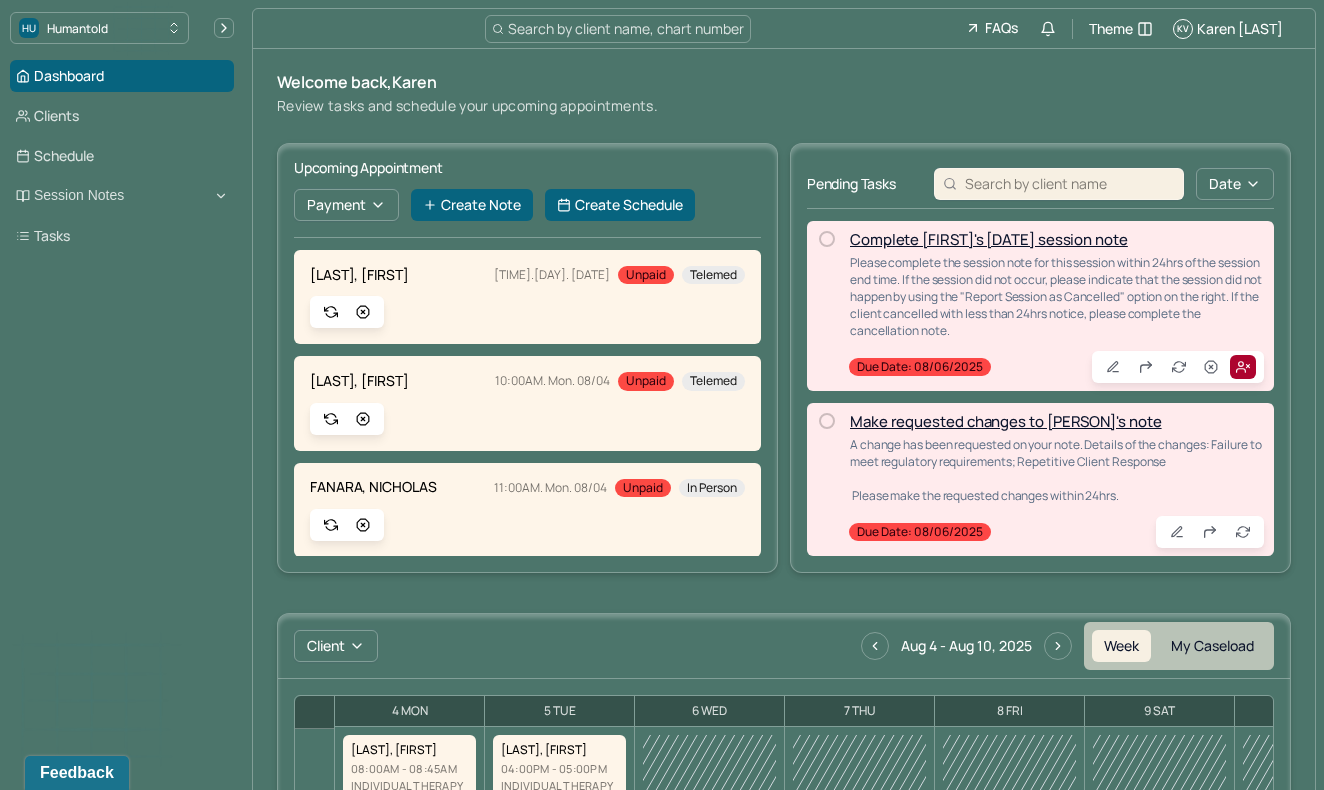 click on "Complete [FIRST]'s [DATE] session note" at bounding box center (989, 239) 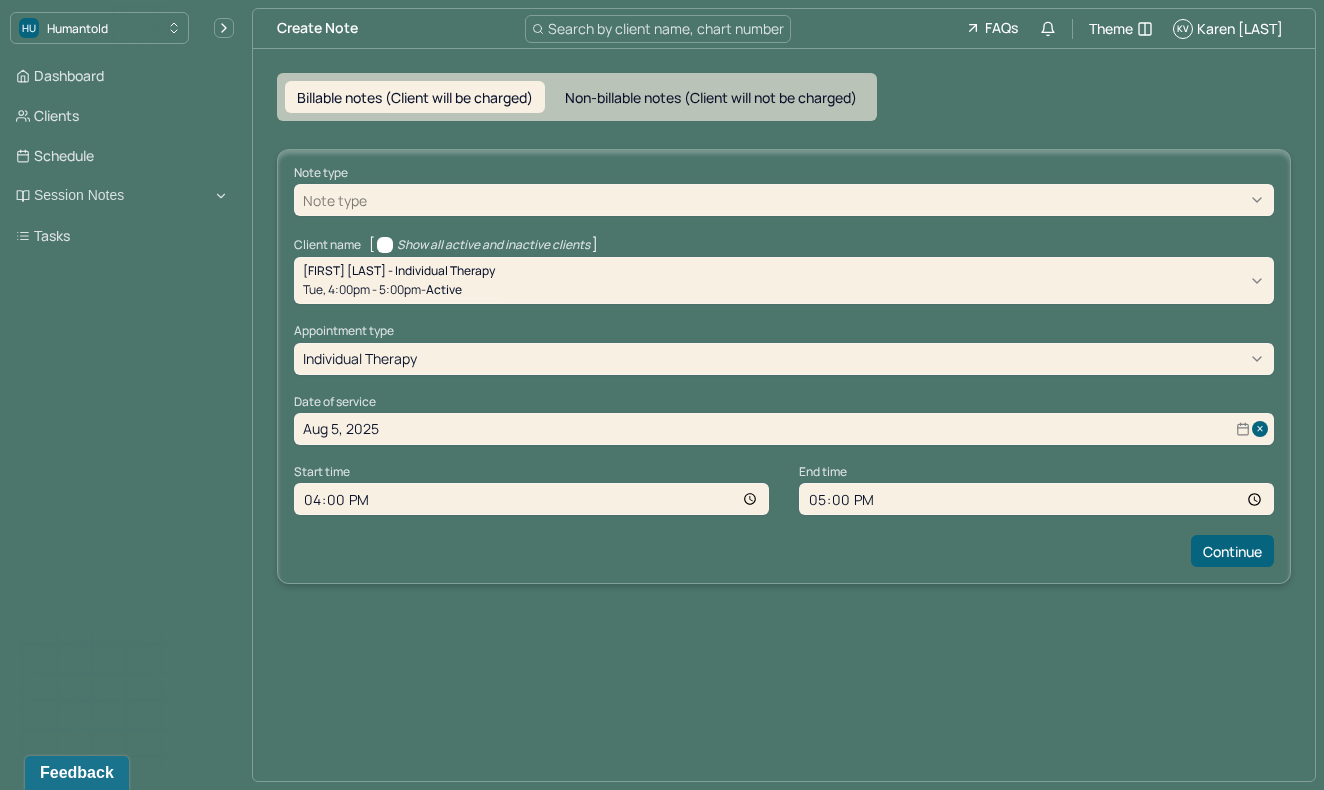 click at bounding box center [818, 200] 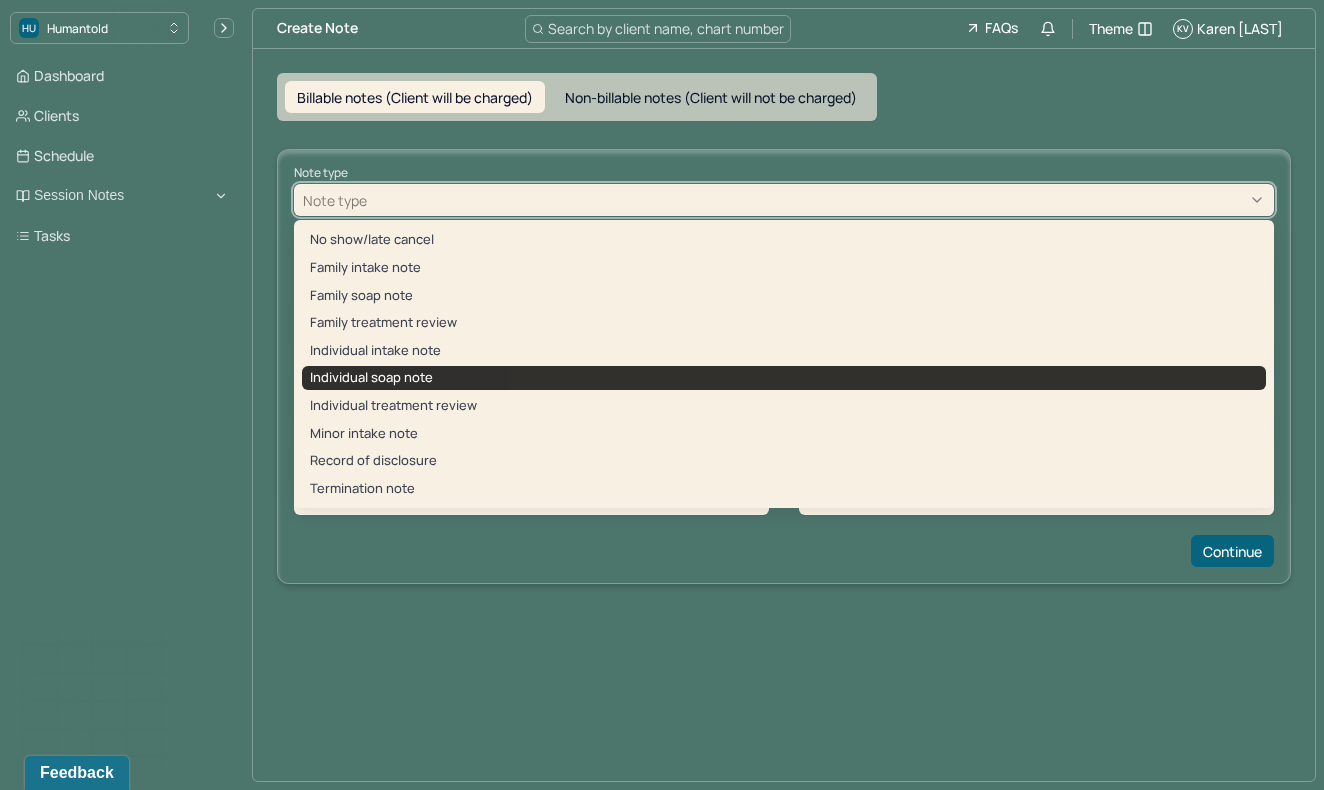 click on "Individual soap note" at bounding box center [784, 378] 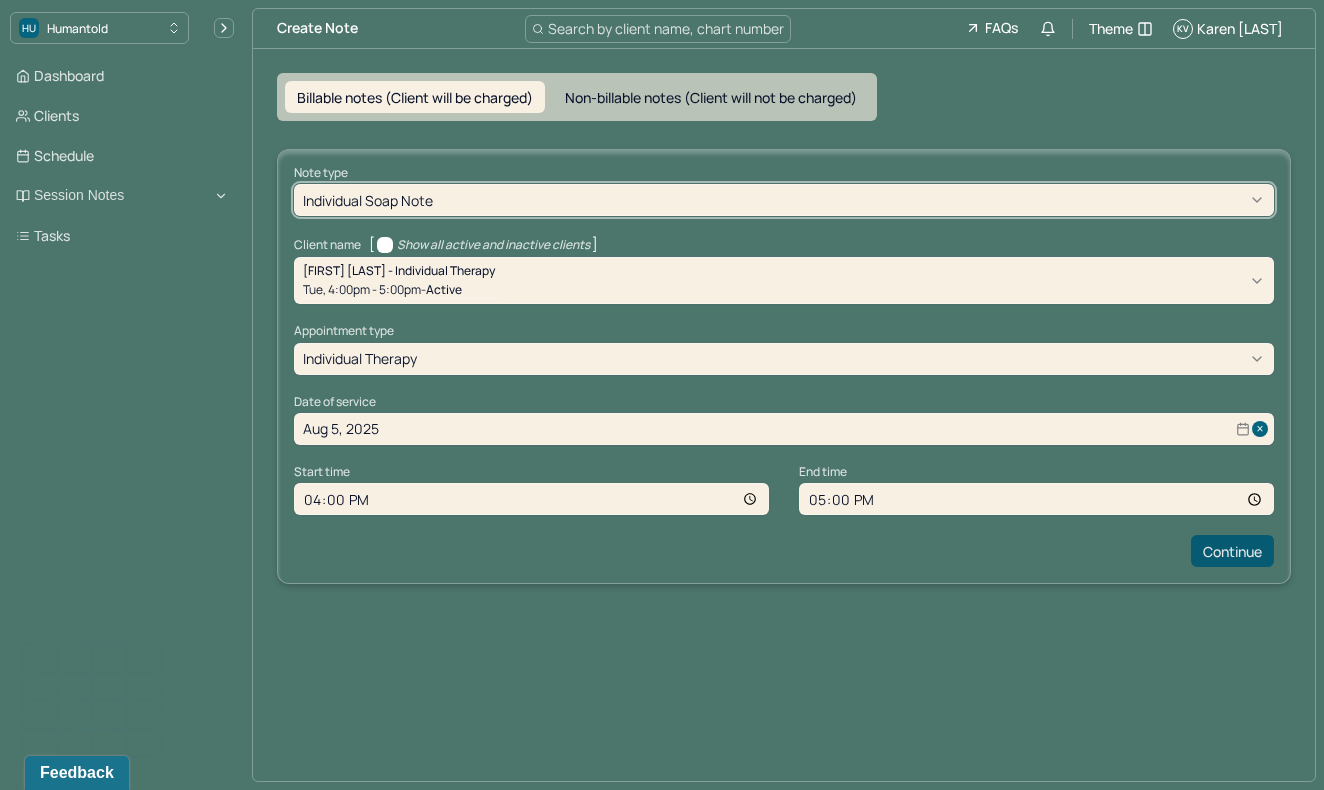 click on "Continue" at bounding box center (1232, 551) 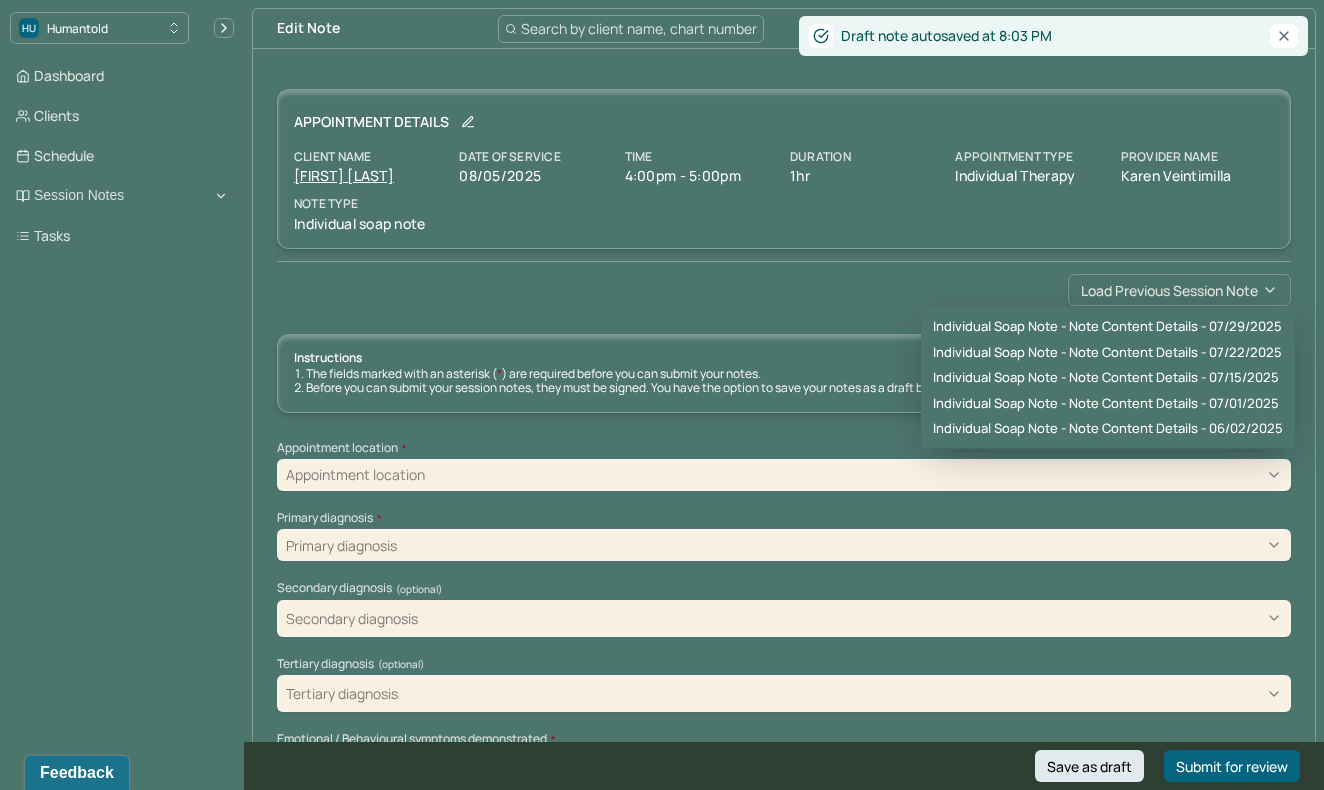 click on "Load previous session note" at bounding box center [1179, 290] 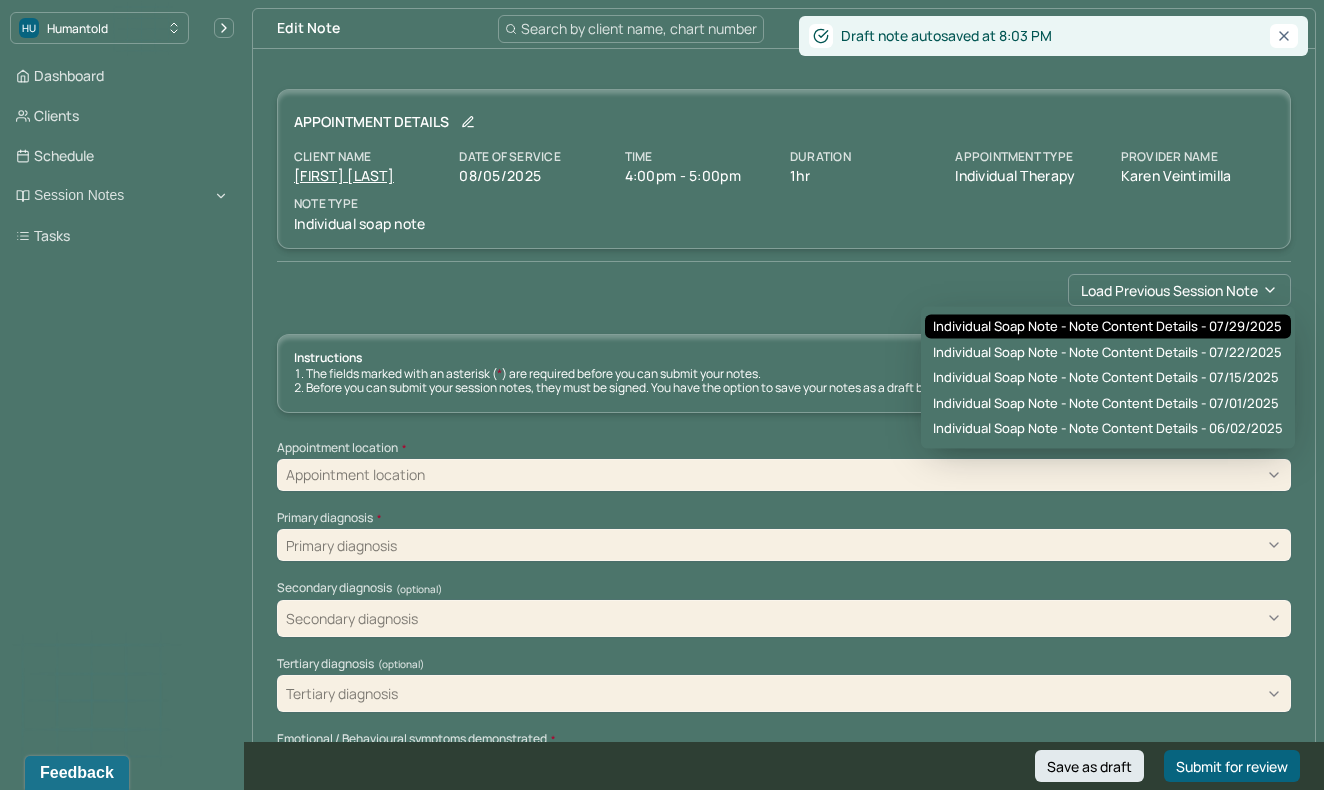 click on "Individual soap note   - Note content Details -   [DATE]" at bounding box center (1107, 327) 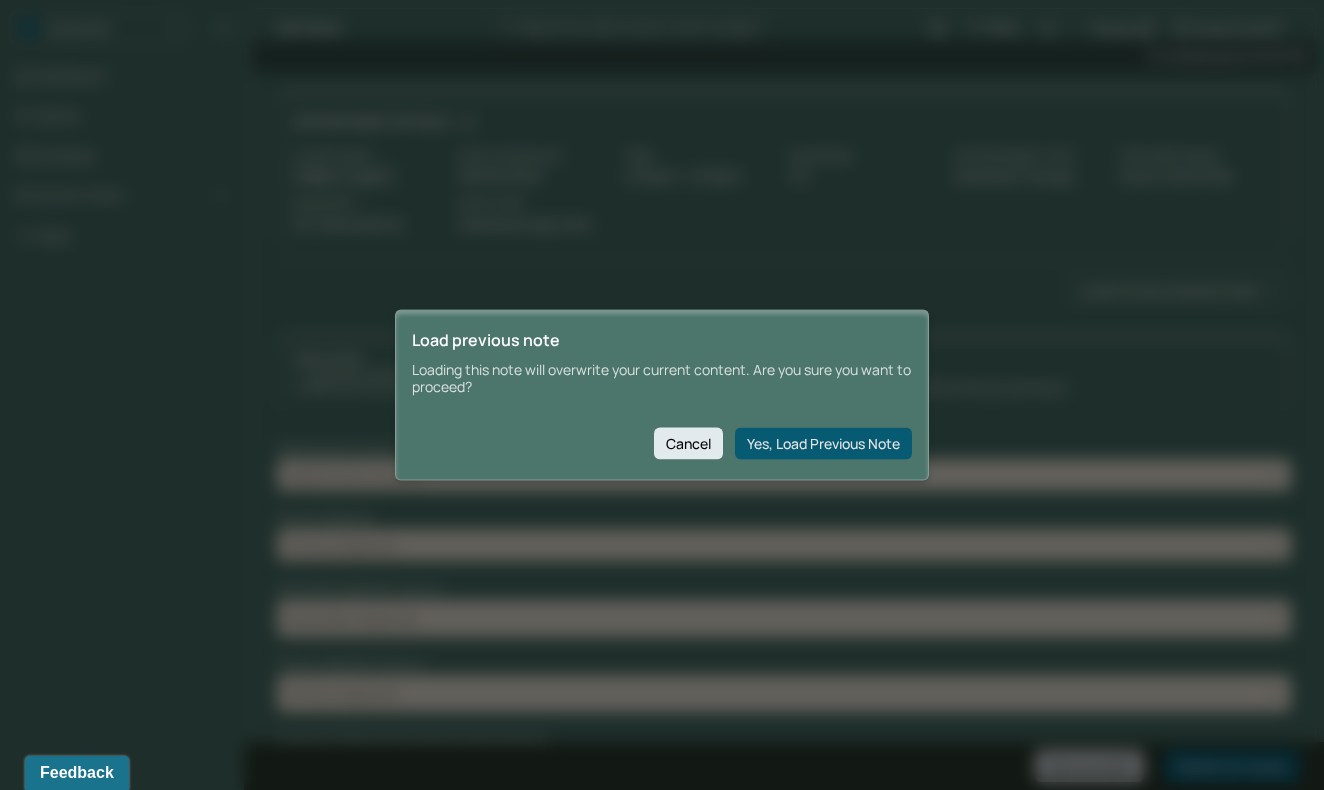 click on "Yes, Load Previous Note" at bounding box center [823, 443] 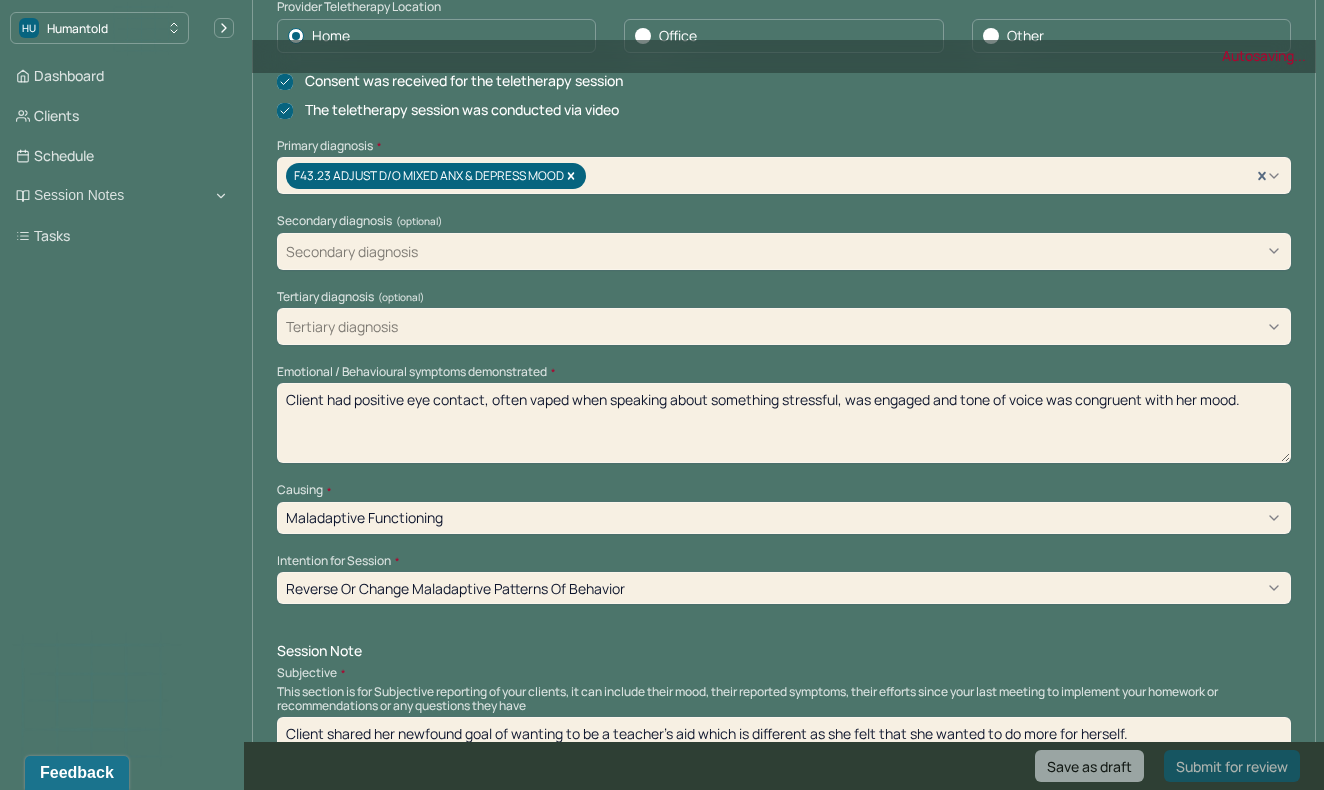scroll, scrollTop: 588, scrollLeft: 0, axis: vertical 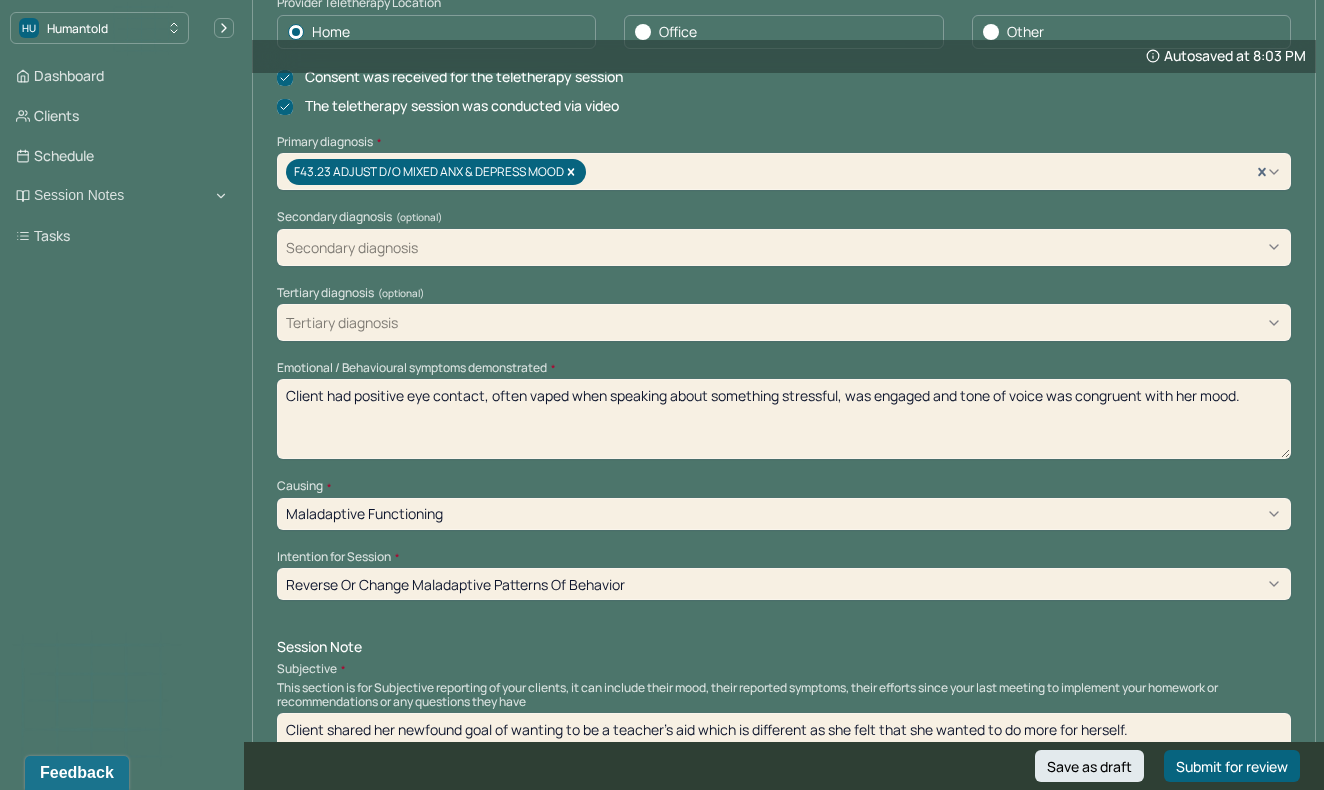 drag, startPoint x: 491, startPoint y: 384, endPoint x: 917, endPoint y: 391, distance: 426.0575 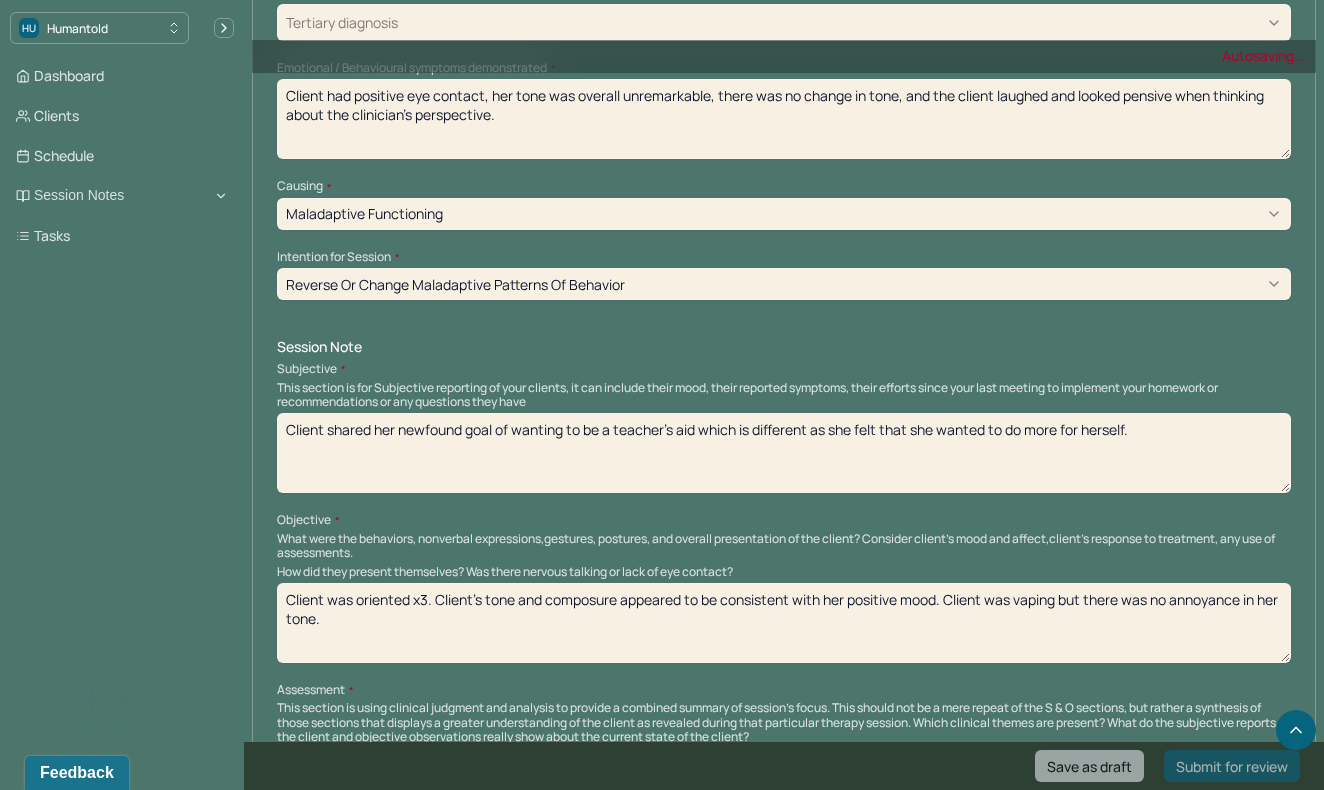 scroll, scrollTop: 900, scrollLeft: 0, axis: vertical 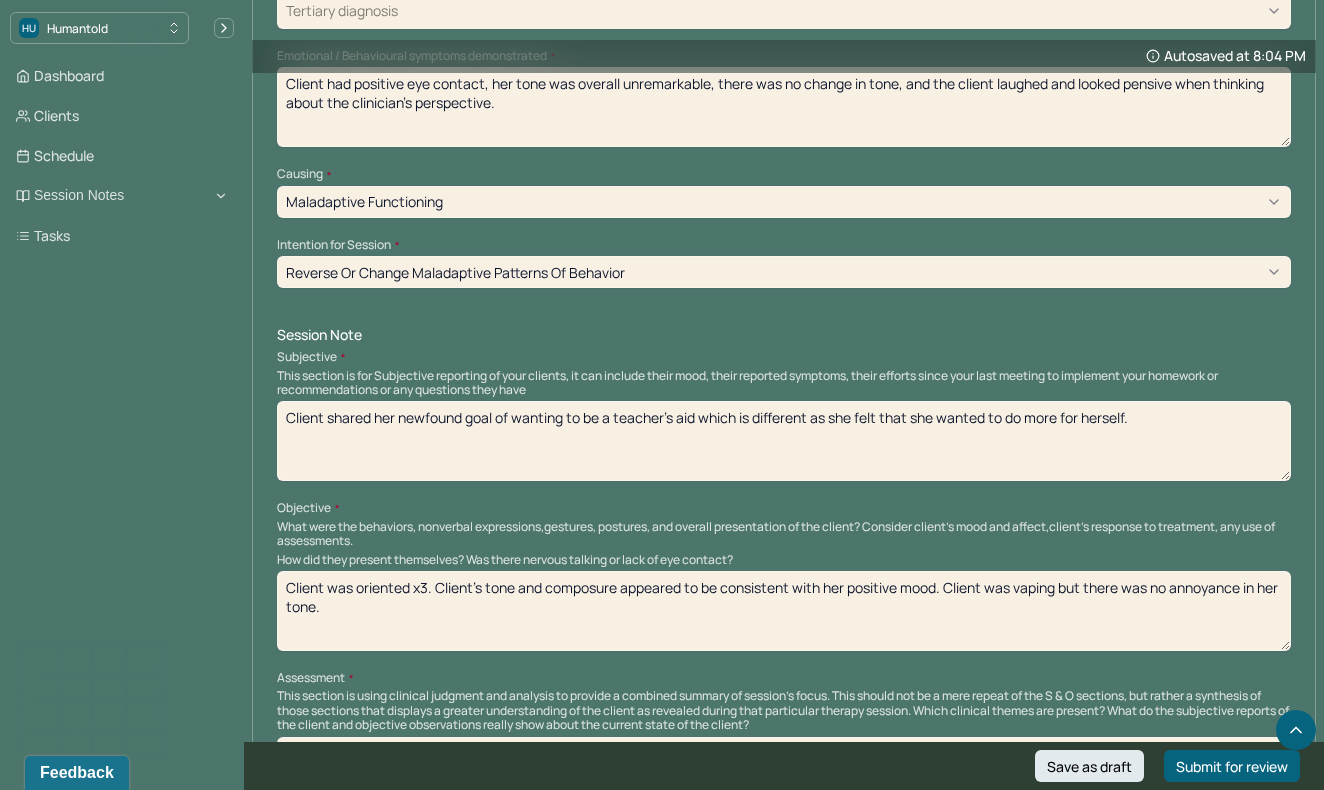 type on "Client had positive eye contact, her tone was overall unremarkable, there was no change in tone, and the client laughed and looked pensive when thinking about the clinician's perspective." 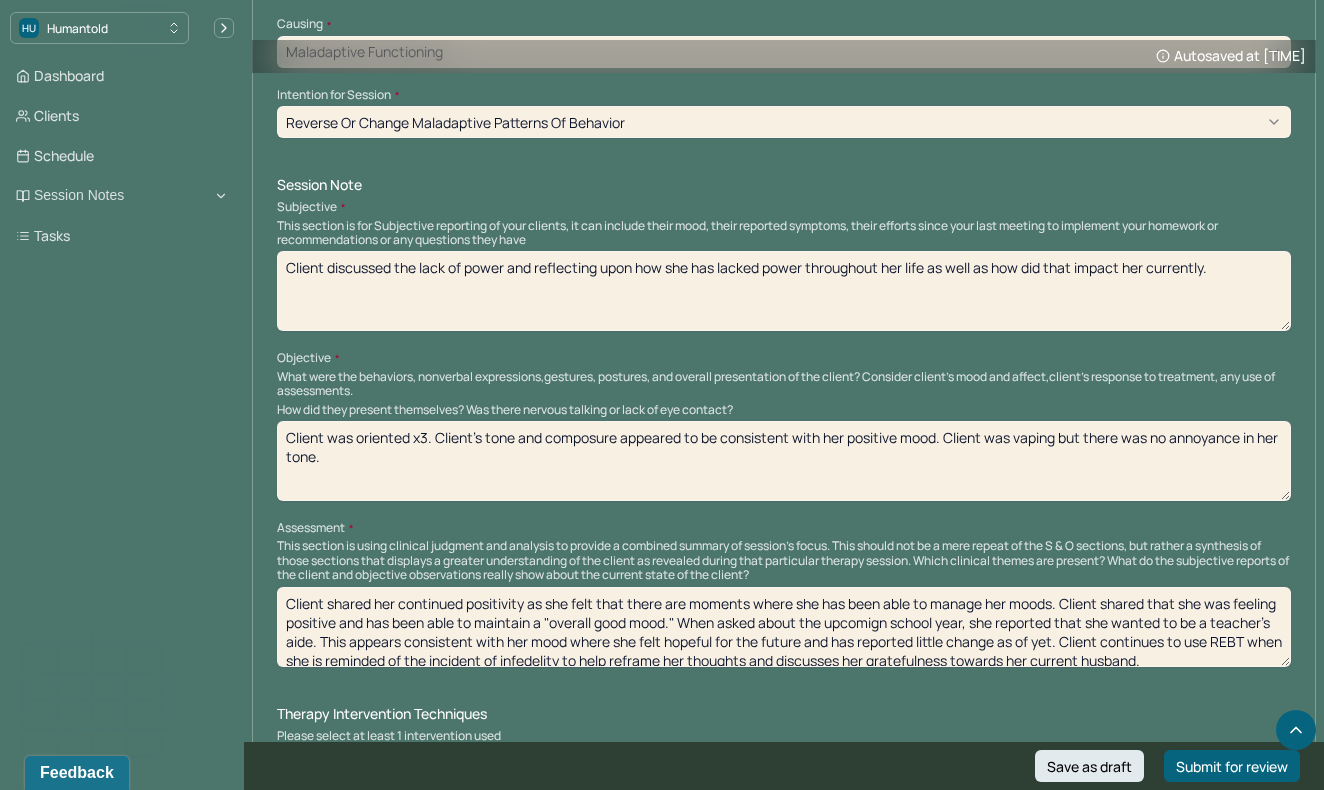 scroll, scrollTop: 1066, scrollLeft: 0, axis: vertical 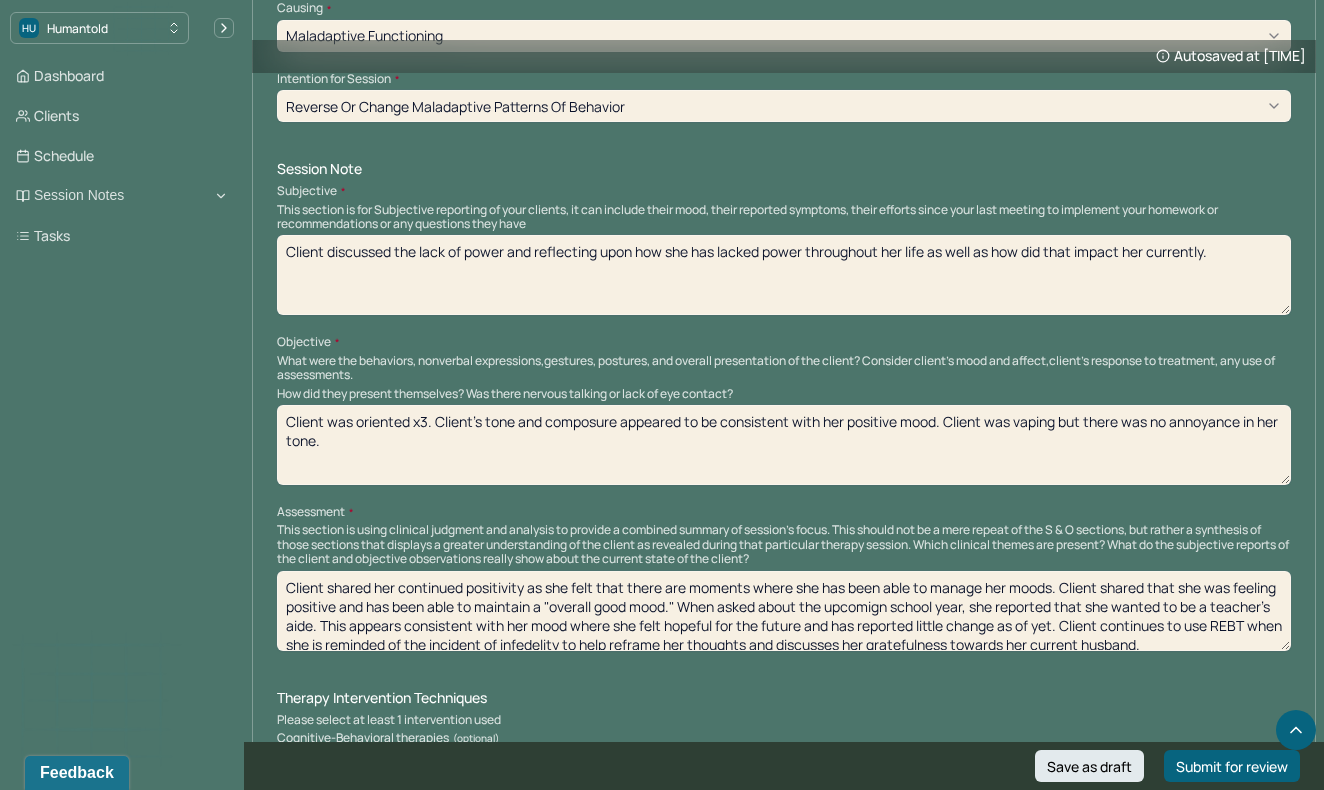 type on "Client discussed the lack of power and reflecting upon how she has lacked power throughout her life as well as how did that impact her currently." 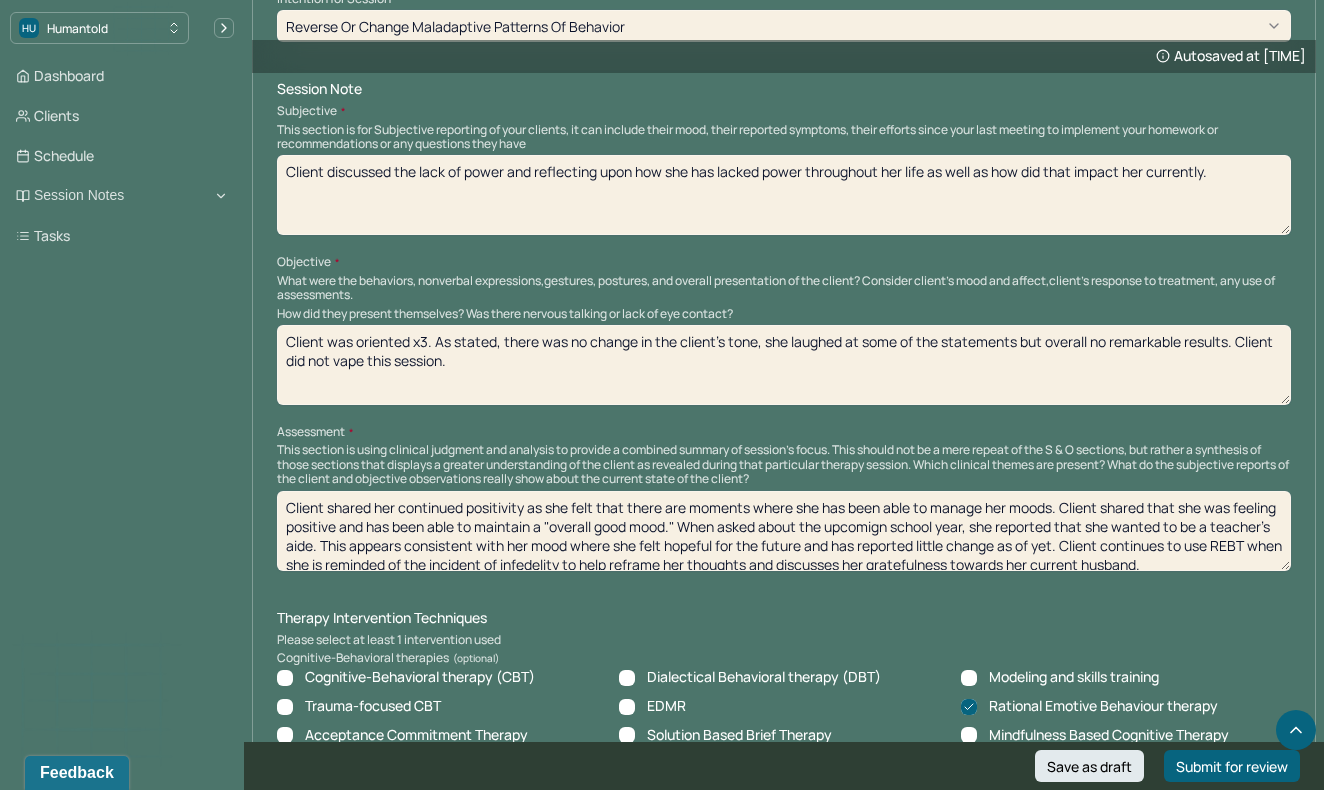 scroll, scrollTop: 1161, scrollLeft: 0, axis: vertical 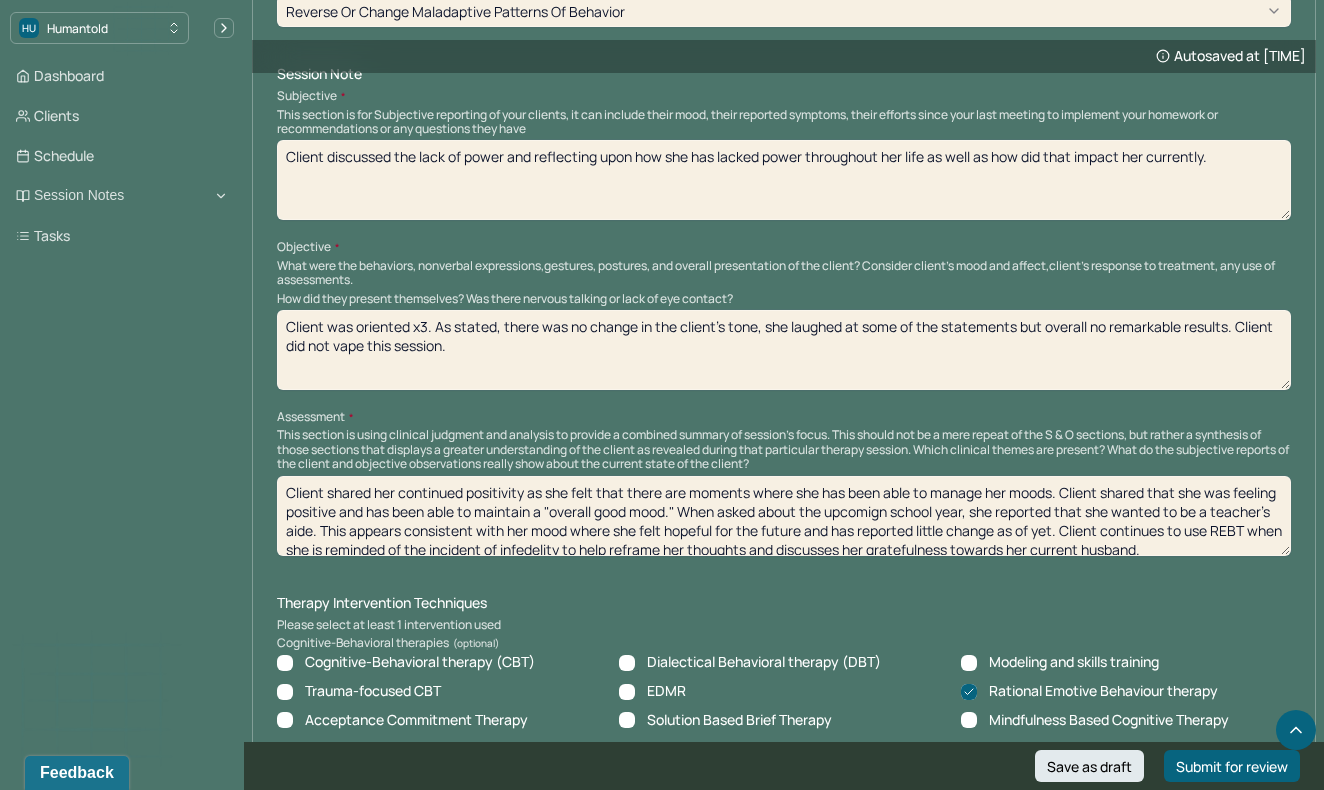 type on "Client was oriented x3. As stated, there was no change in the client's tone, she laughed at some of the statements but overall no remarkable results. Client did not vape this session." 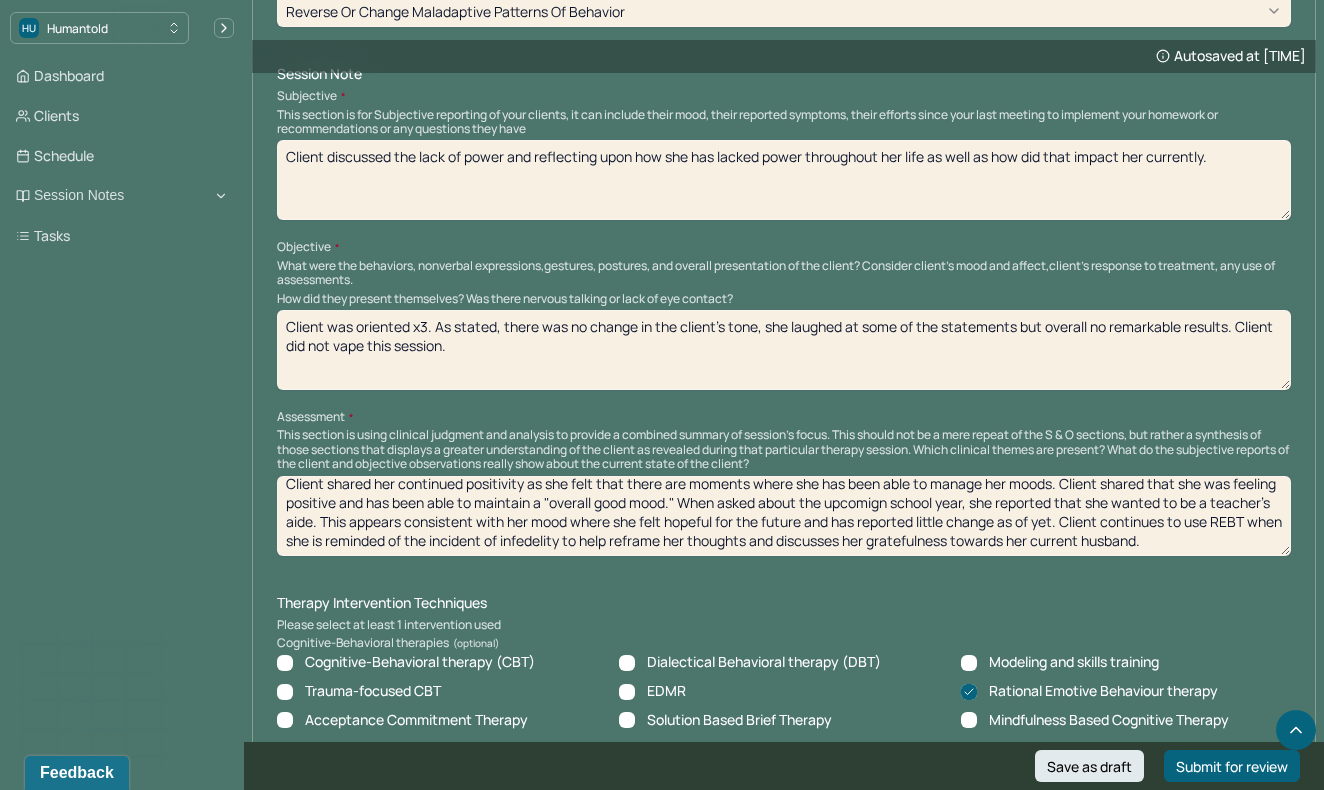 drag, startPoint x: 287, startPoint y: 473, endPoint x: 389, endPoint y: 557, distance: 132.13629 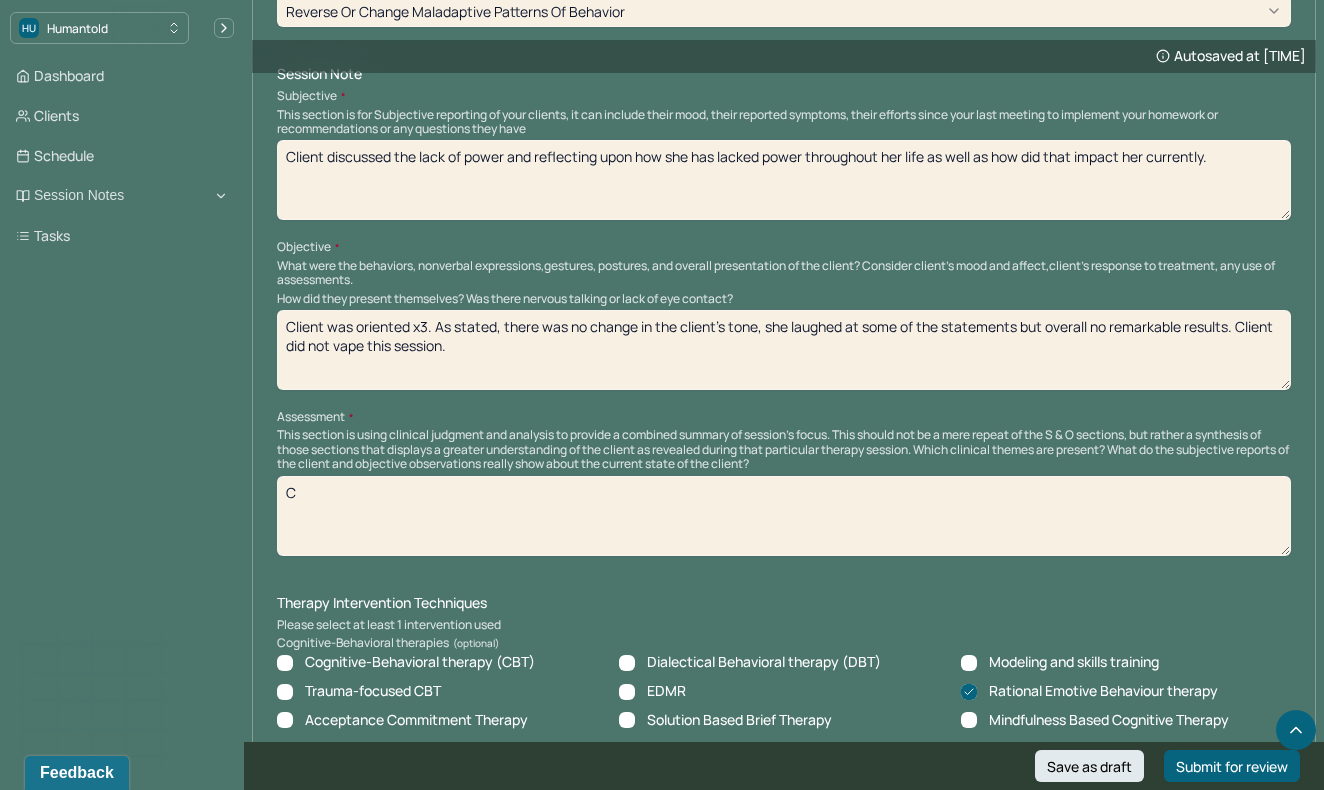 scroll, scrollTop: 0, scrollLeft: 0, axis: both 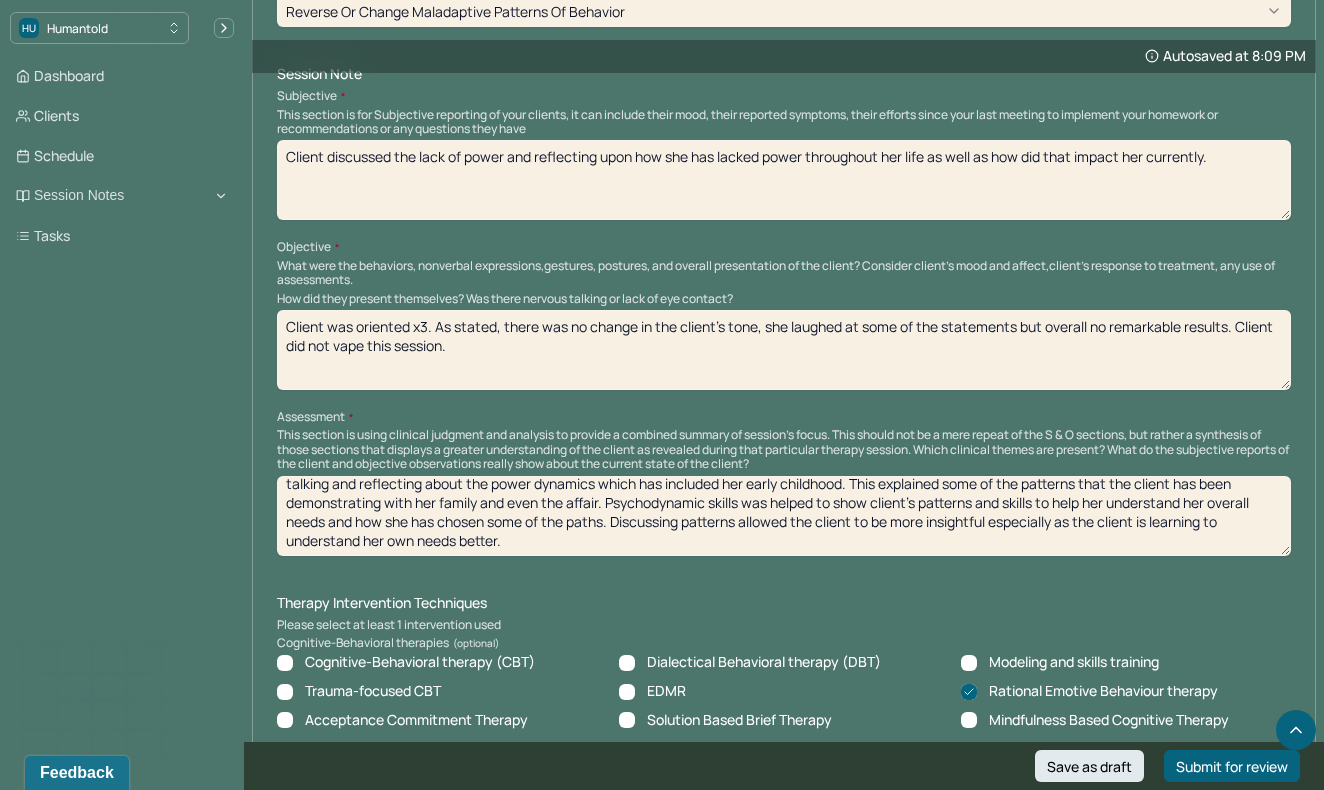 type on "Client shared that she has felt that she has felt that she was feeling the "blues" as she will be going back to school for the year. Client spend this session talking and reflecting about the power dynamics which has included her early childhood. This explained some of the patterns that the client has been demonstrating with her family and even the affair. Psychodynamic skills was helped to show client's patterns and skills to help her understand her overall needs and how she has chosen some of the paths. Discussing patterns allowed the client to be more insightful especially as the client is learning to understand her own needs better." 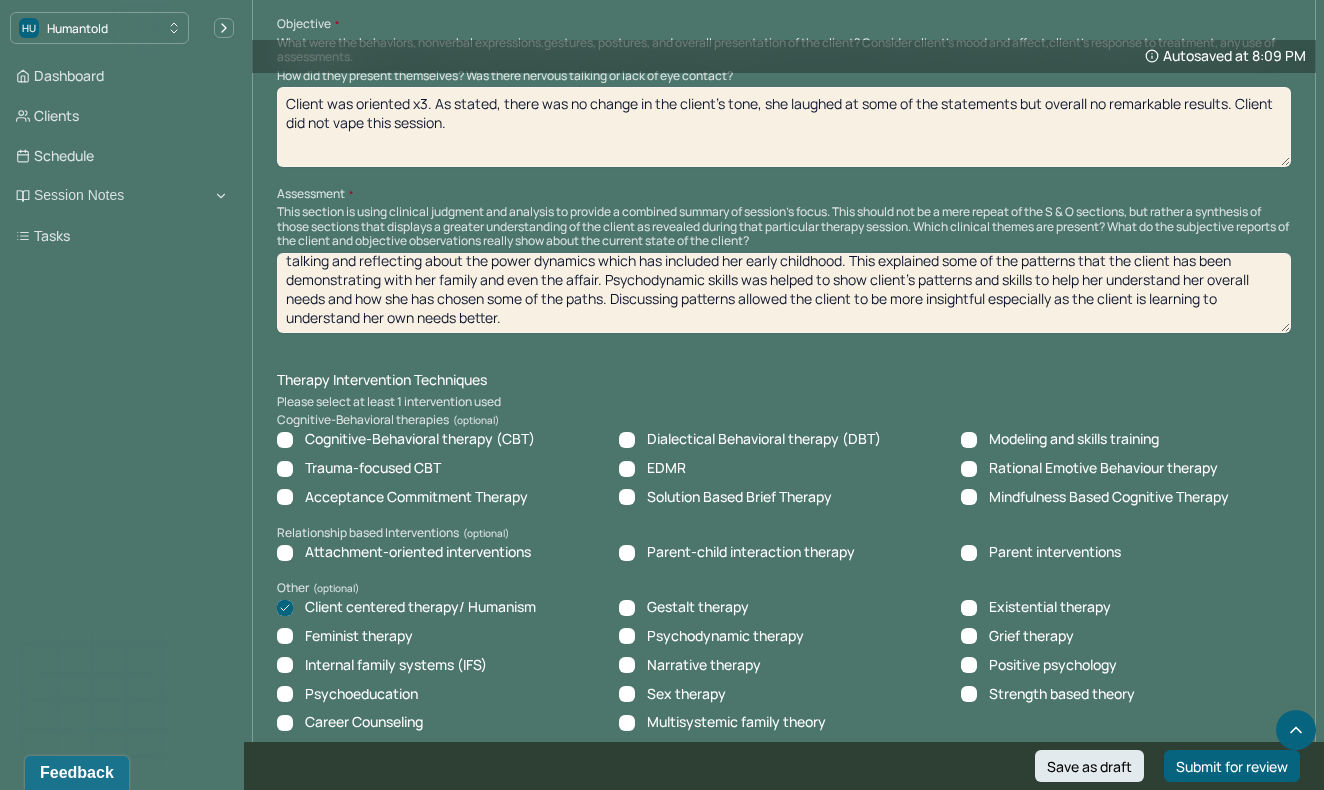 scroll, scrollTop: 1439, scrollLeft: 0, axis: vertical 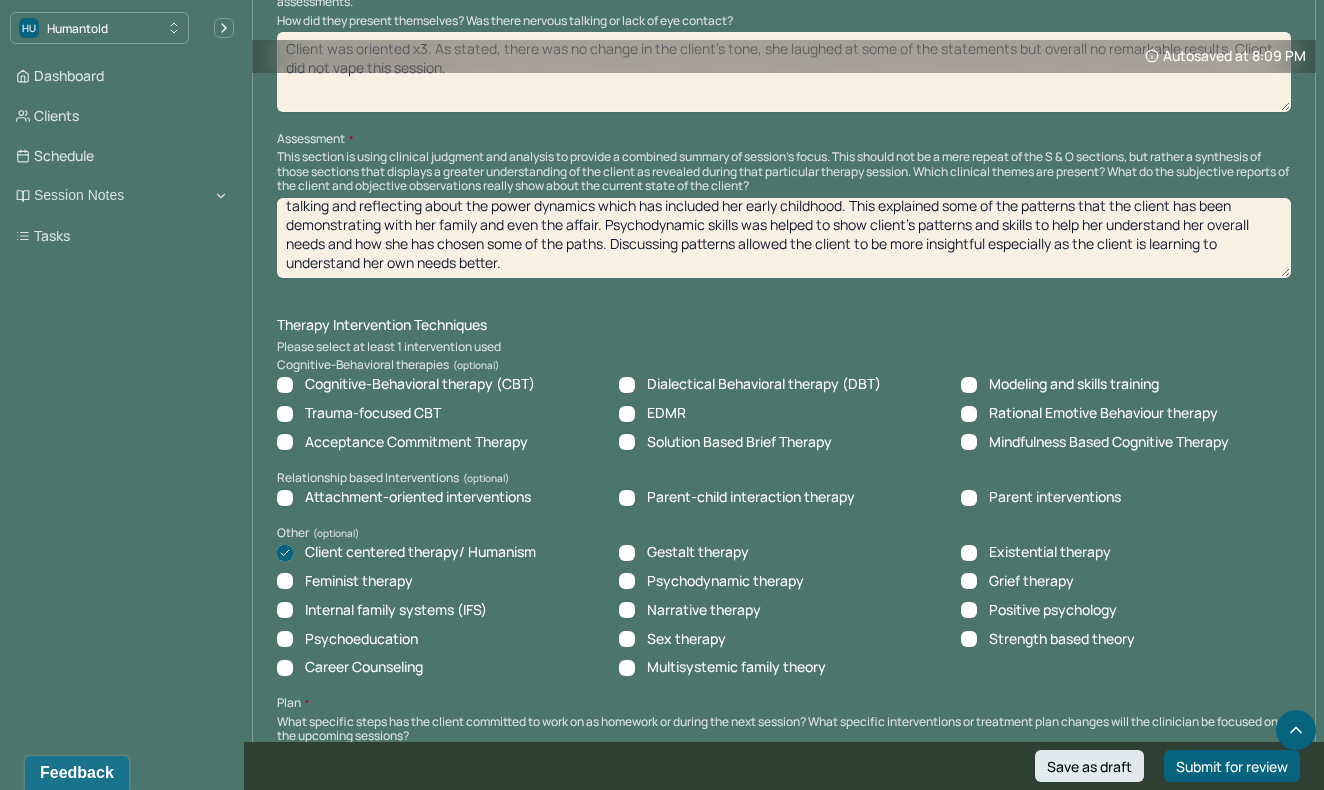 click on "Psychodynamic therapy" at bounding box center (627, 581) 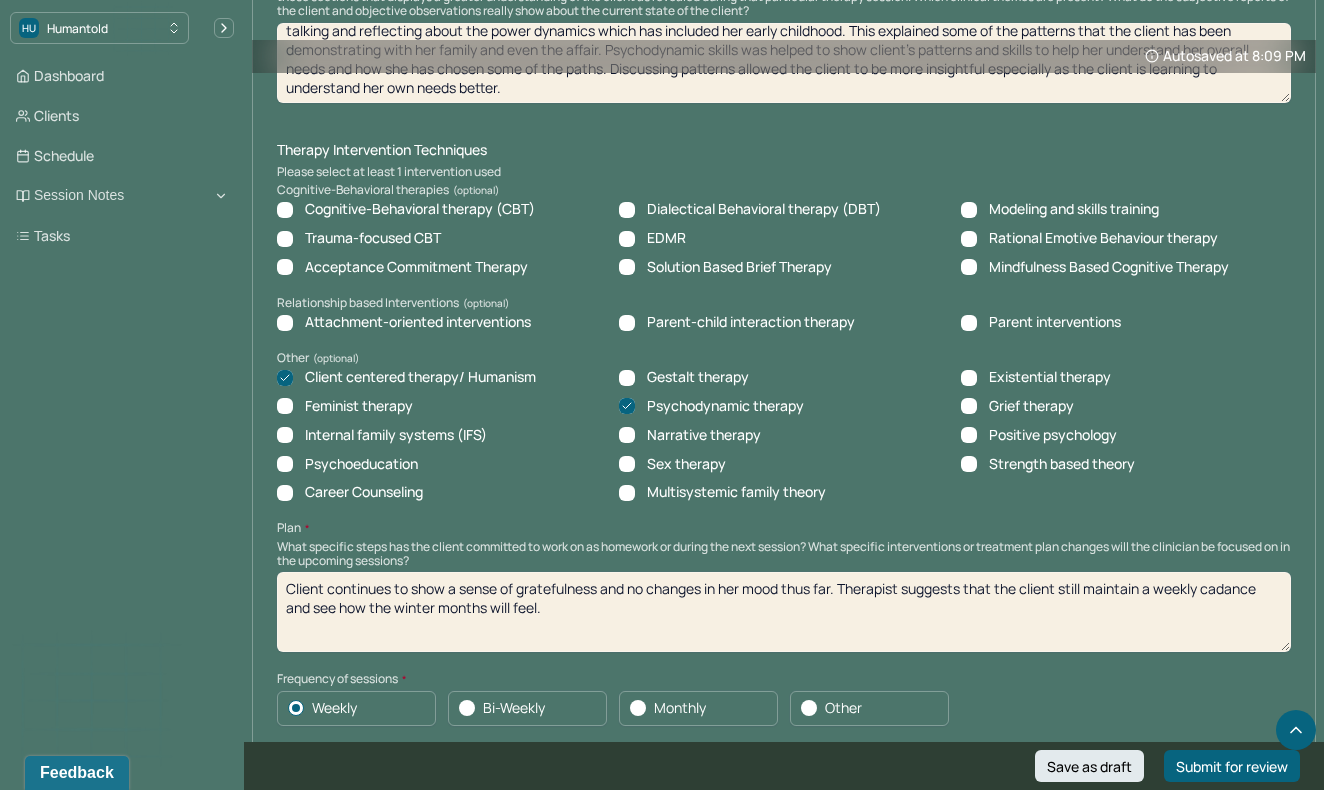 scroll, scrollTop: 1639, scrollLeft: 0, axis: vertical 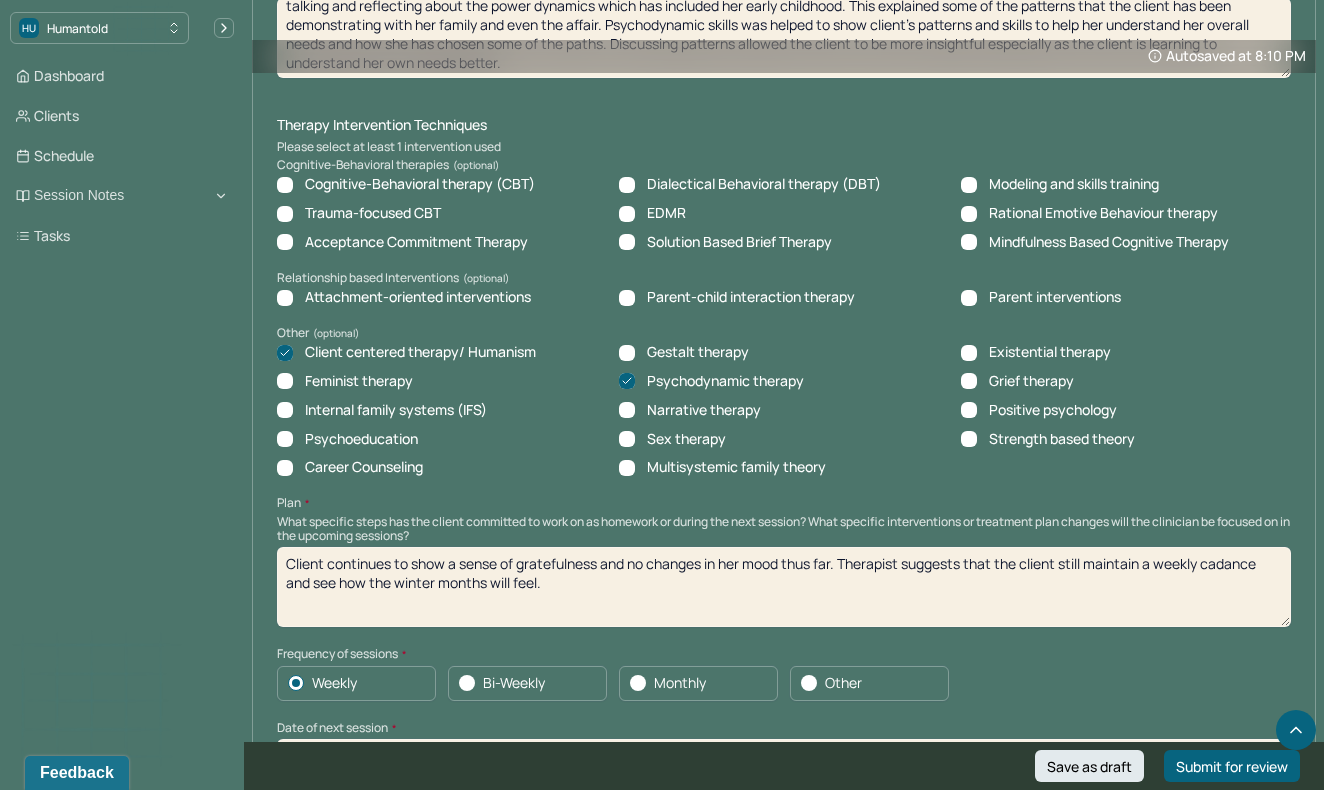 drag, startPoint x: 557, startPoint y: 558, endPoint x: 269, endPoint y: 533, distance: 289.08304 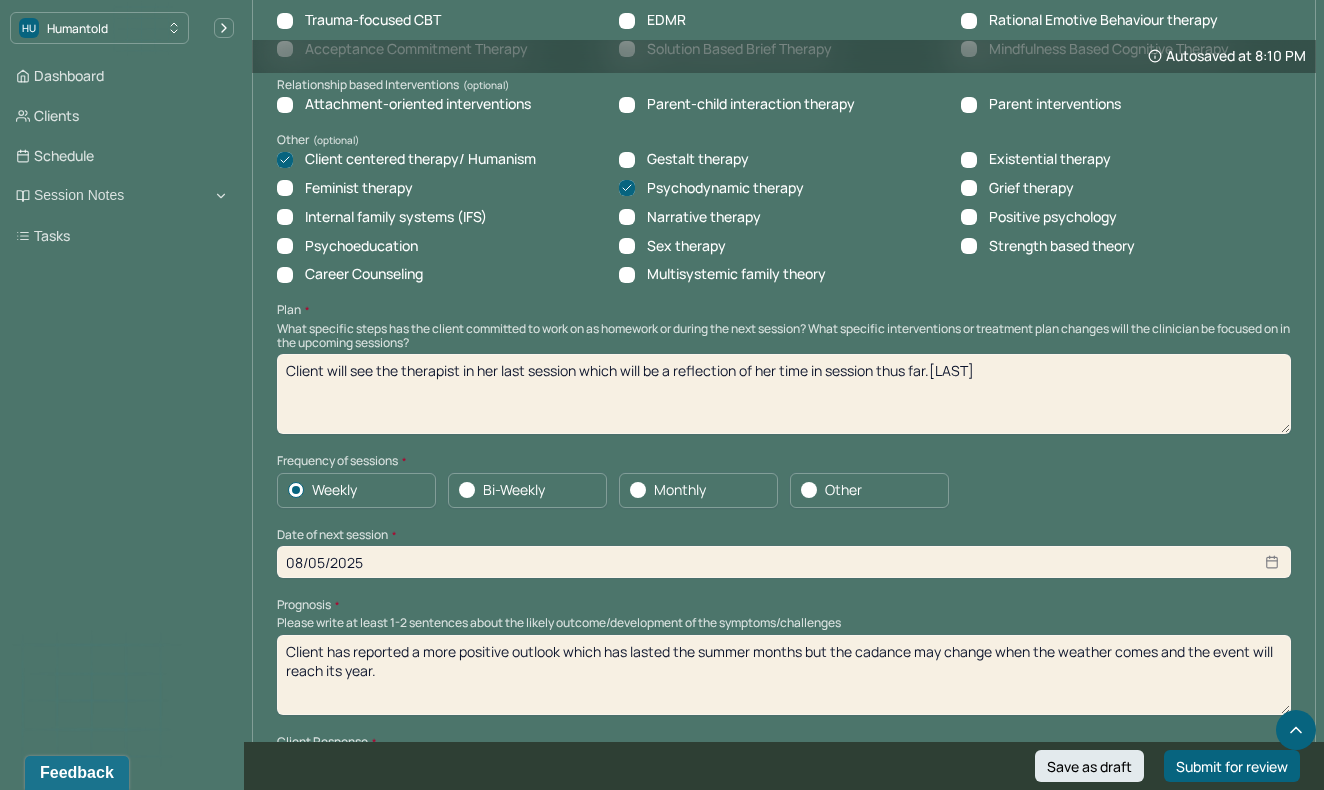 scroll, scrollTop: 1872, scrollLeft: 0, axis: vertical 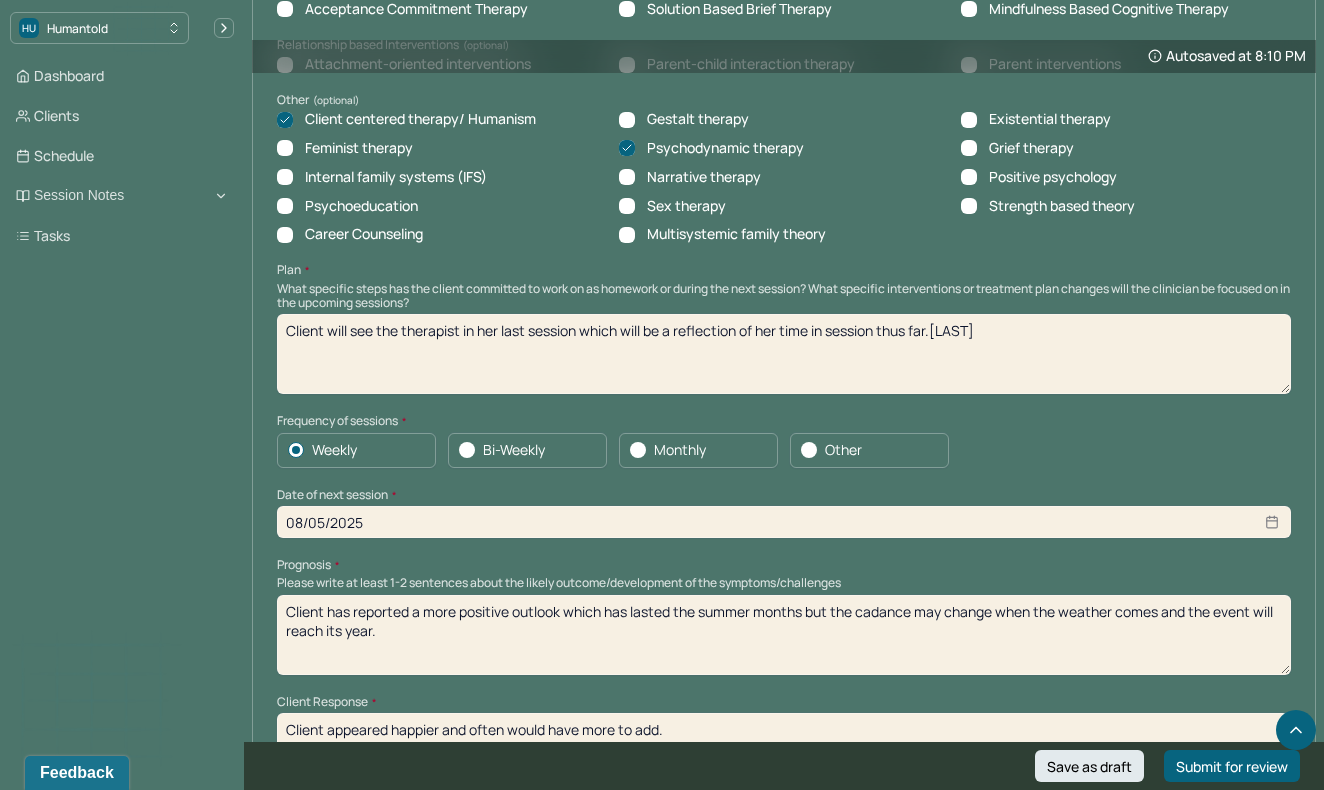 type on "Client will see the therapist in her last session which will be a reflection of her time in session thus far.[LAST]" 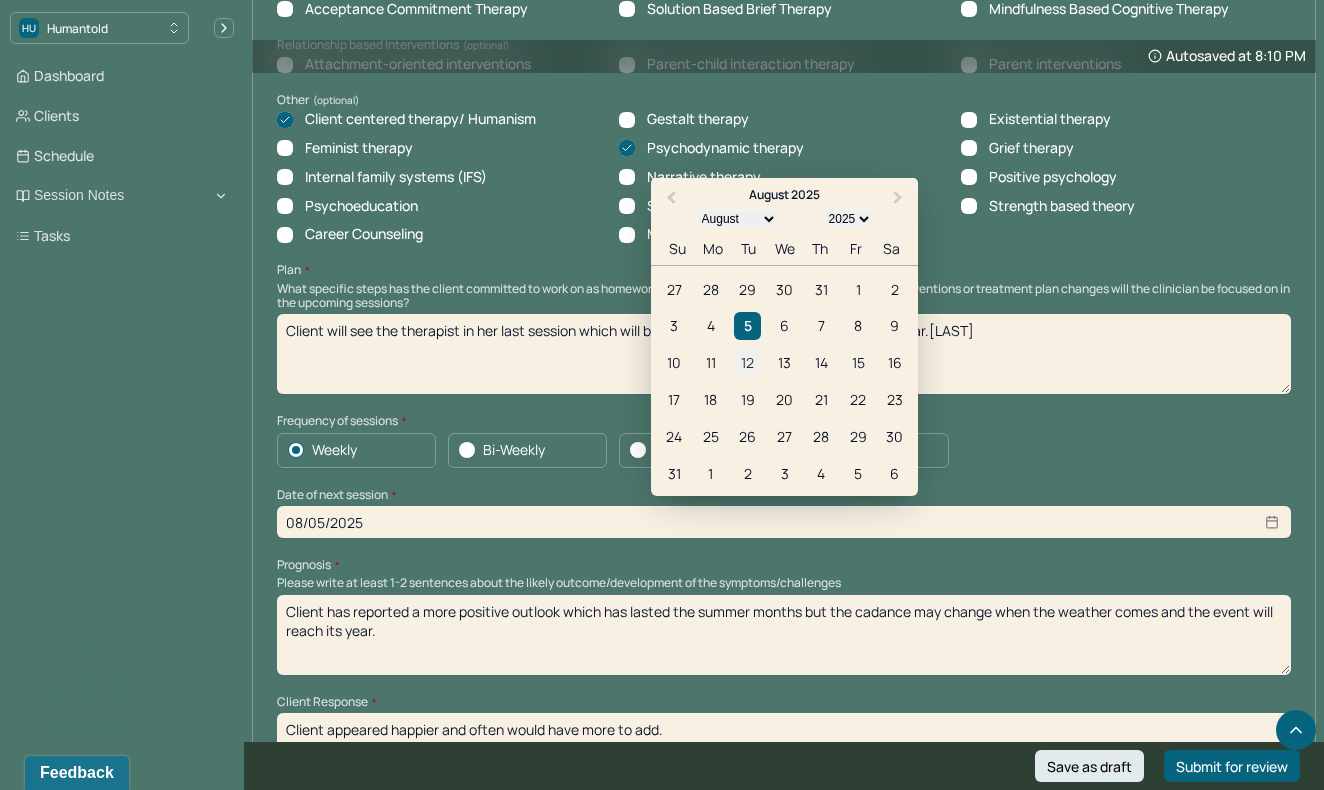 click on "12" at bounding box center (747, 362) 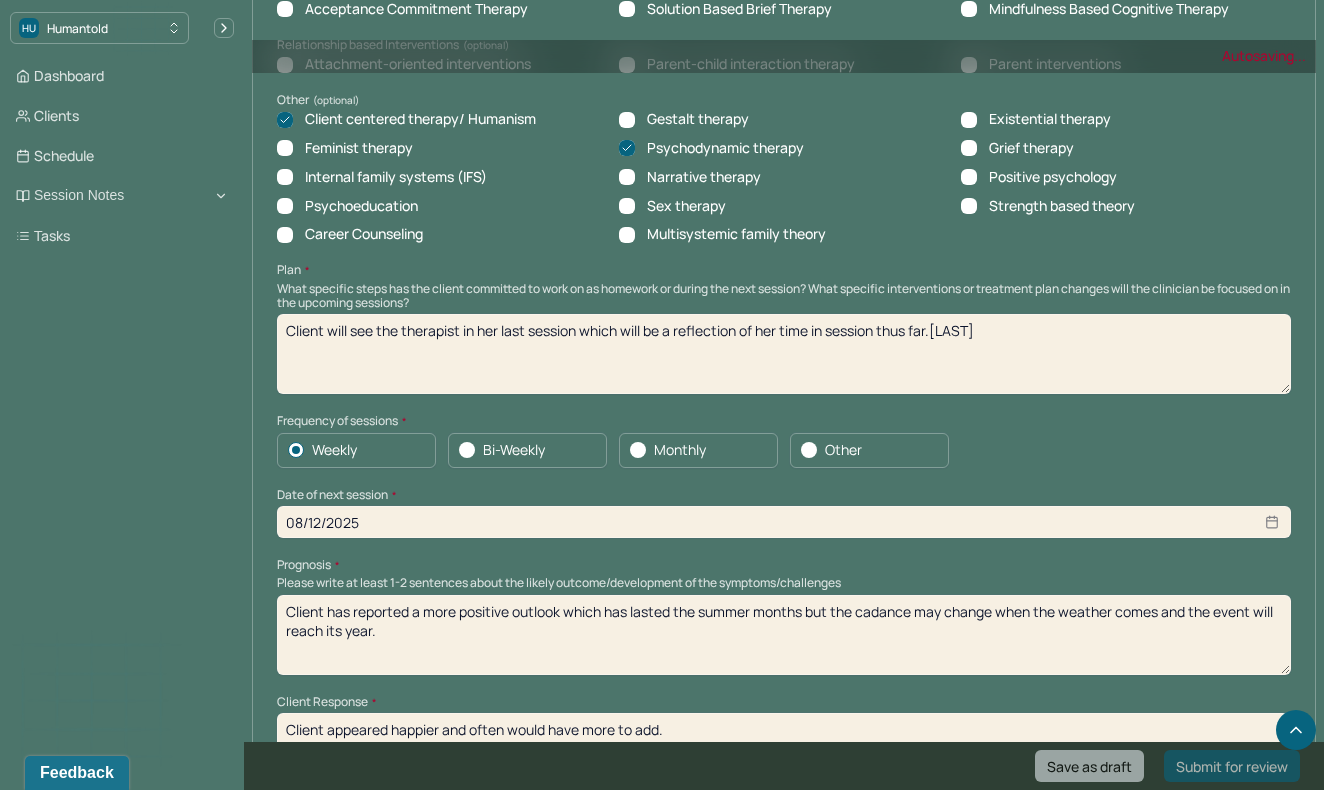 click on "Client has reported a more positive outlook which has lasted the summer months but the cadance may change when the weather comes and the event will reach its year." at bounding box center (784, 635) 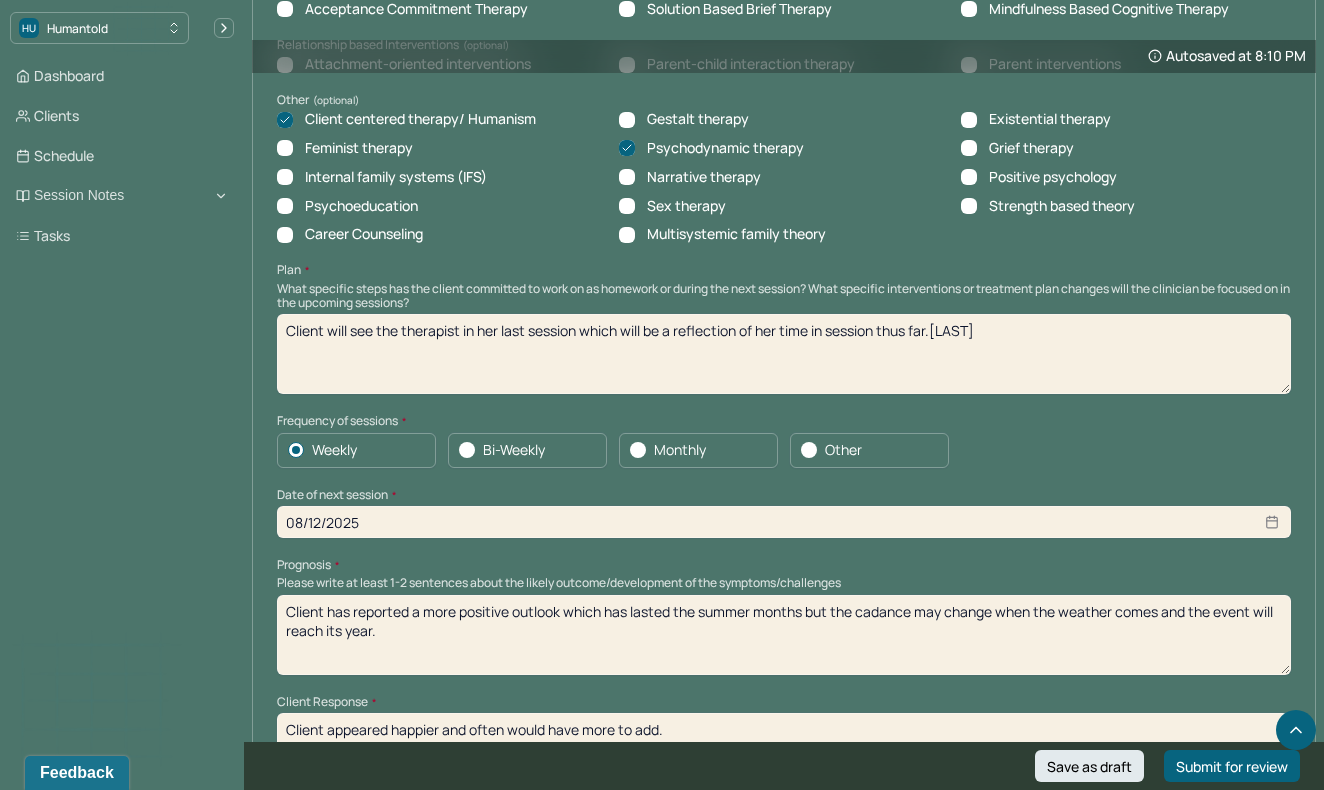 drag, startPoint x: 503, startPoint y: 603, endPoint x: 276, endPoint y: 570, distance: 229.38614 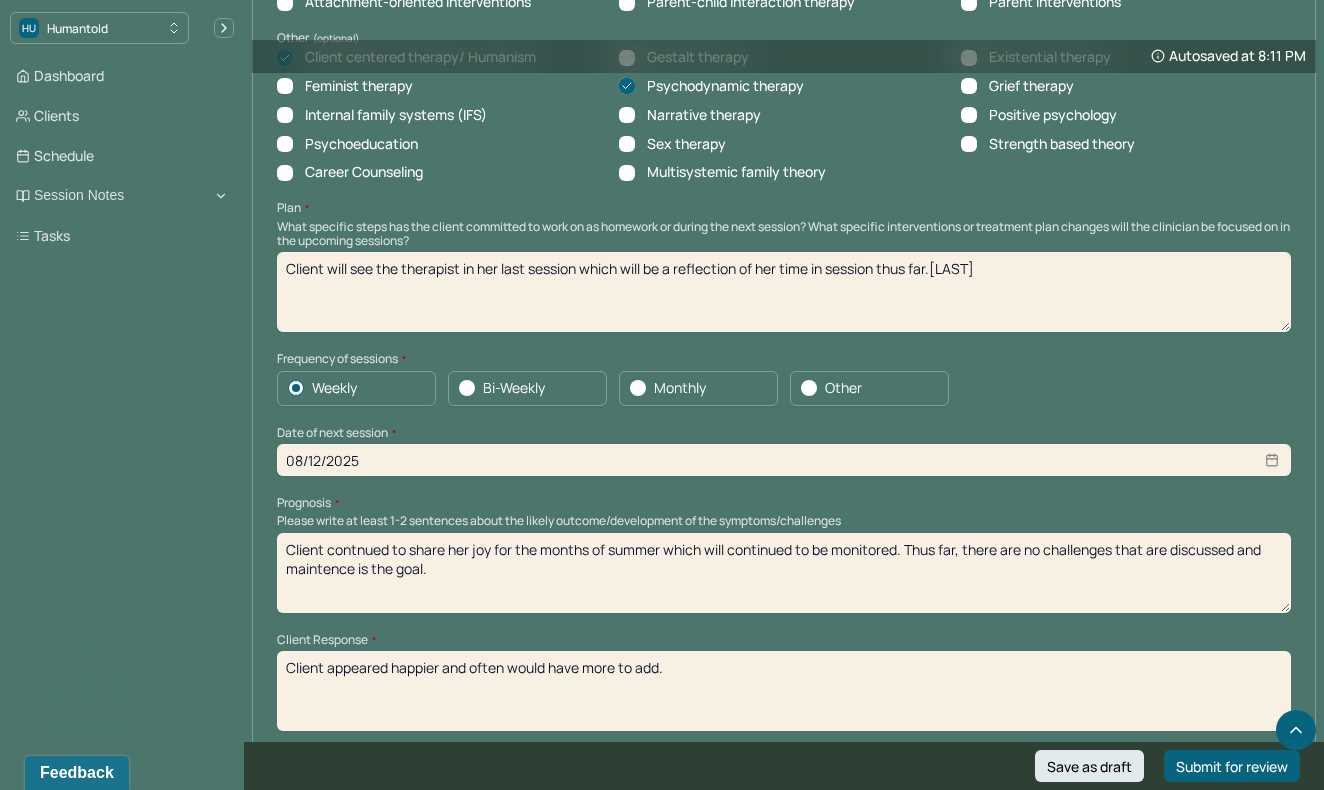 scroll, scrollTop: 2006, scrollLeft: 0, axis: vertical 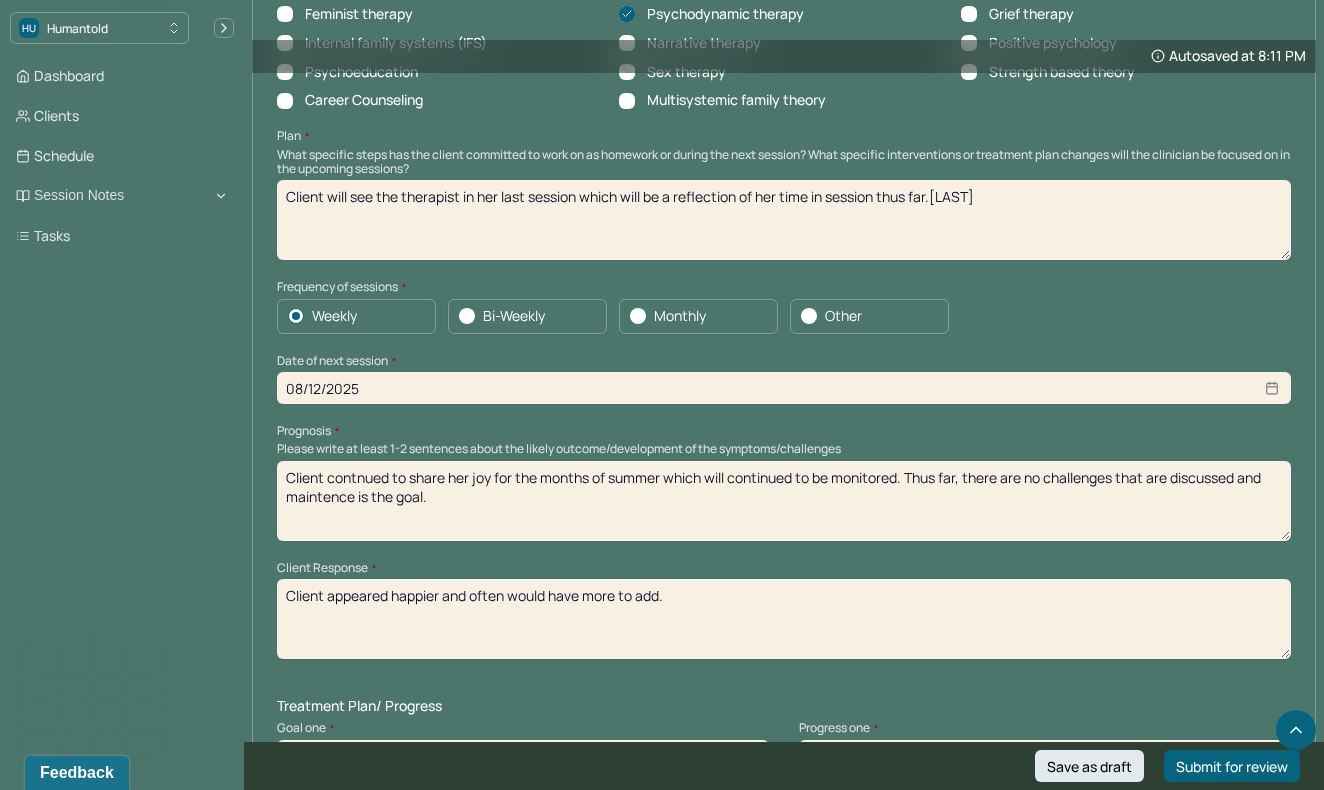 type on "Client contnued to share her joy for the months of summer which will continued to be monitored. Thus far, there are no challenges that are discussed and maintence is the goal." 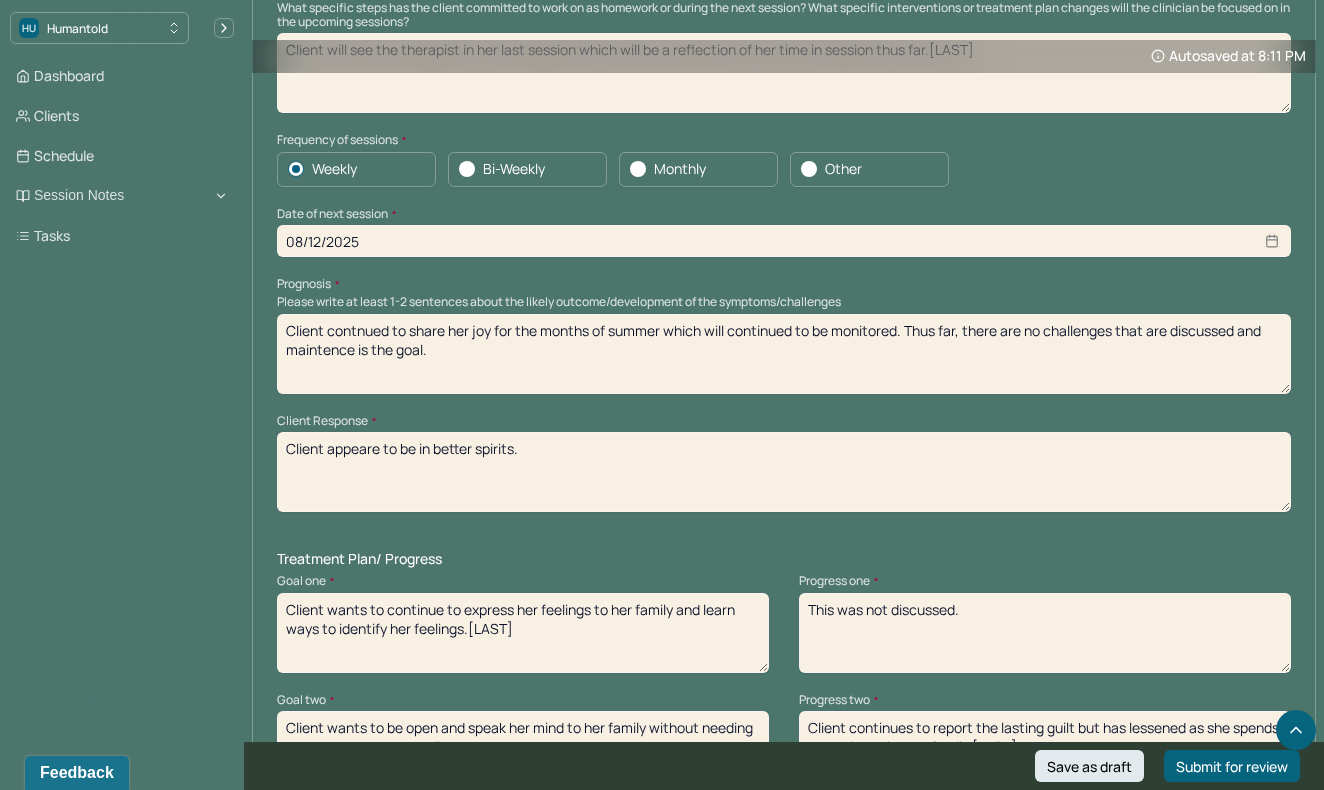 scroll, scrollTop: 2221, scrollLeft: 0, axis: vertical 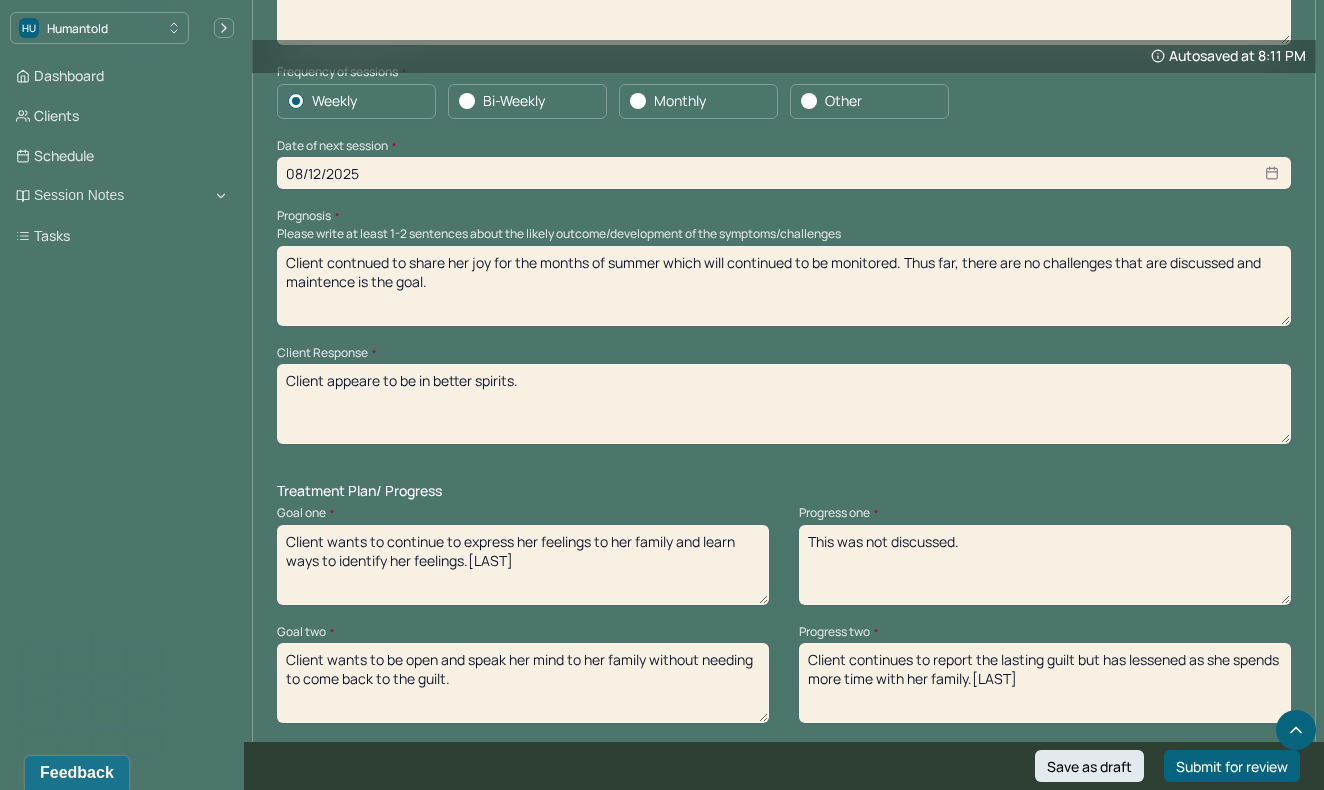 type on "Client appeare to be in better spirits." 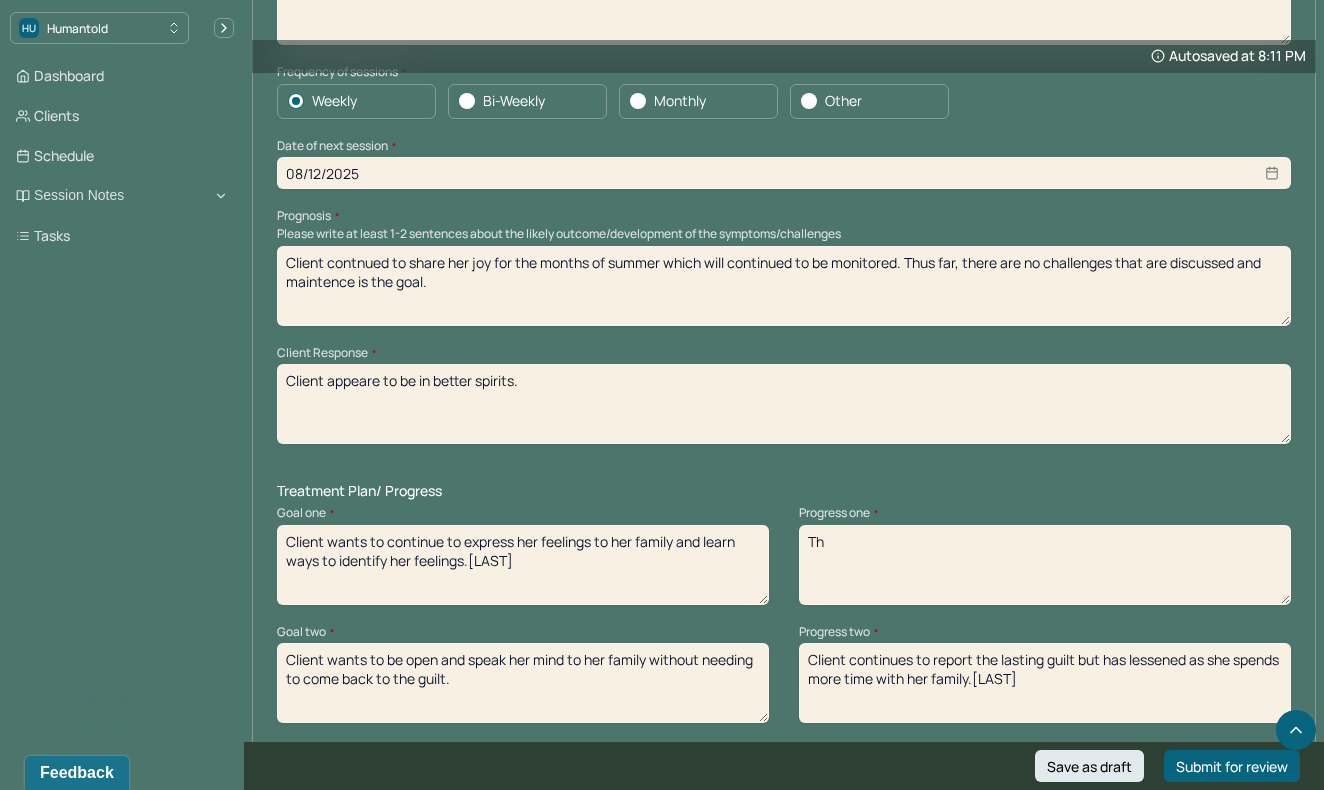 type on "T" 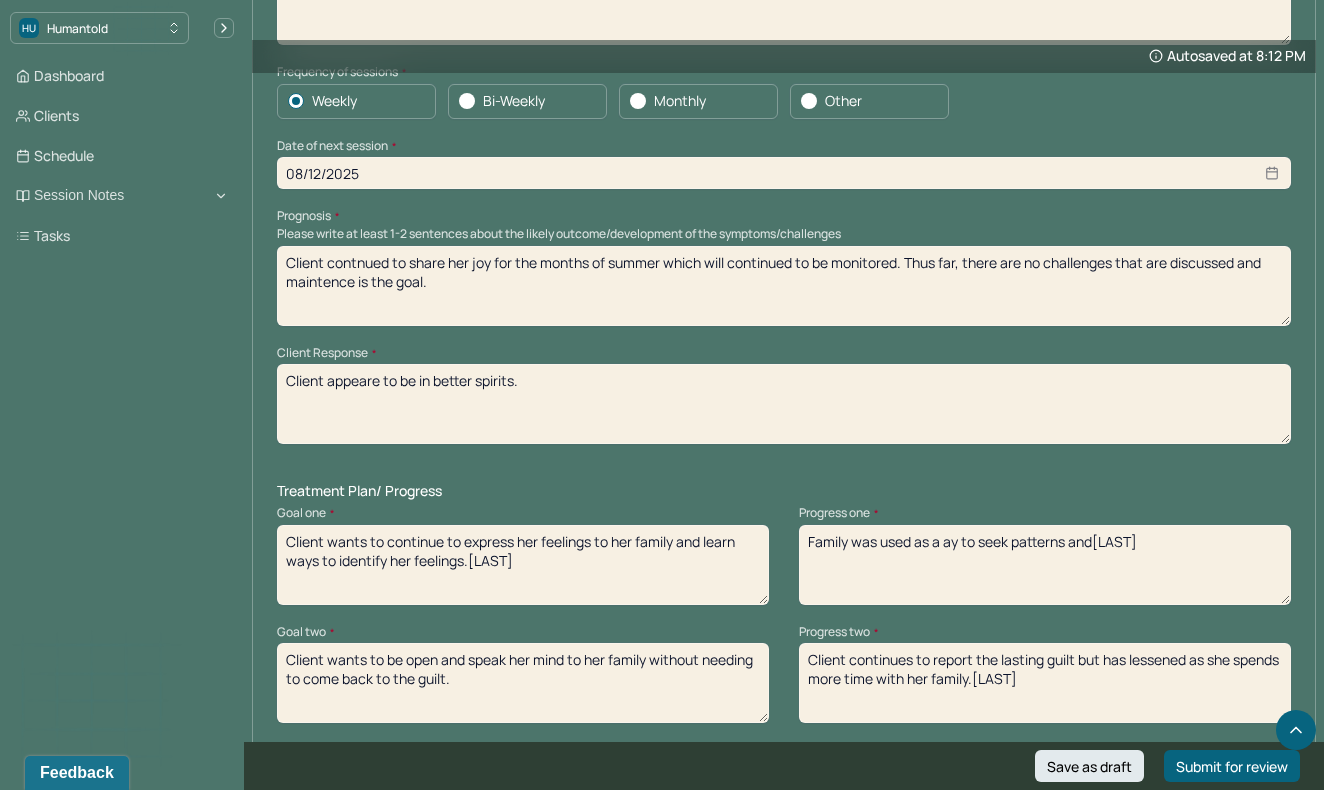 click on "Family was used as a ay to seek patterns and[LAST]" at bounding box center (1045, 565) 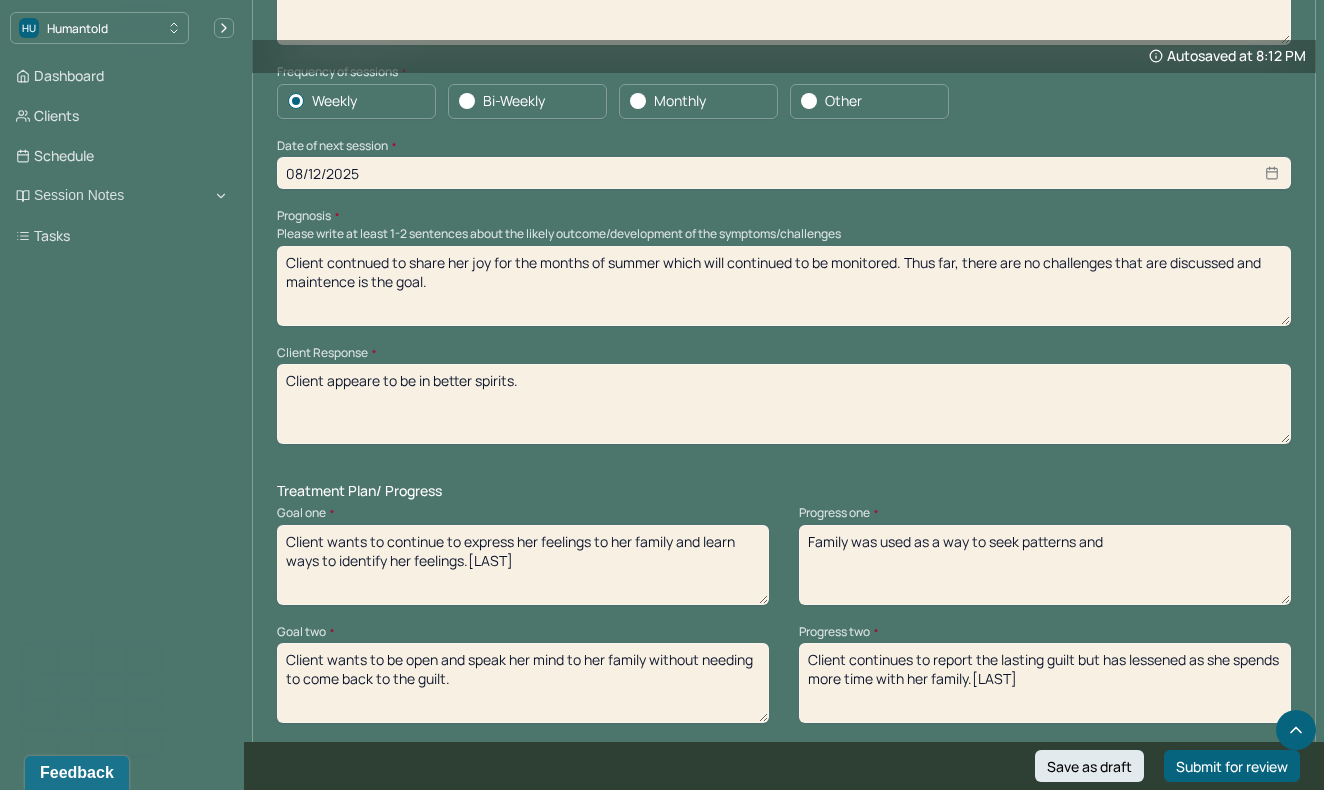 click on "Family was used as a ay to seek patterns and[LAST]" at bounding box center [1045, 565] 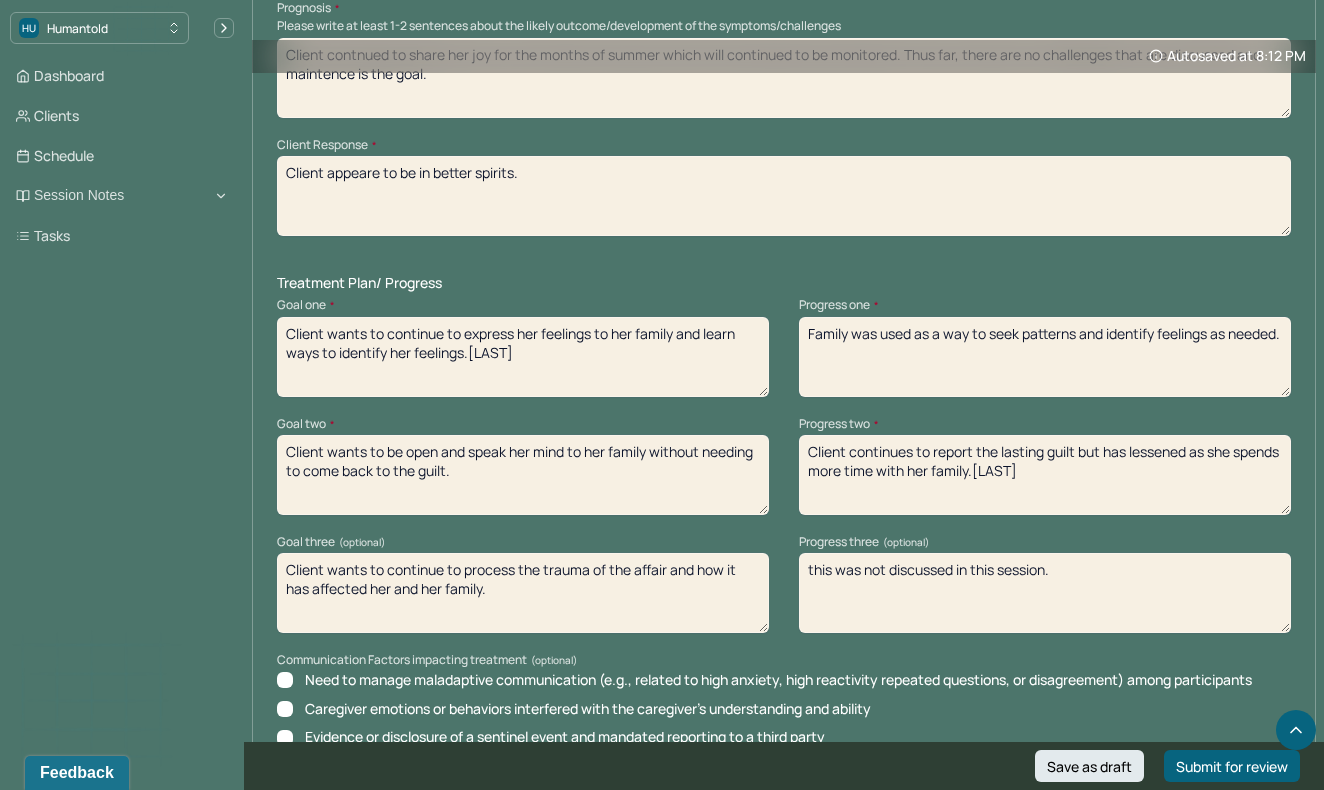 scroll, scrollTop: 2447, scrollLeft: 0, axis: vertical 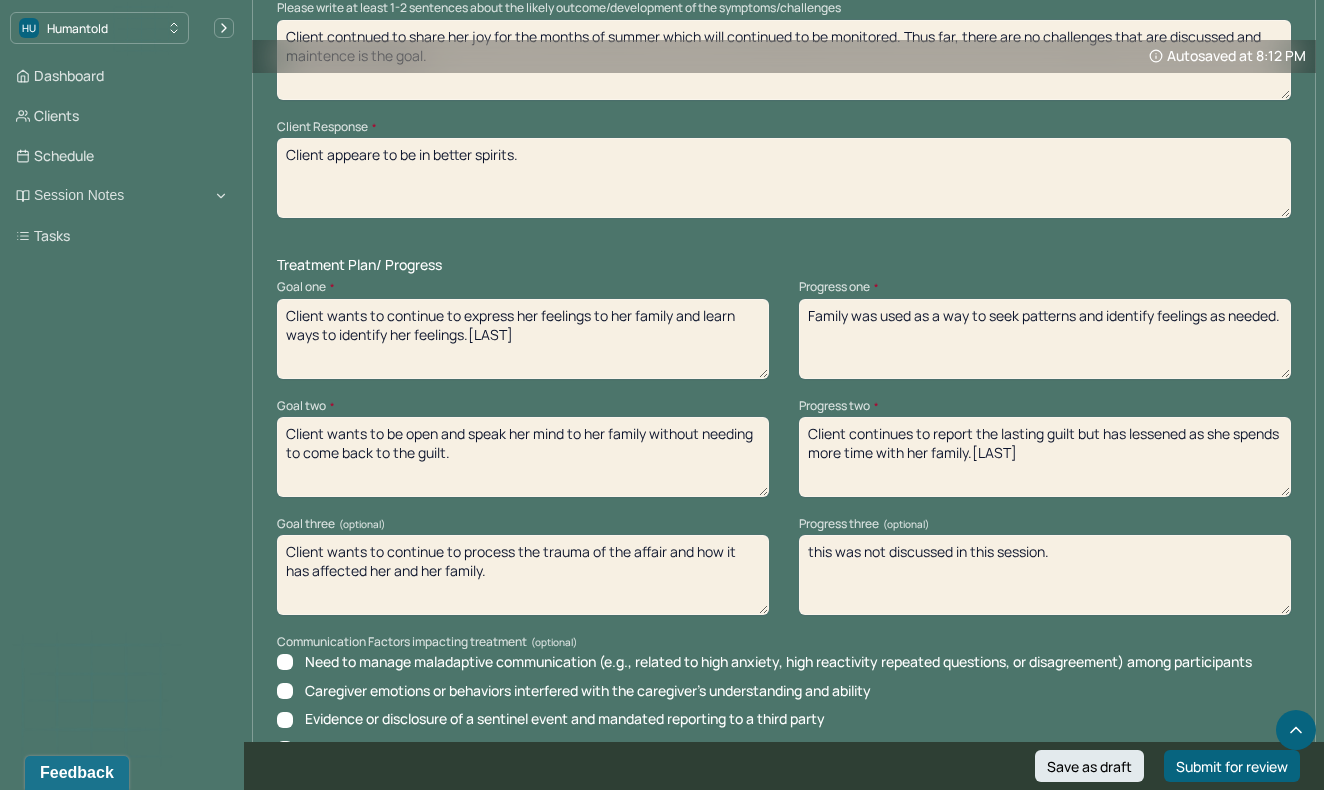 type on "Family was used as a way to seek patterns and identify feelings as needed." 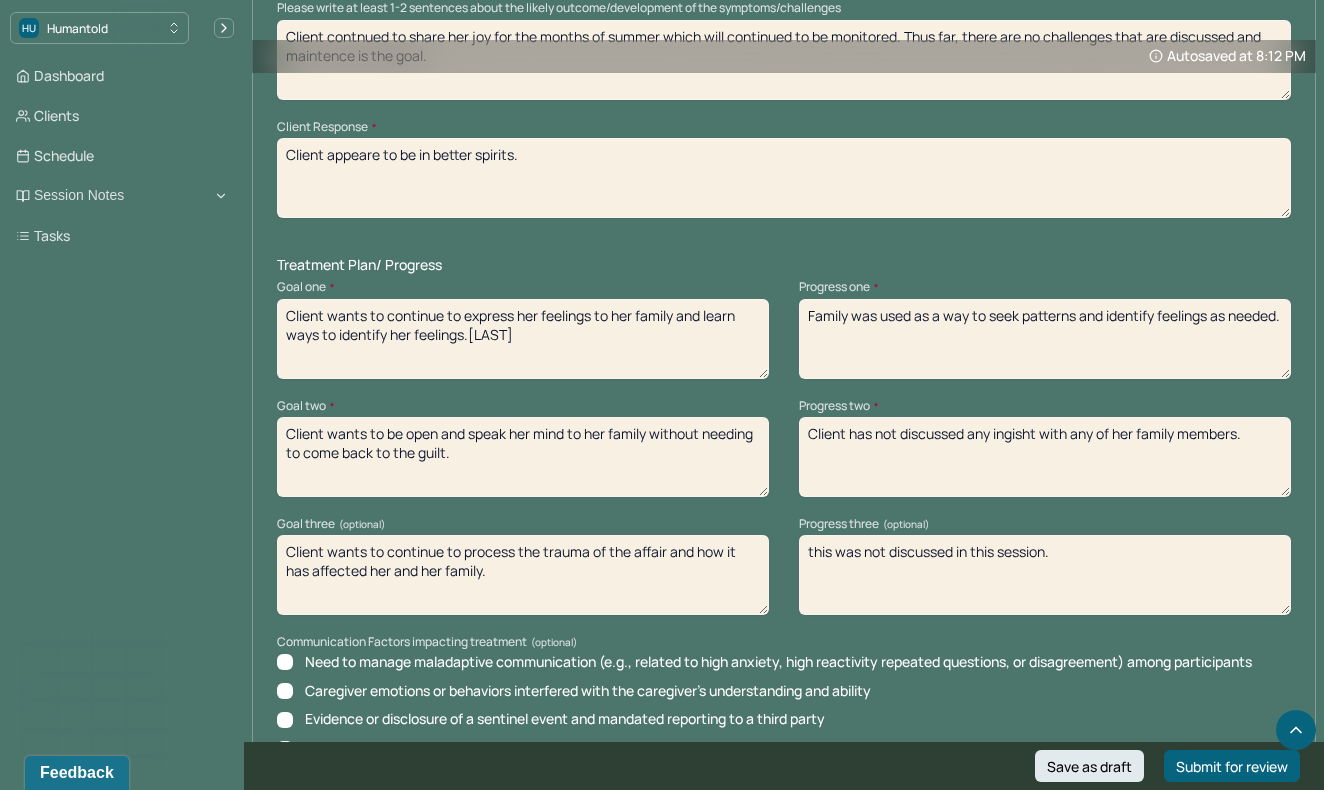 type on "Client has not discussed any ingisht with any of her family members." 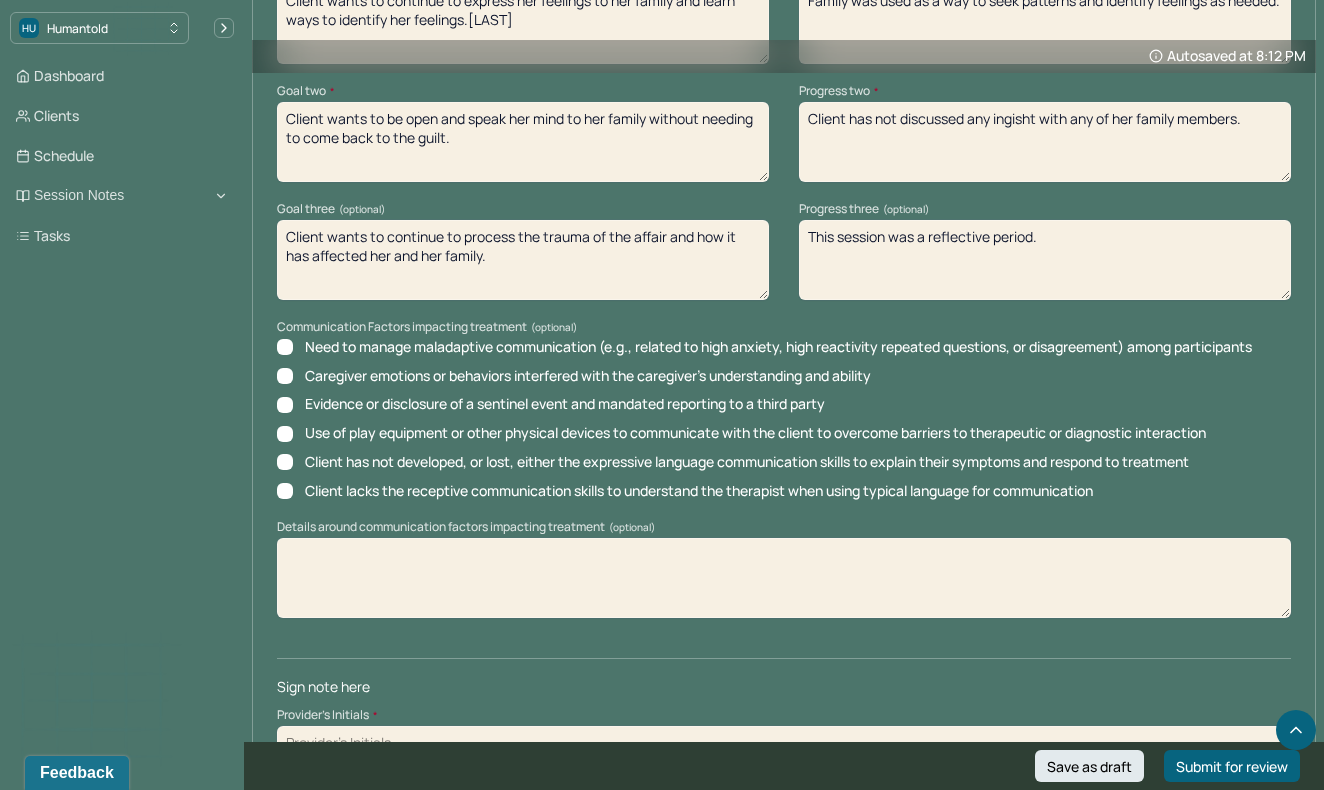 scroll, scrollTop: 2764, scrollLeft: 0, axis: vertical 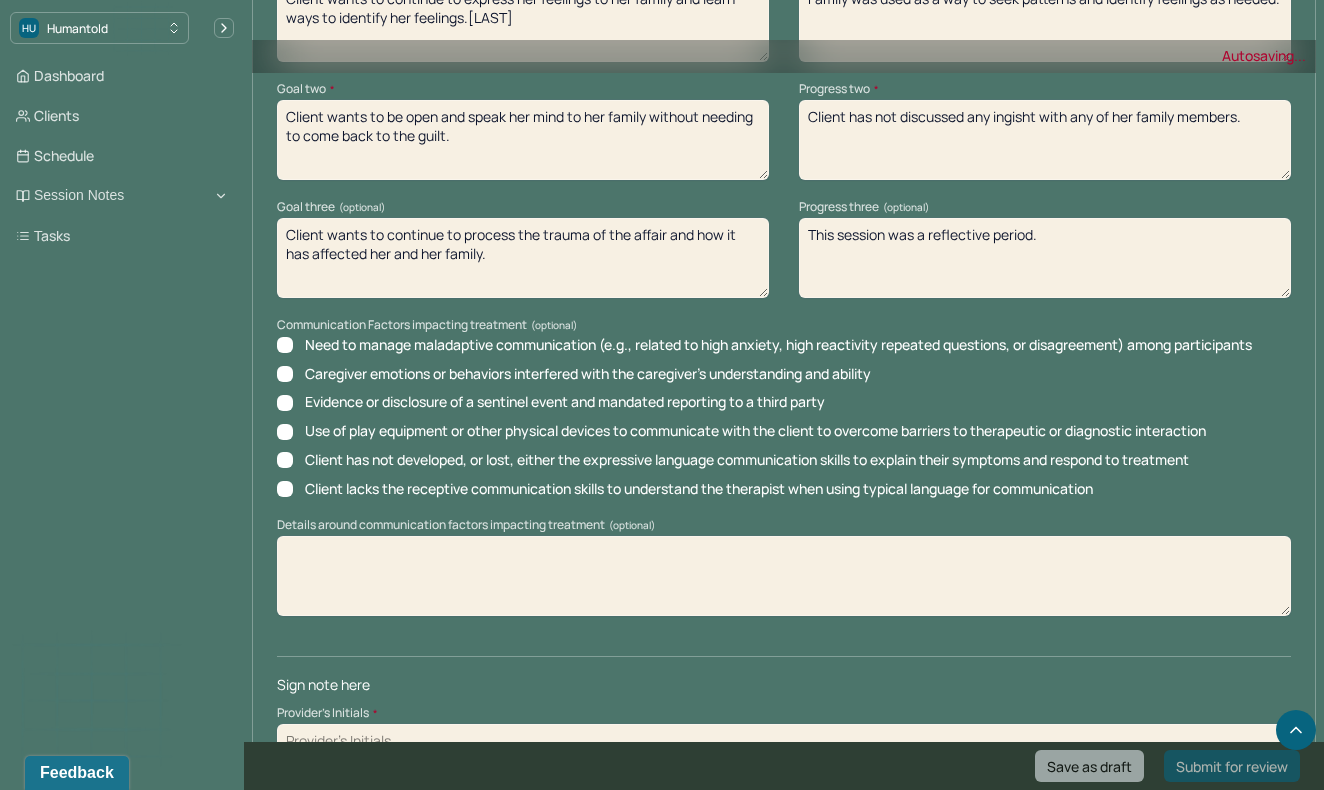 type on "This session was a reflective period." 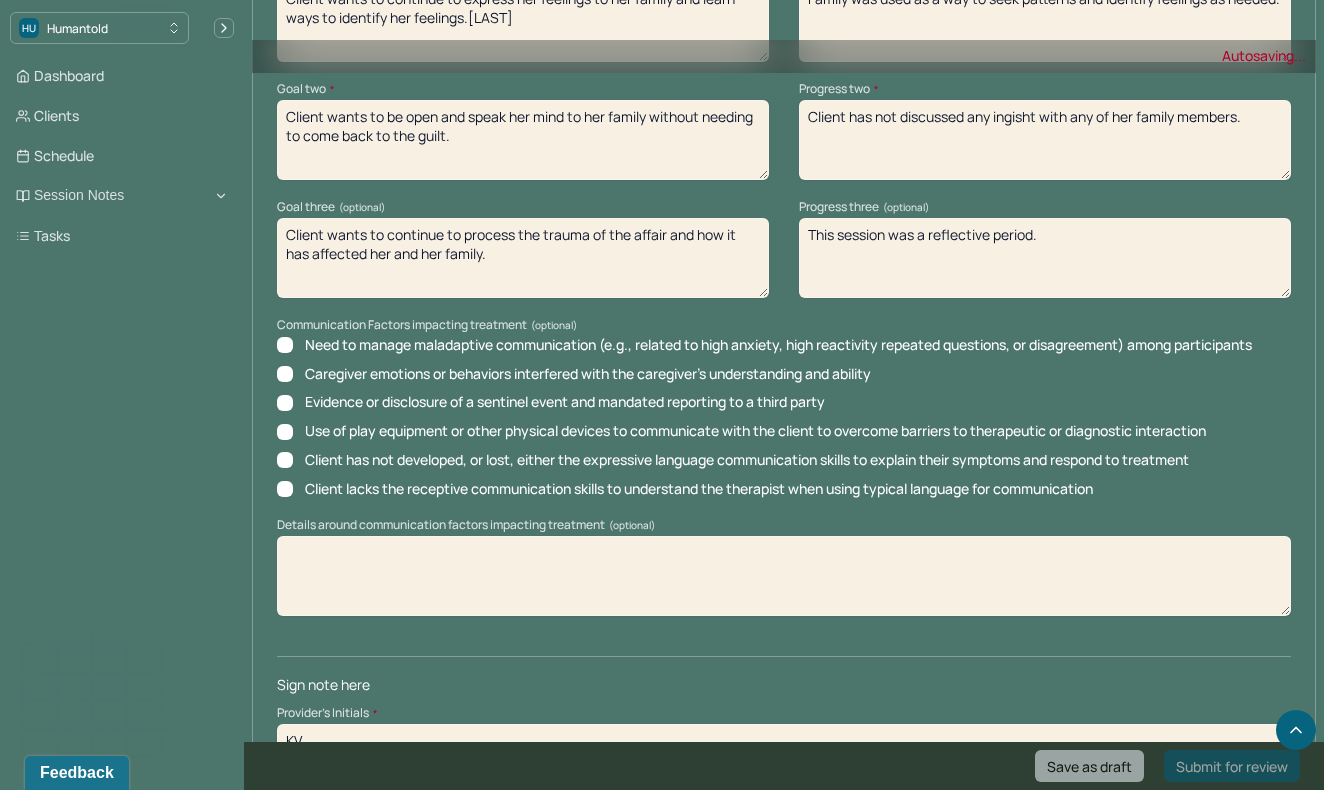 type on "KV" 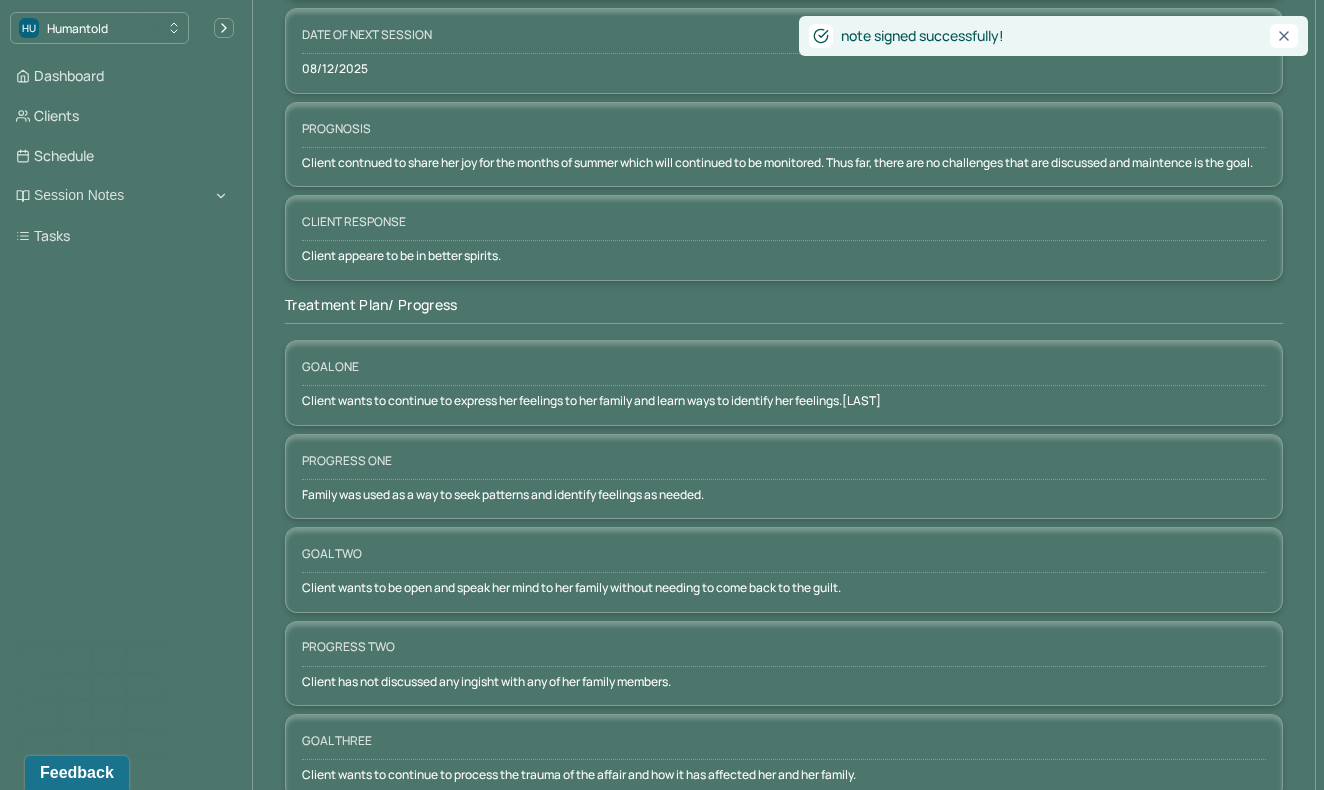 scroll, scrollTop: 0, scrollLeft: 0, axis: both 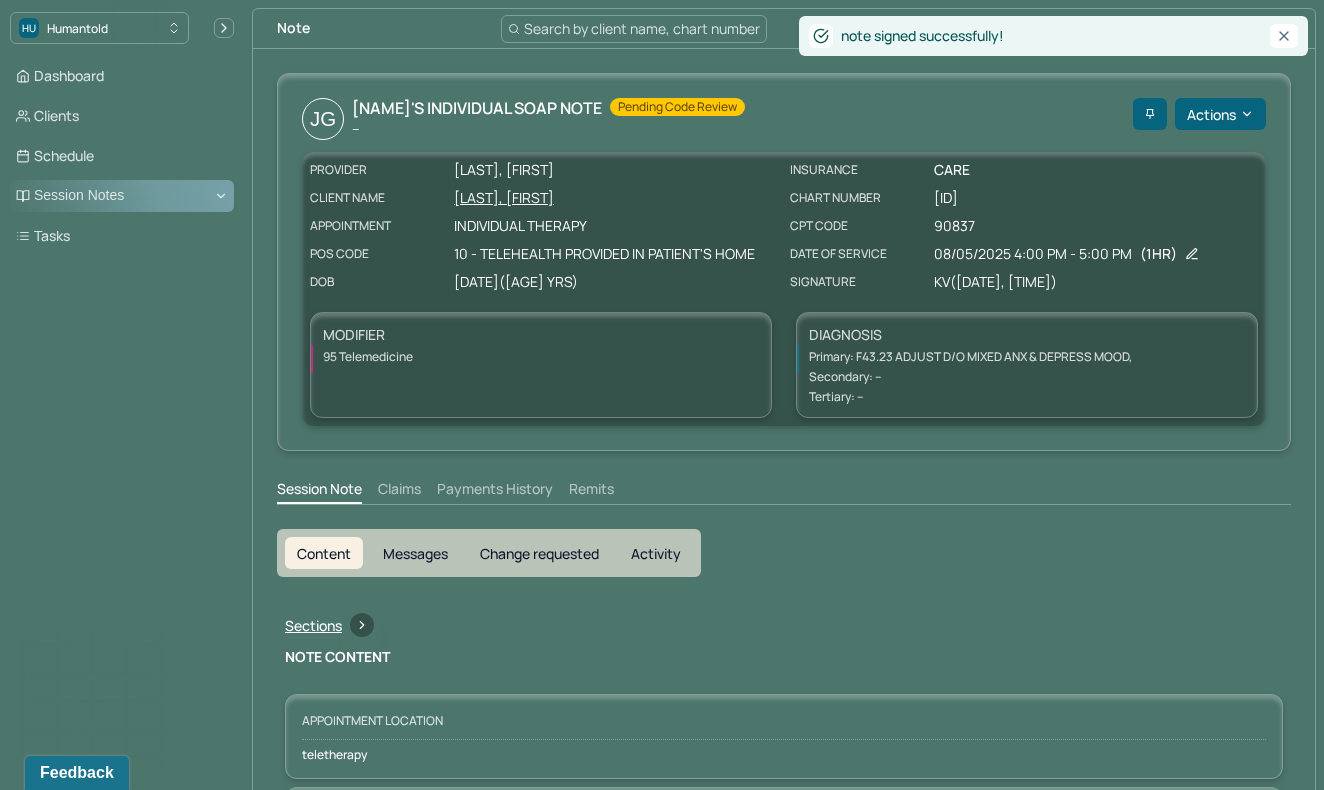 click on "Session Notes" at bounding box center [122, 196] 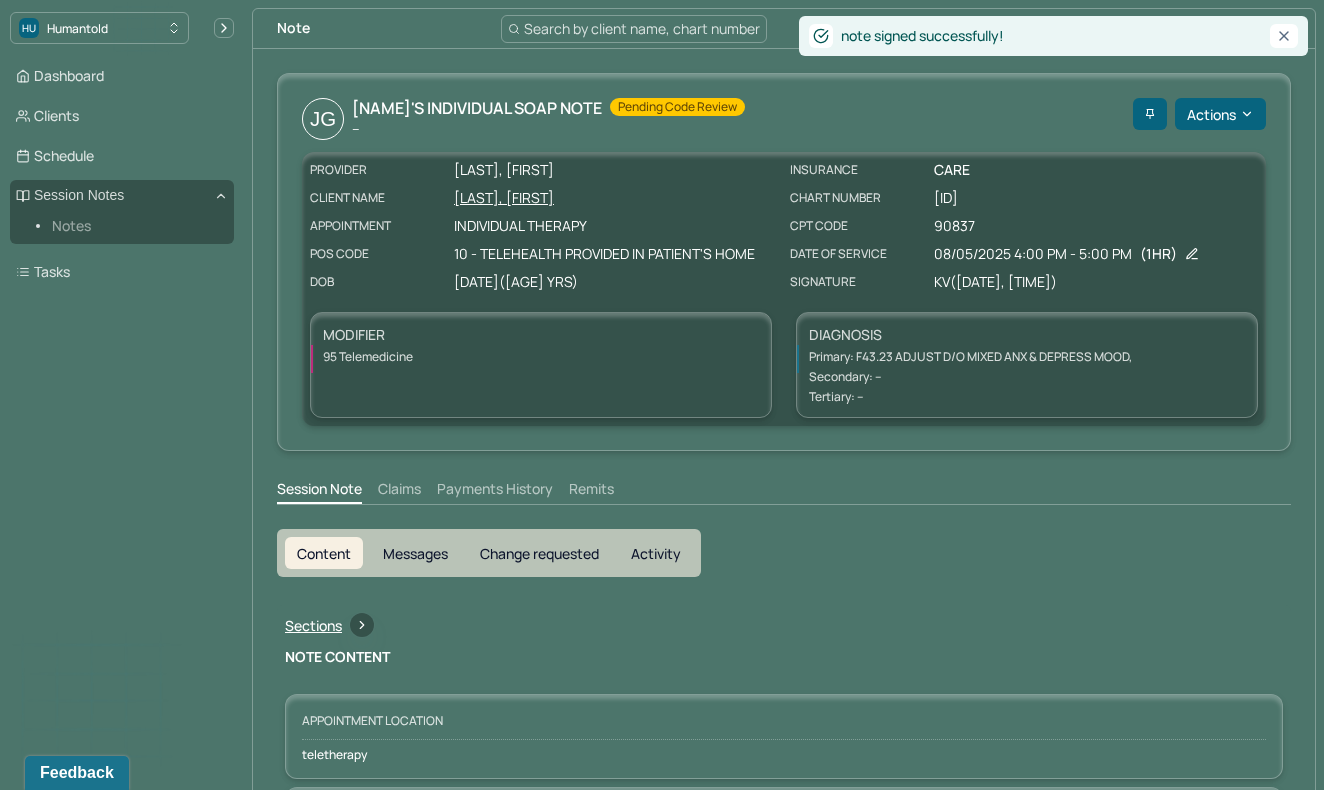 click on "Notes" at bounding box center (135, 226) 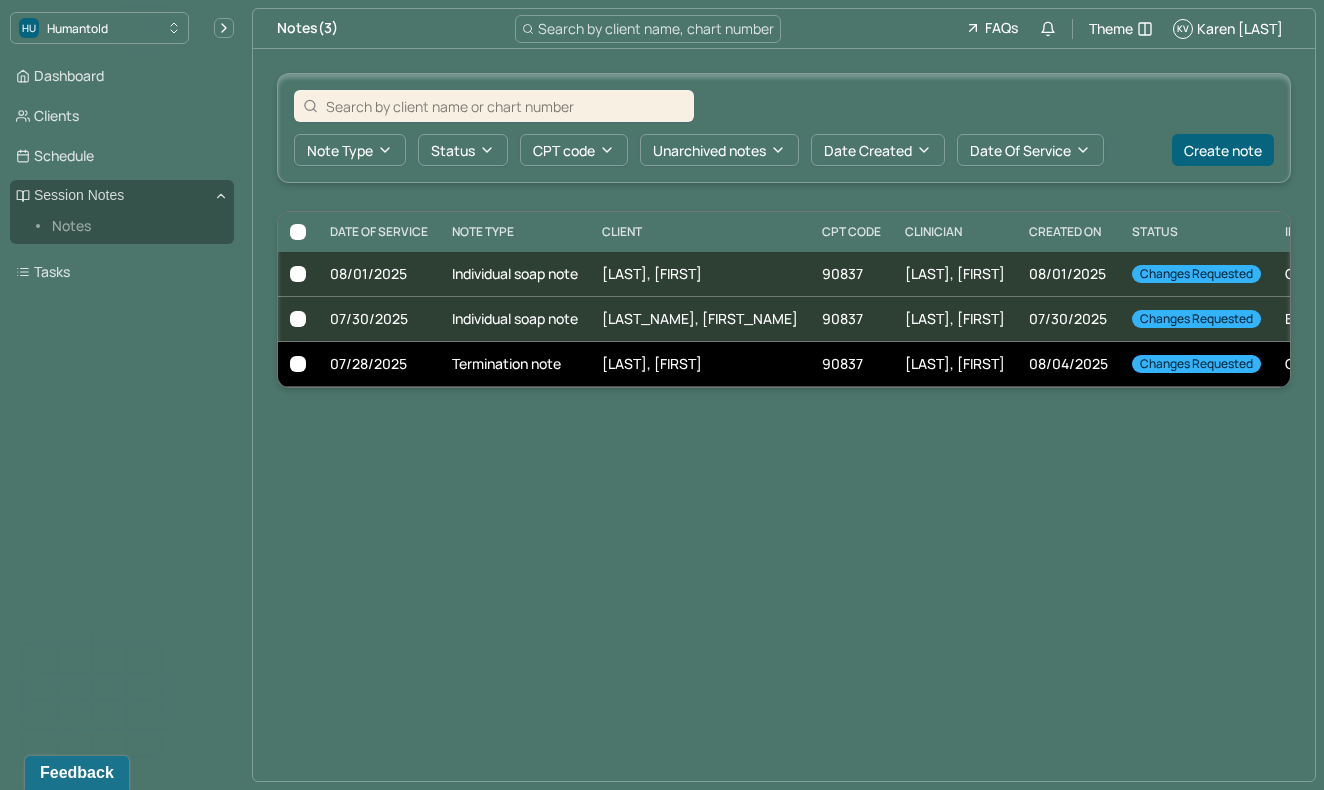 click on "Termination note" at bounding box center (515, 364) 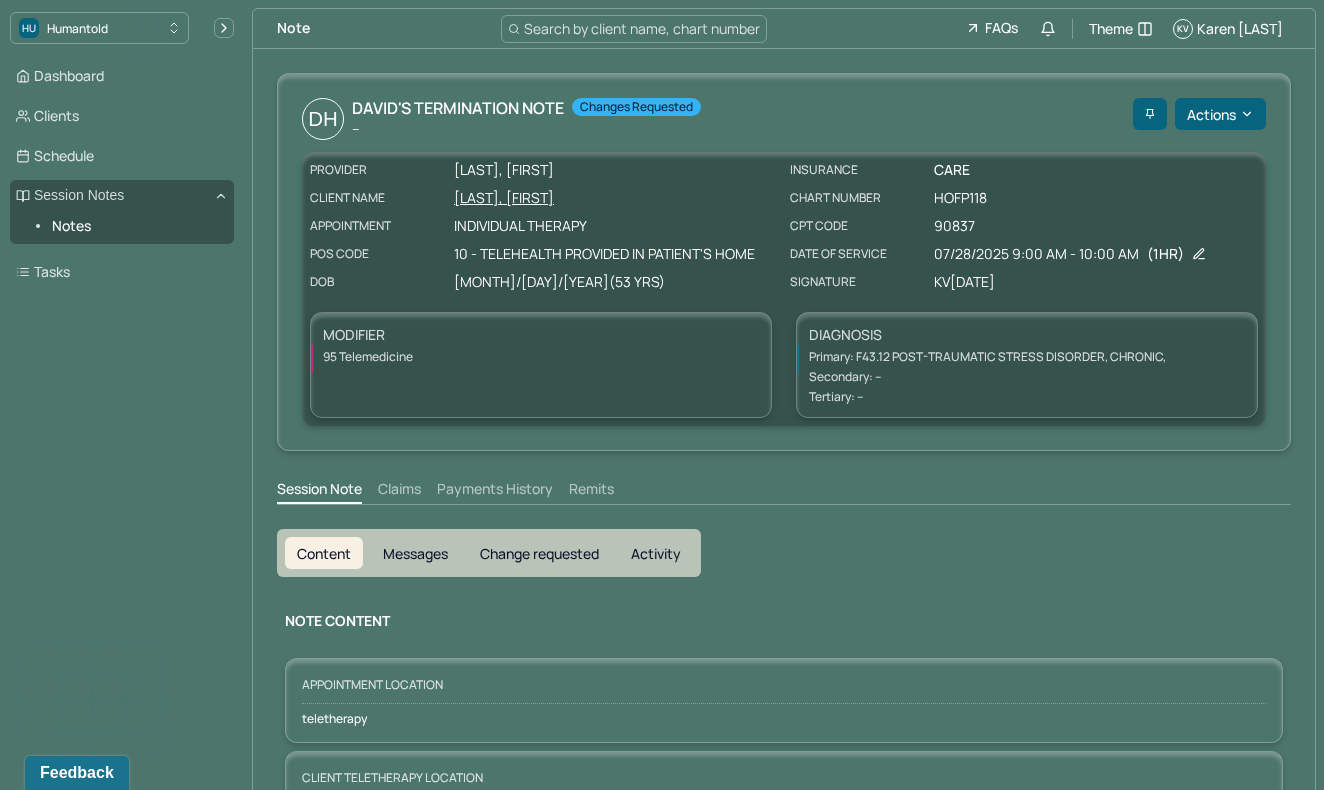 click on "Session Note Claims Payments History Remits" at bounding box center [784, 504] 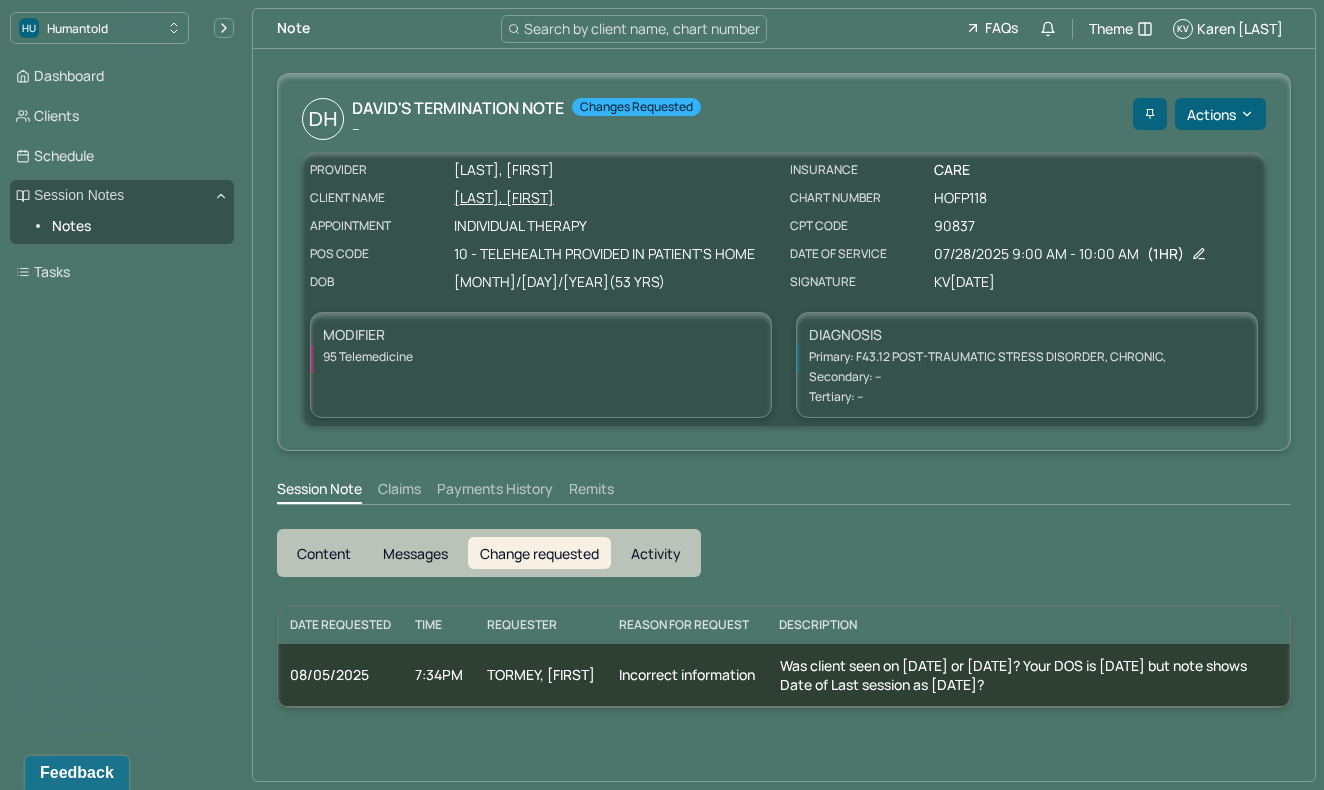 scroll, scrollTop: 0, scrollLeft: 0, axis: both 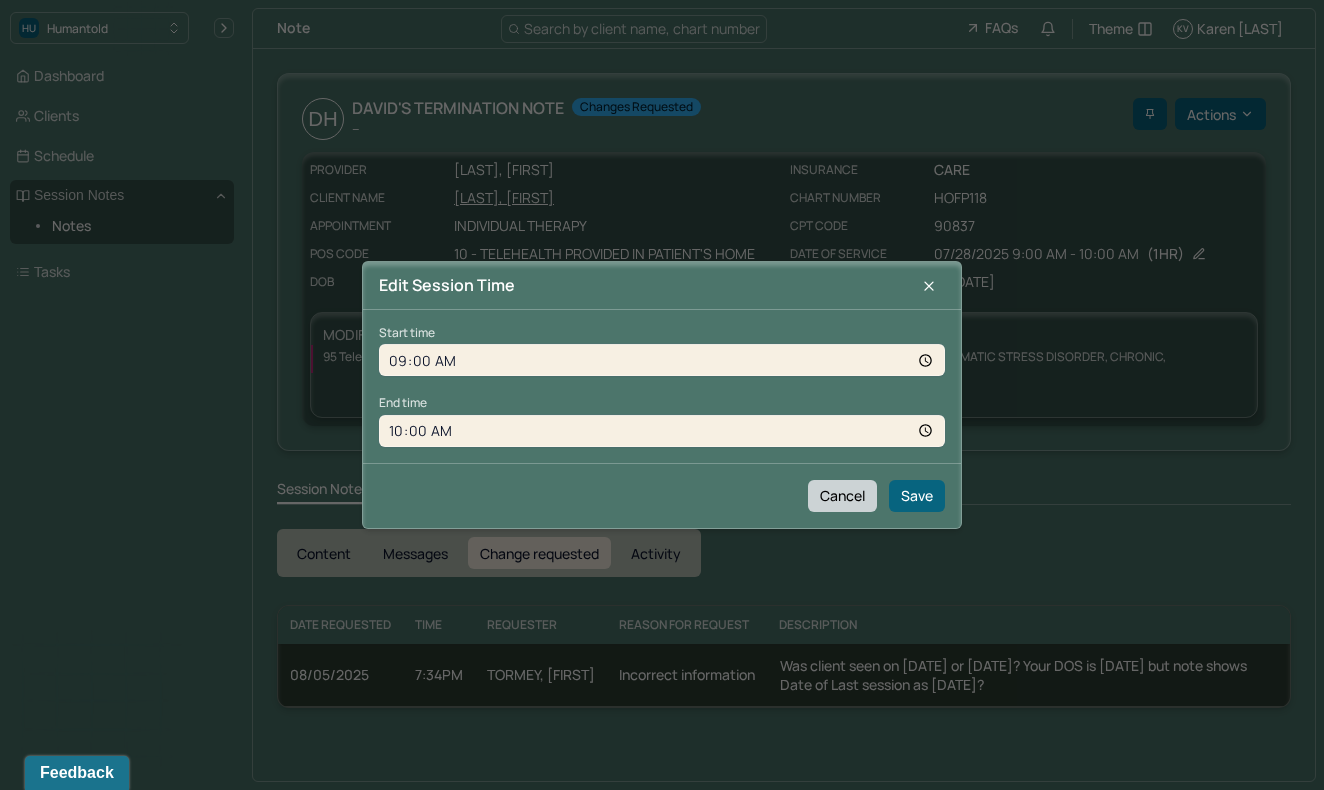 click on "Cancel" at bounding box center [842, 496] 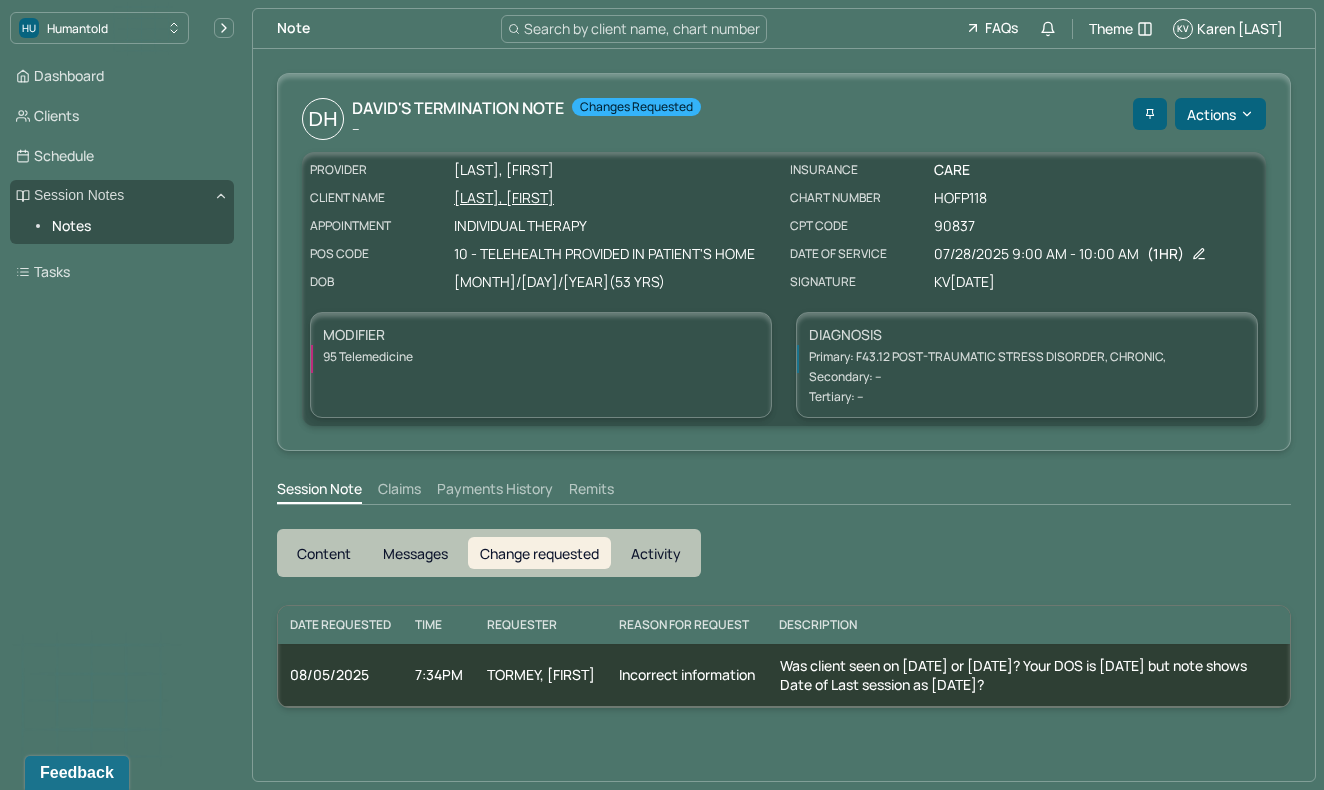 click on "Content" at bounding box center [324, 553] 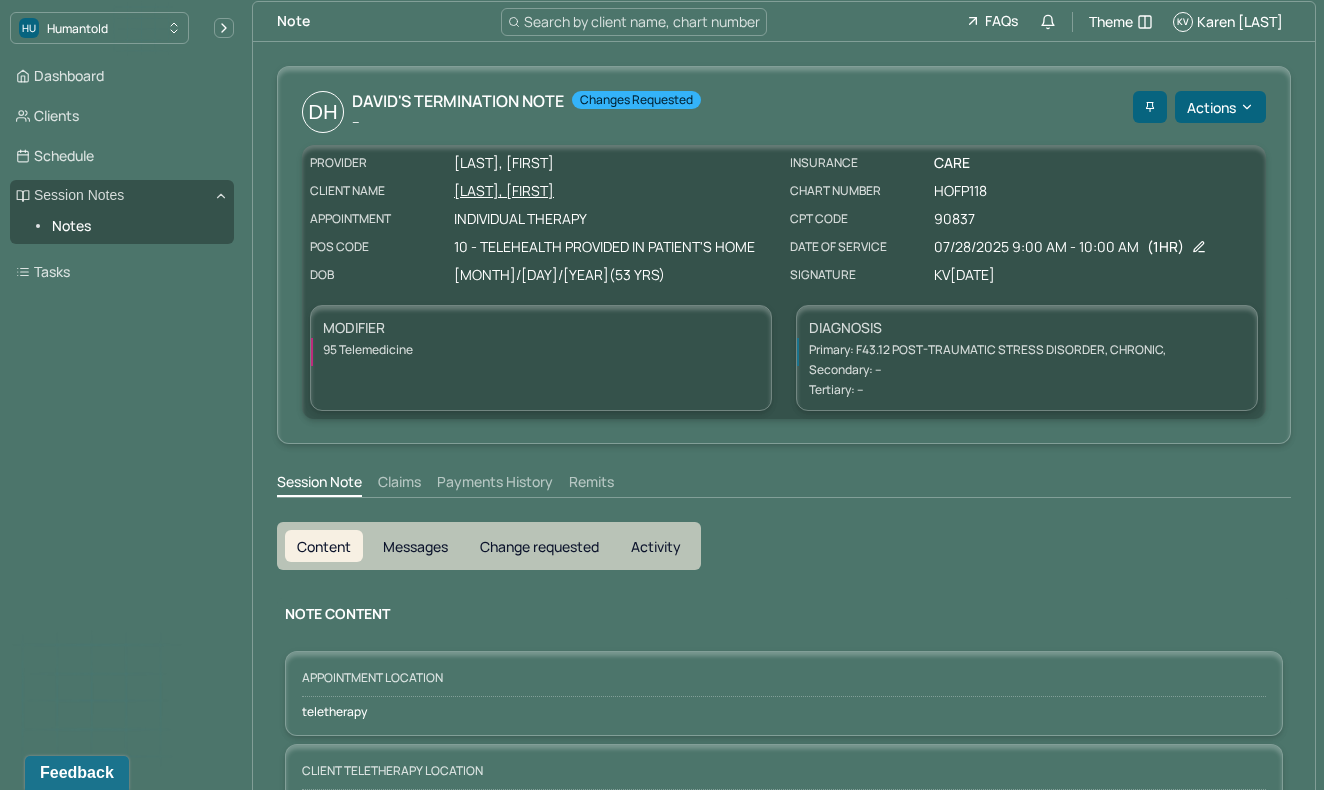 scroll, scrollTop: 12, scrollLeft: 0, axis: vertical 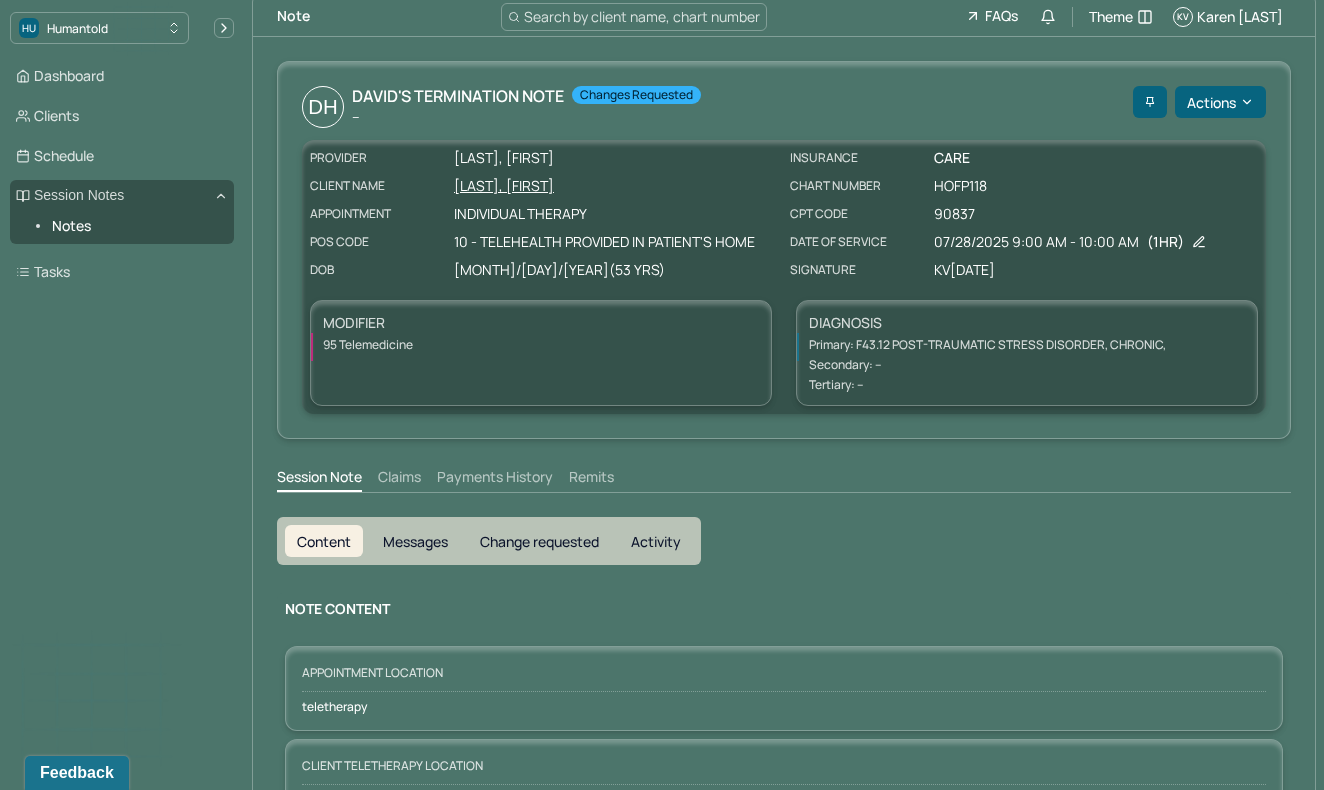 click on "Change requested" at bounding box center [539, 541] 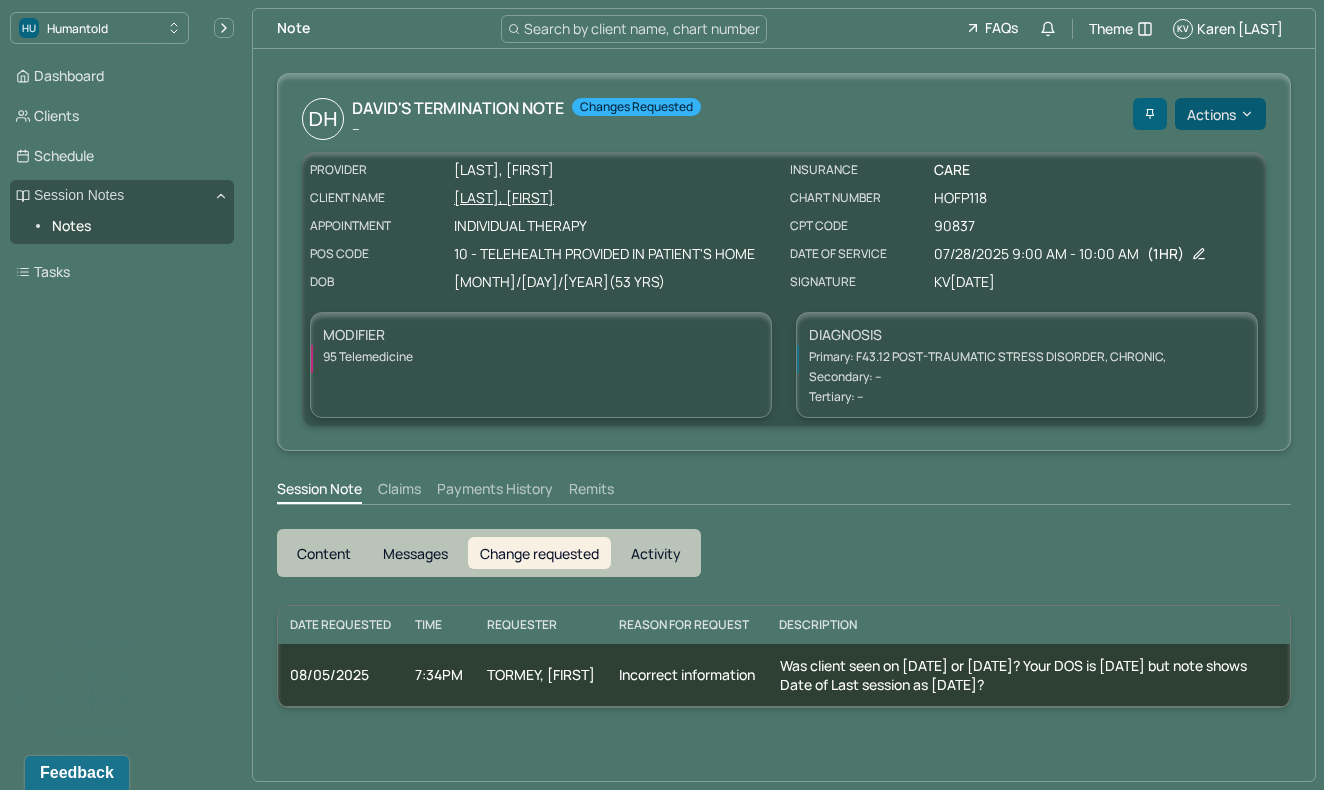 click on "Actions" at bounding box center (1220, 114) 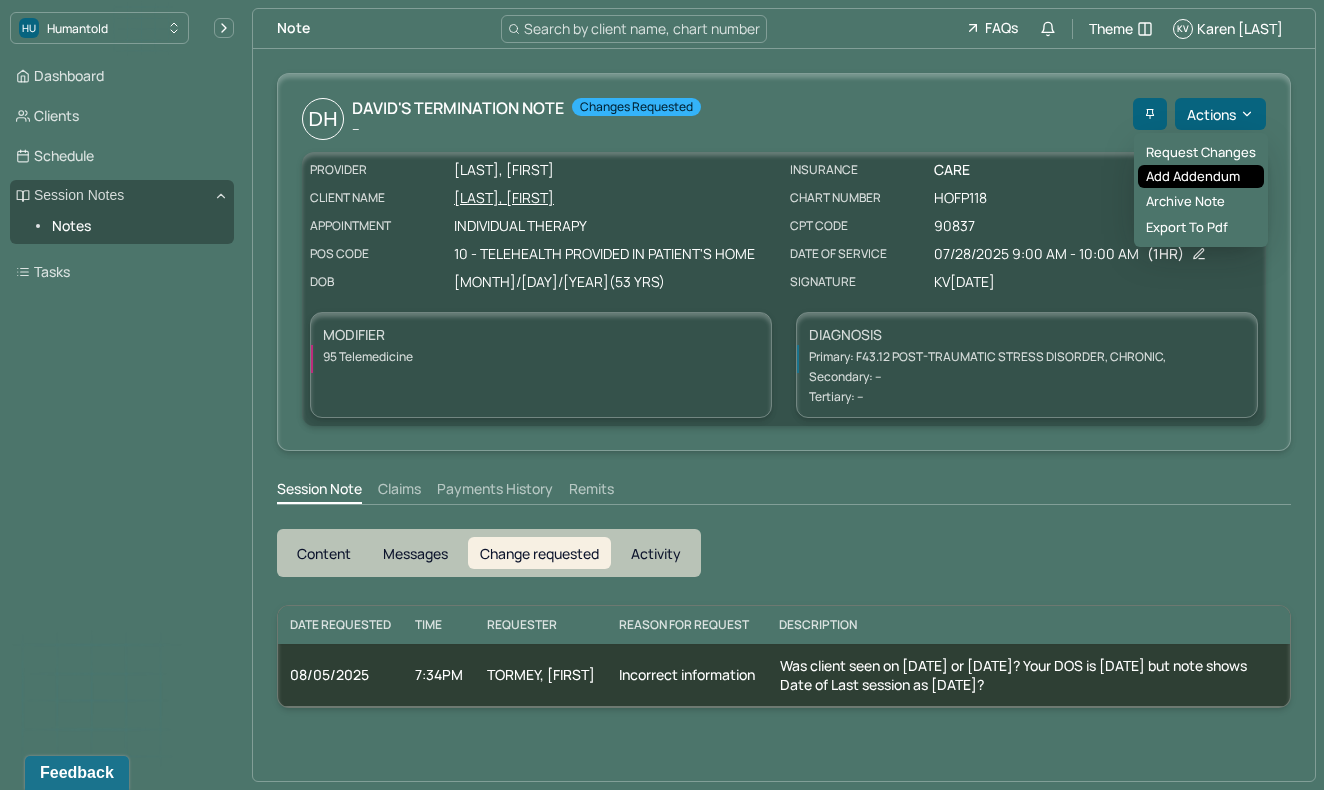click on "Add addendum" at bounding box center [1201, 177] 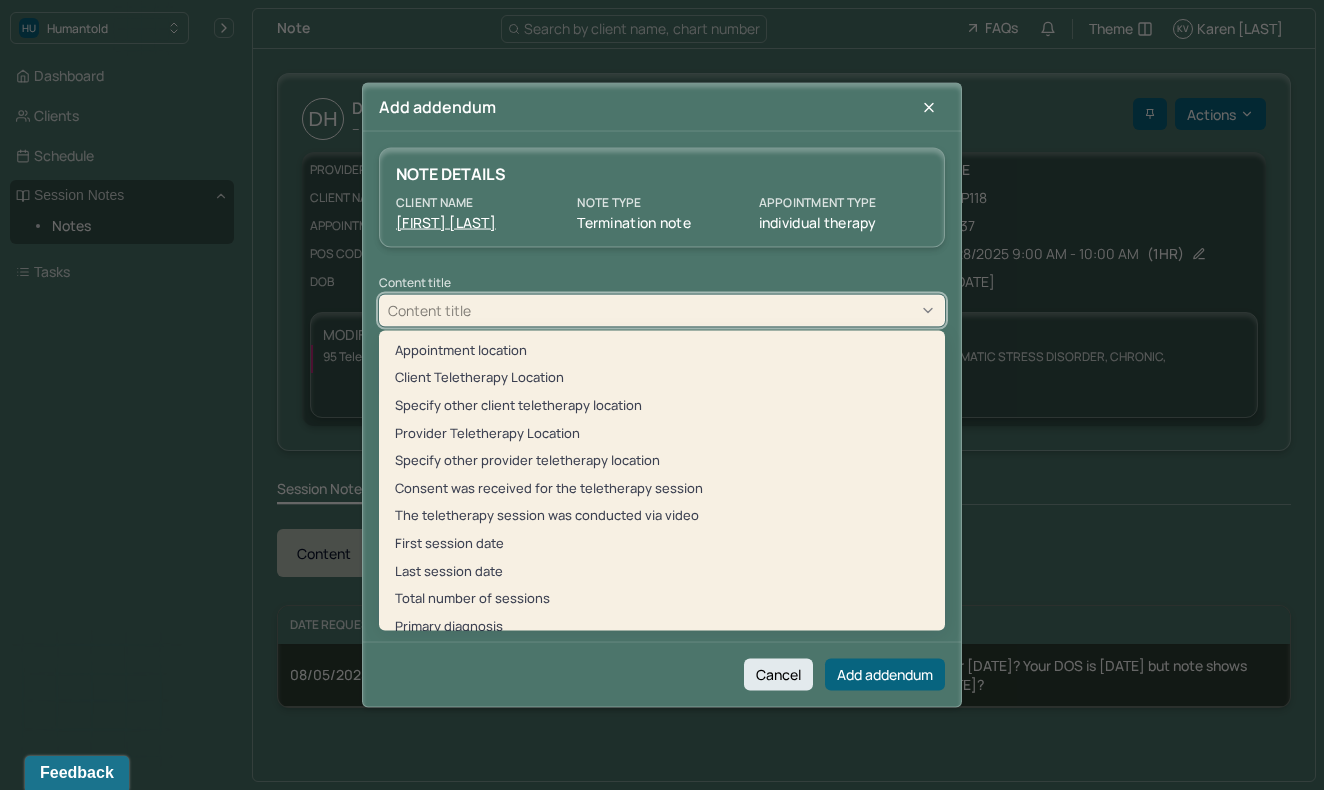 click on "Content title" at bounding box center (662, 310) 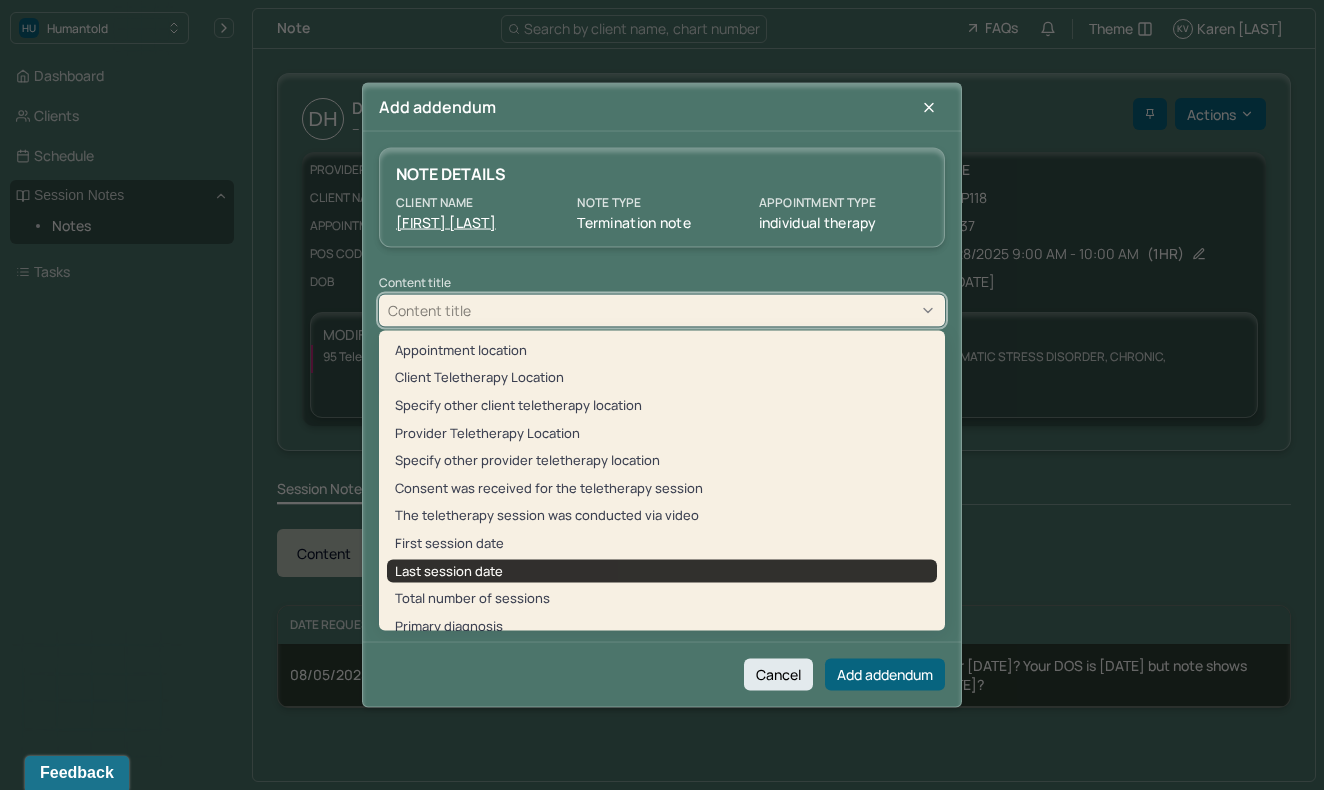 click on "Last session date" at bounding box center (662, 571) 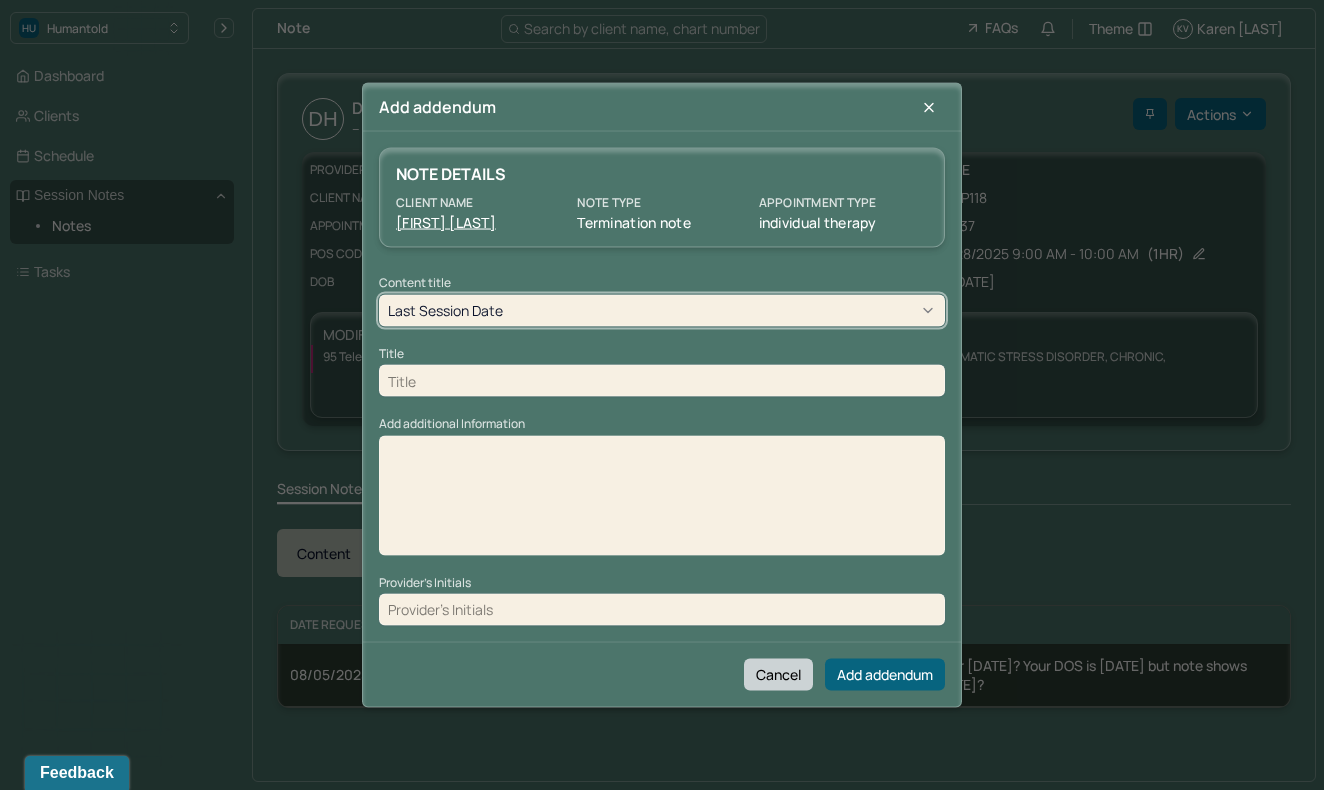 click on "Cancel" at bounding box center [778, 674] 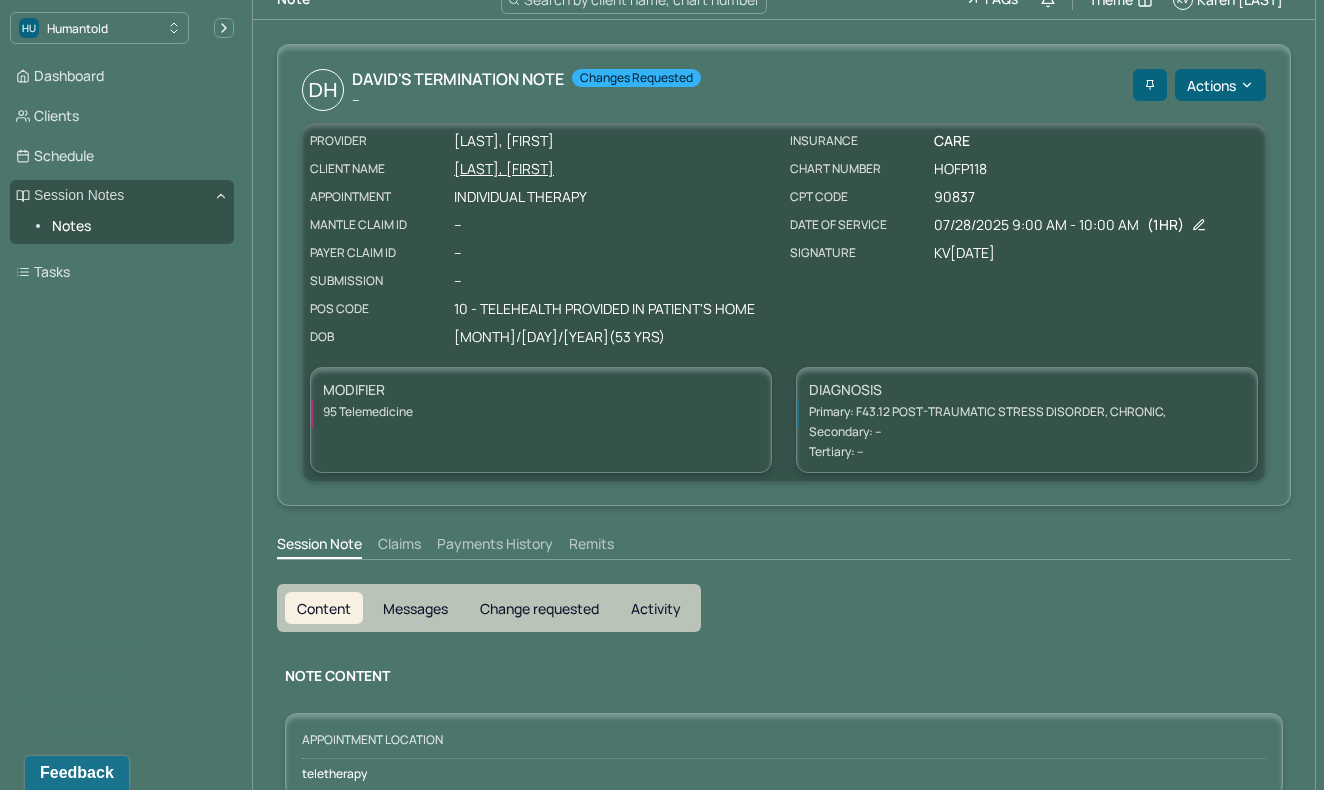scroll, scrollTop: 0, scrollLeft: 0, axis: both 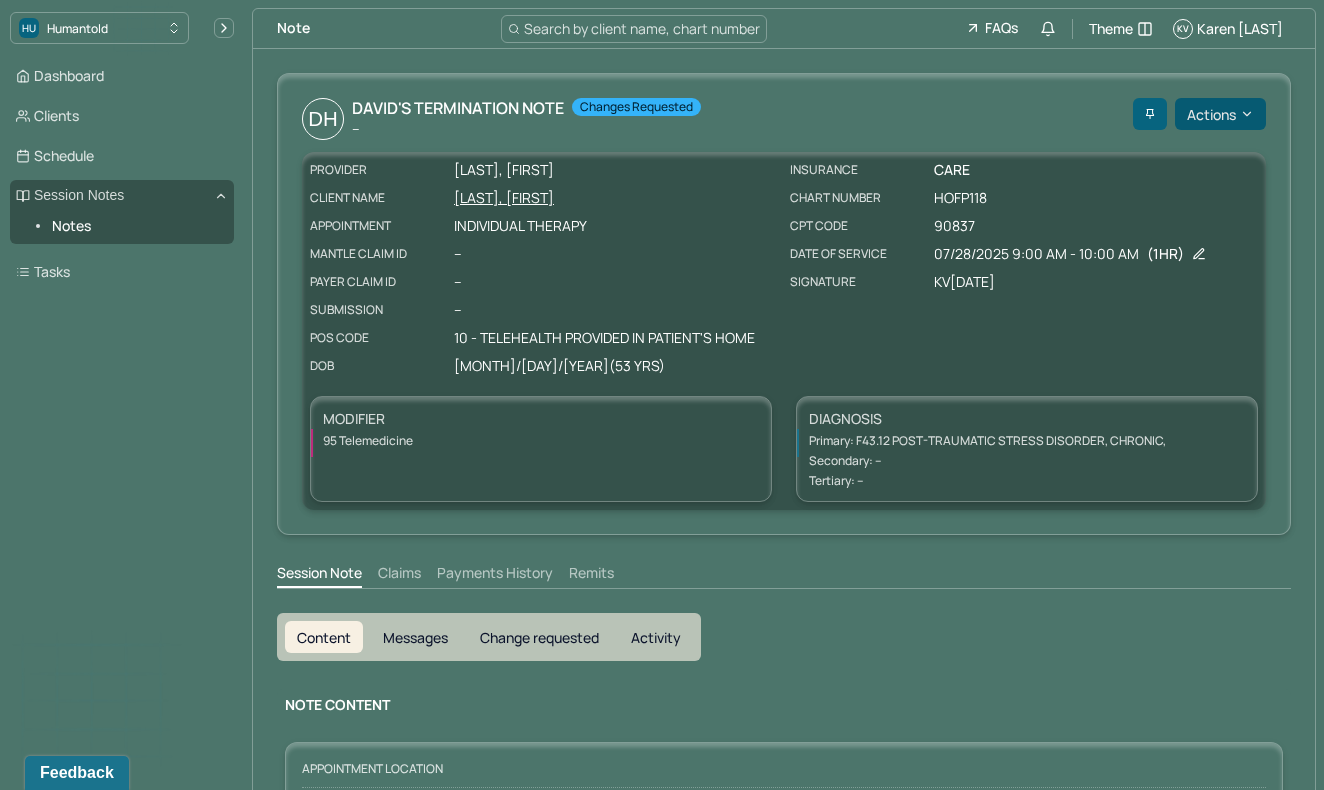 click 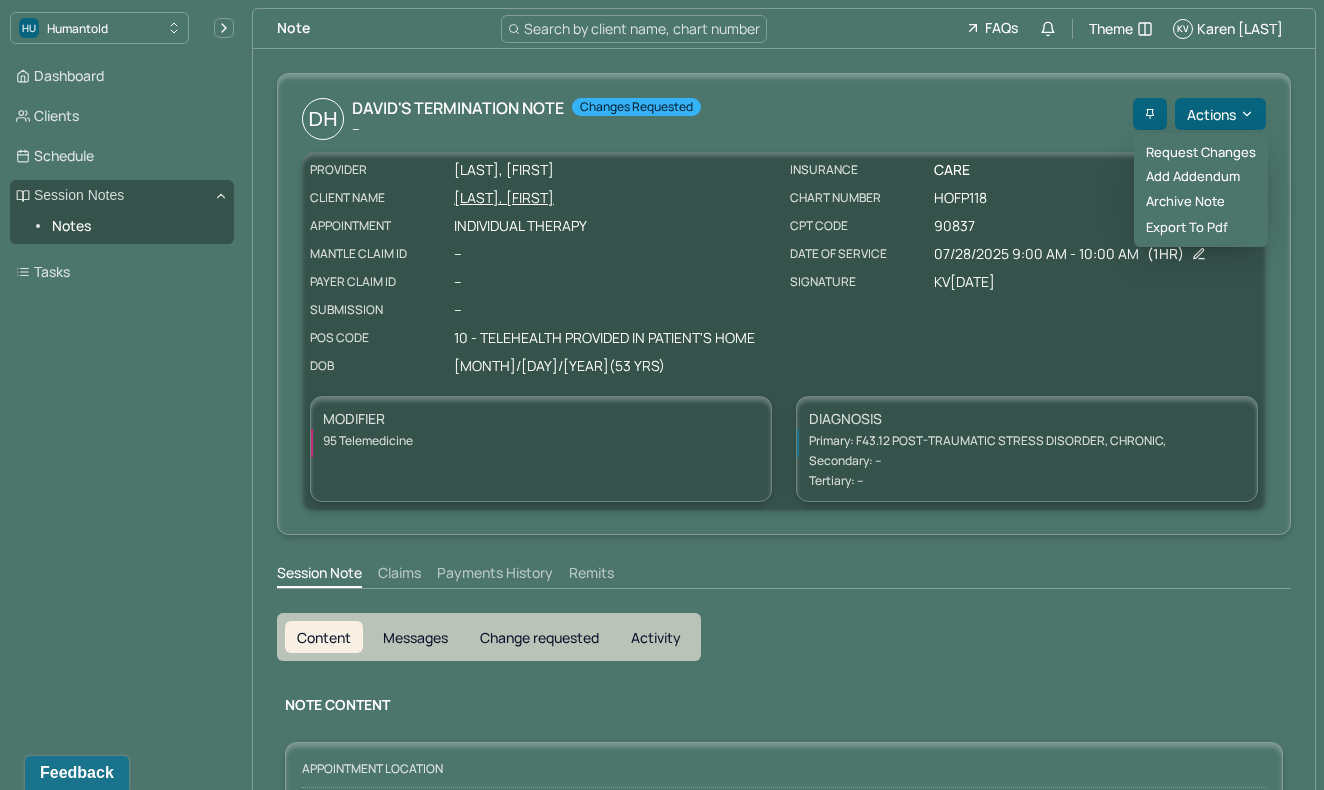 click on "[LAST], [FIRST]" at bounding box center (616, 170) 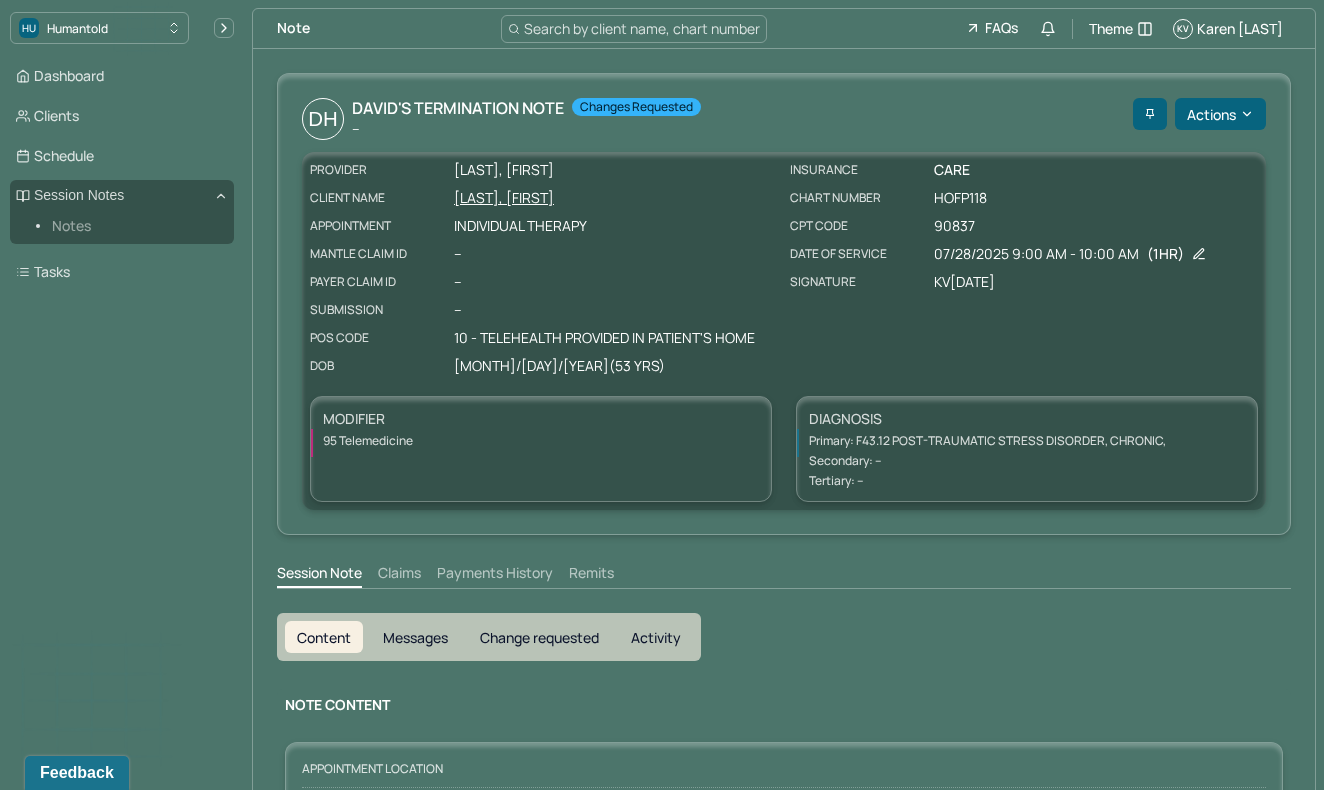click on "Notes" at bounding box center [135, 226] 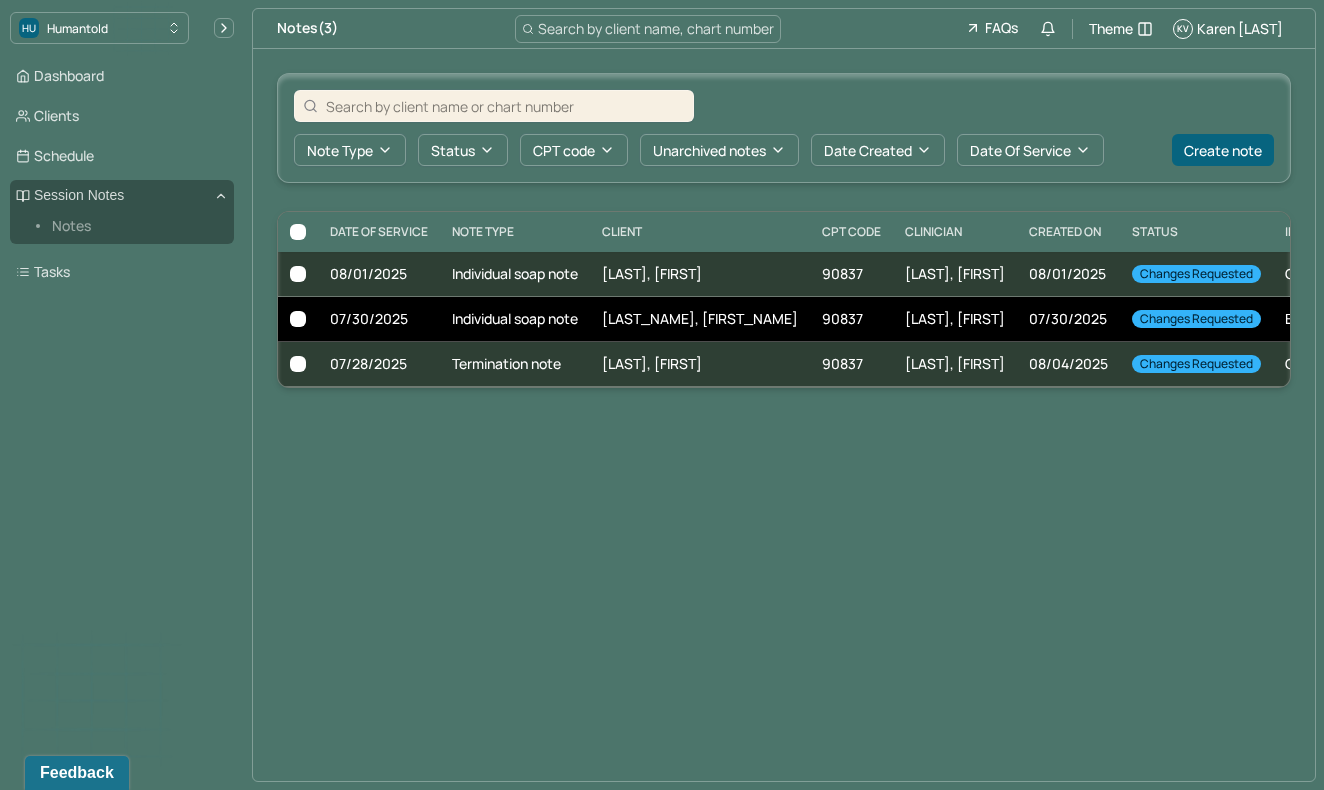 click on "Individual soap note" at bounding box center (515, 319) 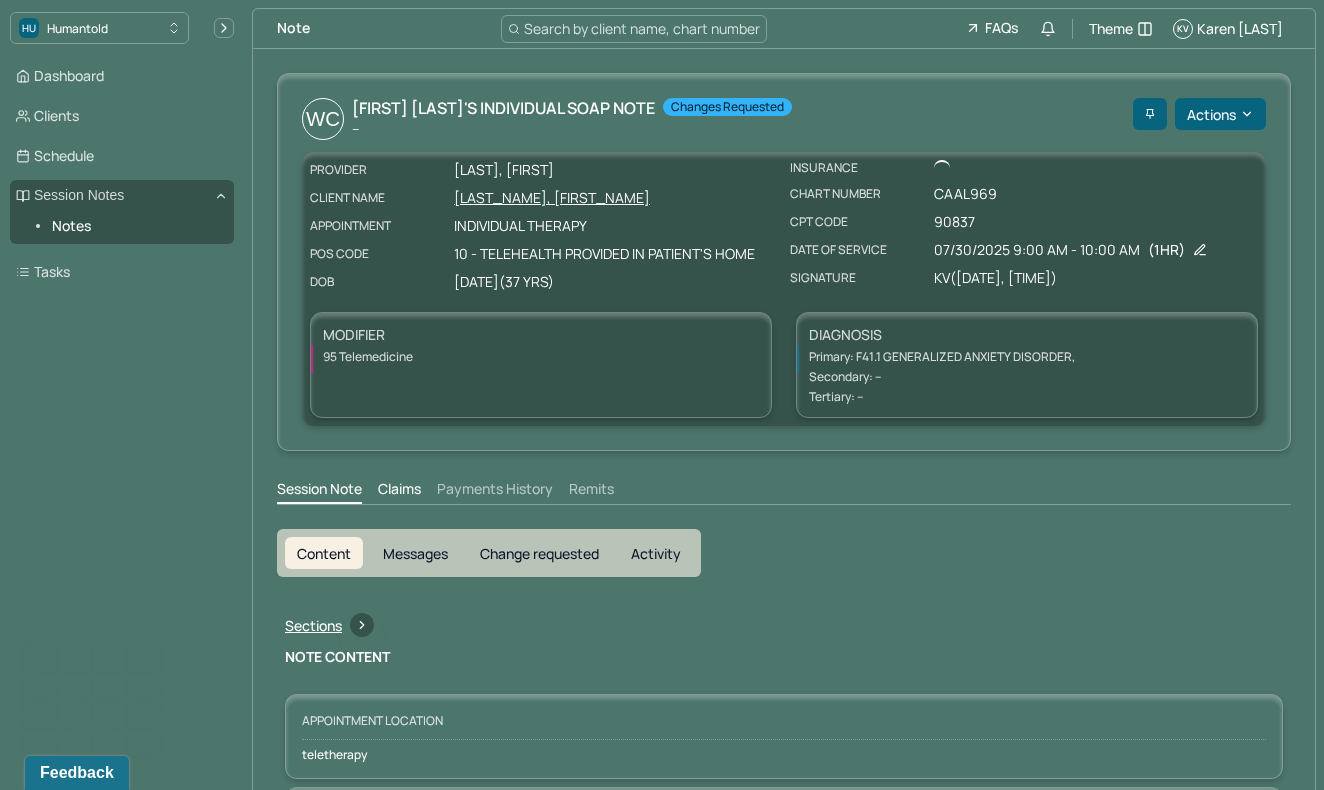 click on "Change requested" at bounding box center (539, 553) 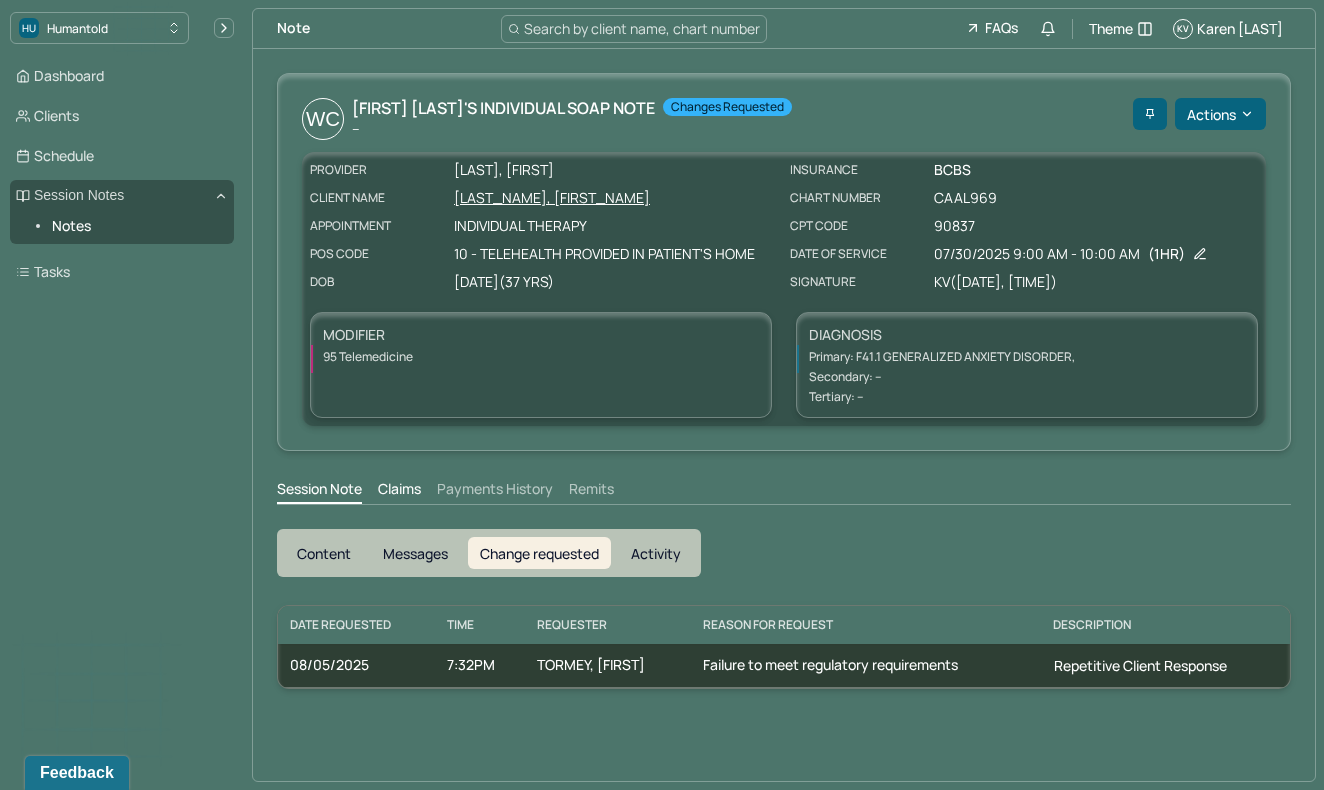 click on "Content" at bounding box center (324, 553) 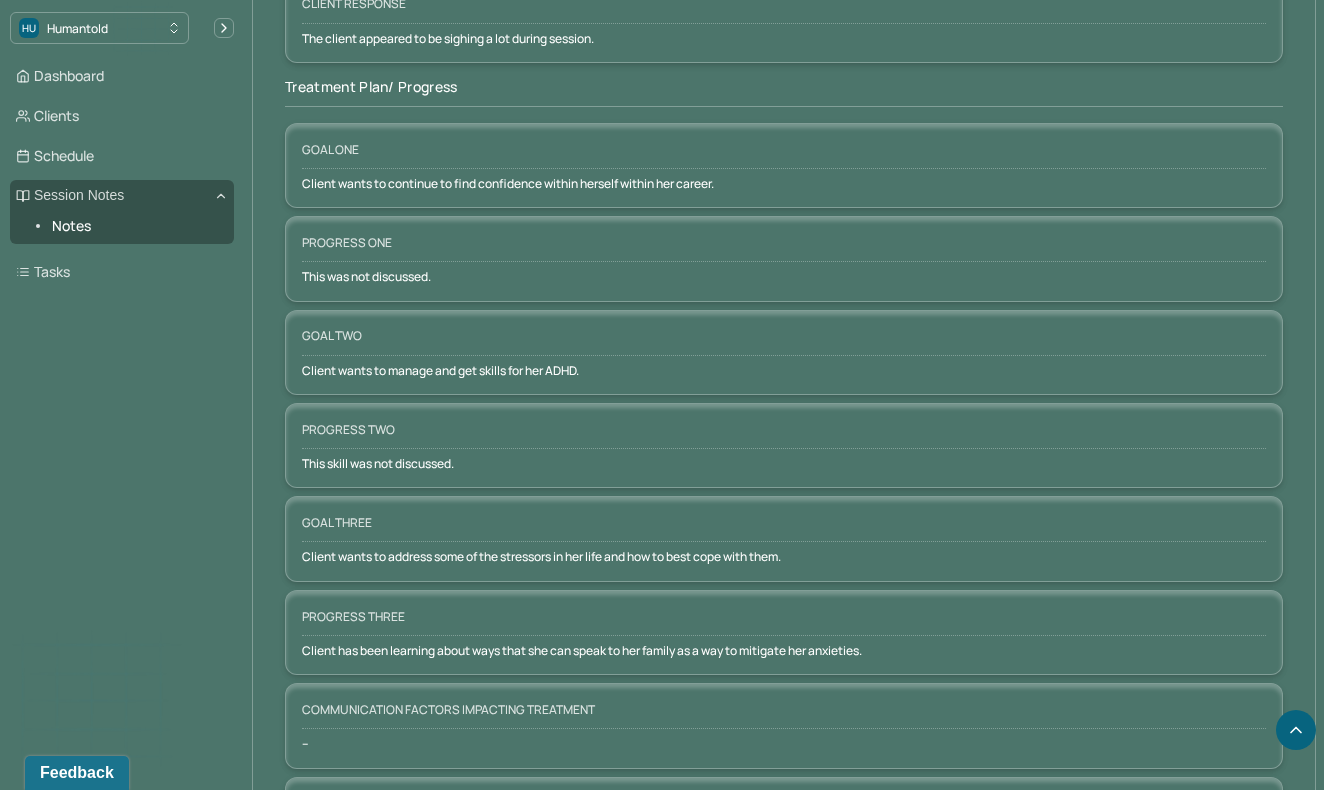 scroll, scrollTop: 3004, scrollLeft: 0, axis: vertical 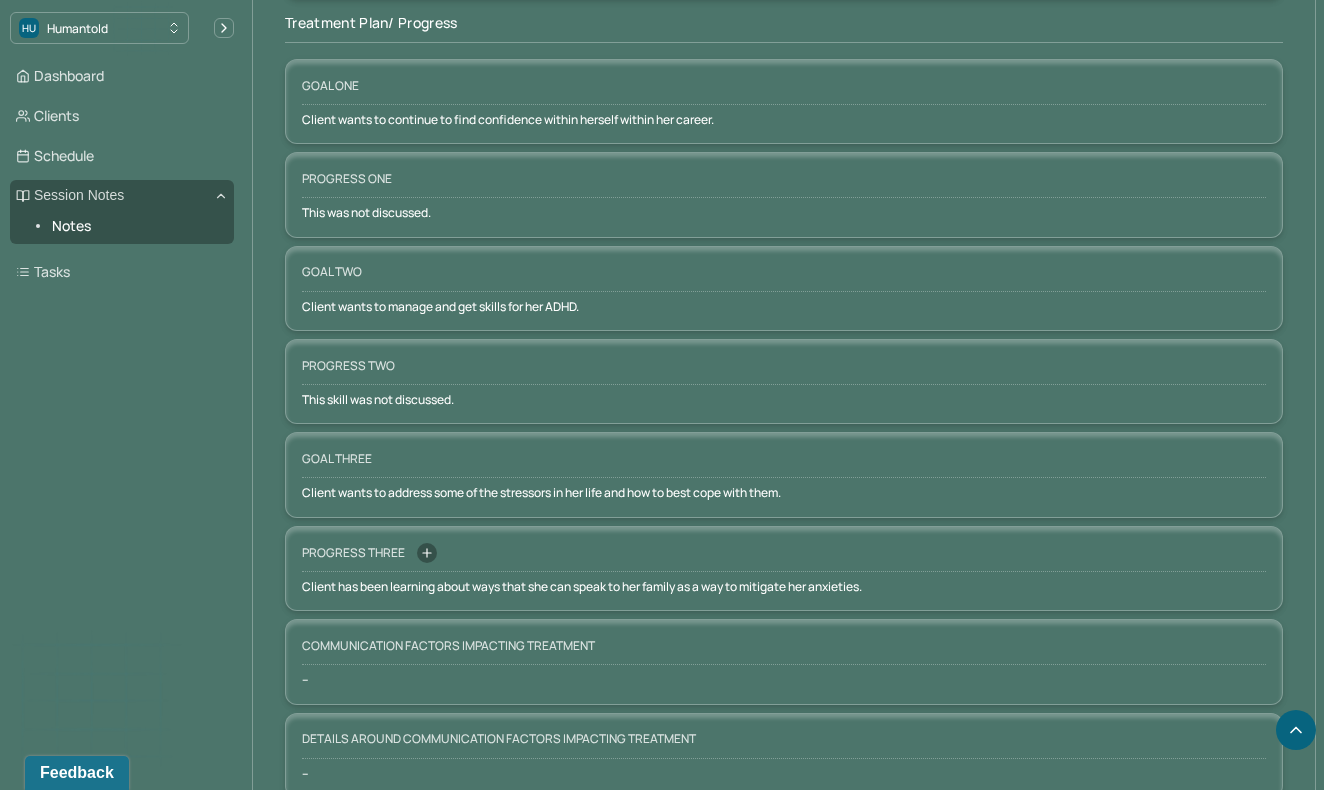 click 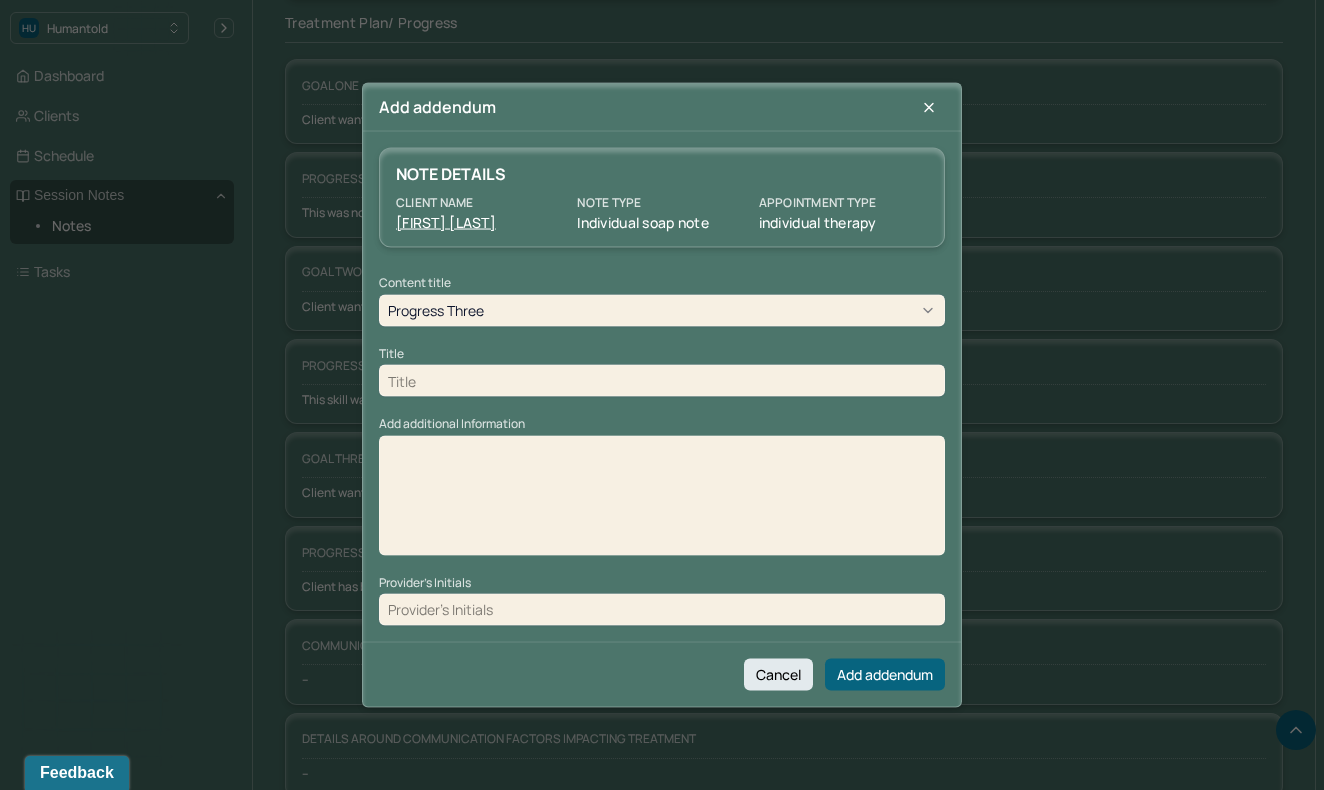 click at bounding box center (662, 381) 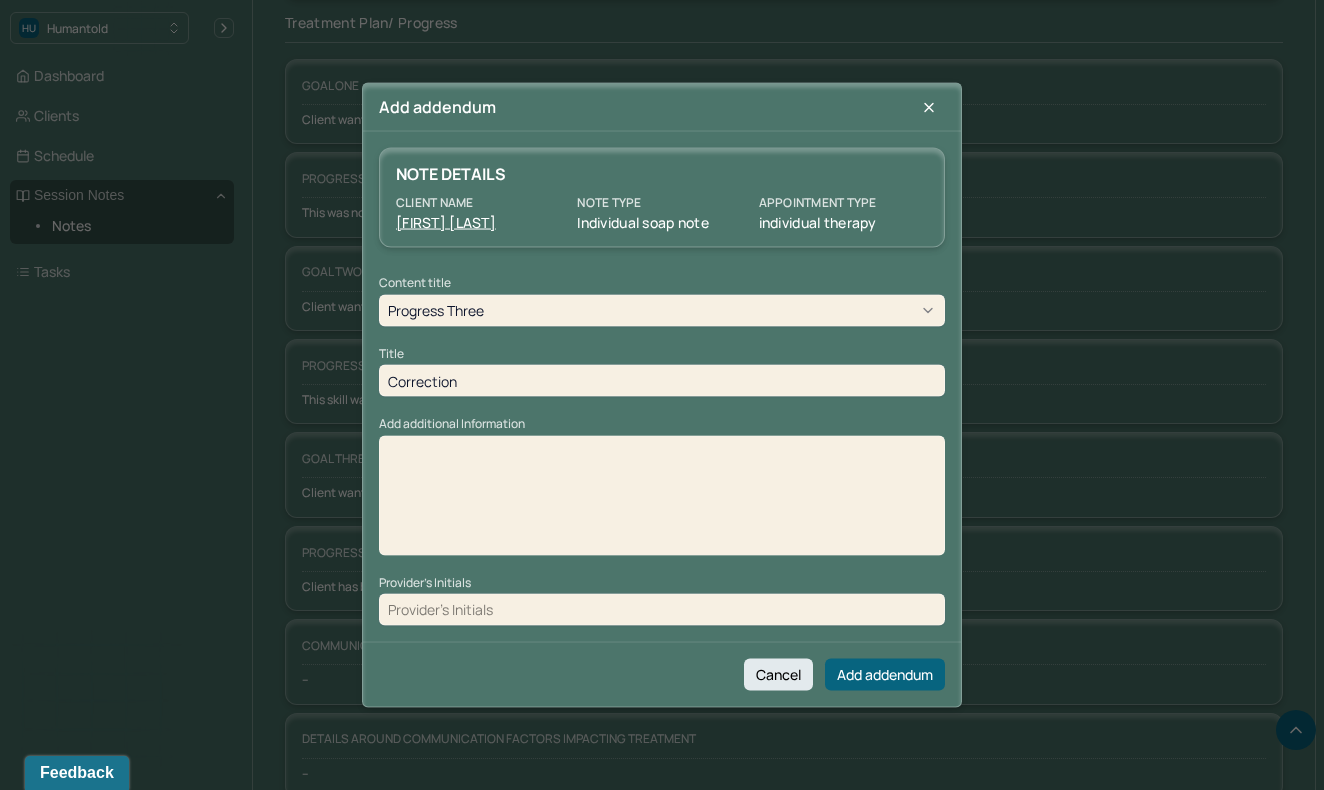 type on "Correction" 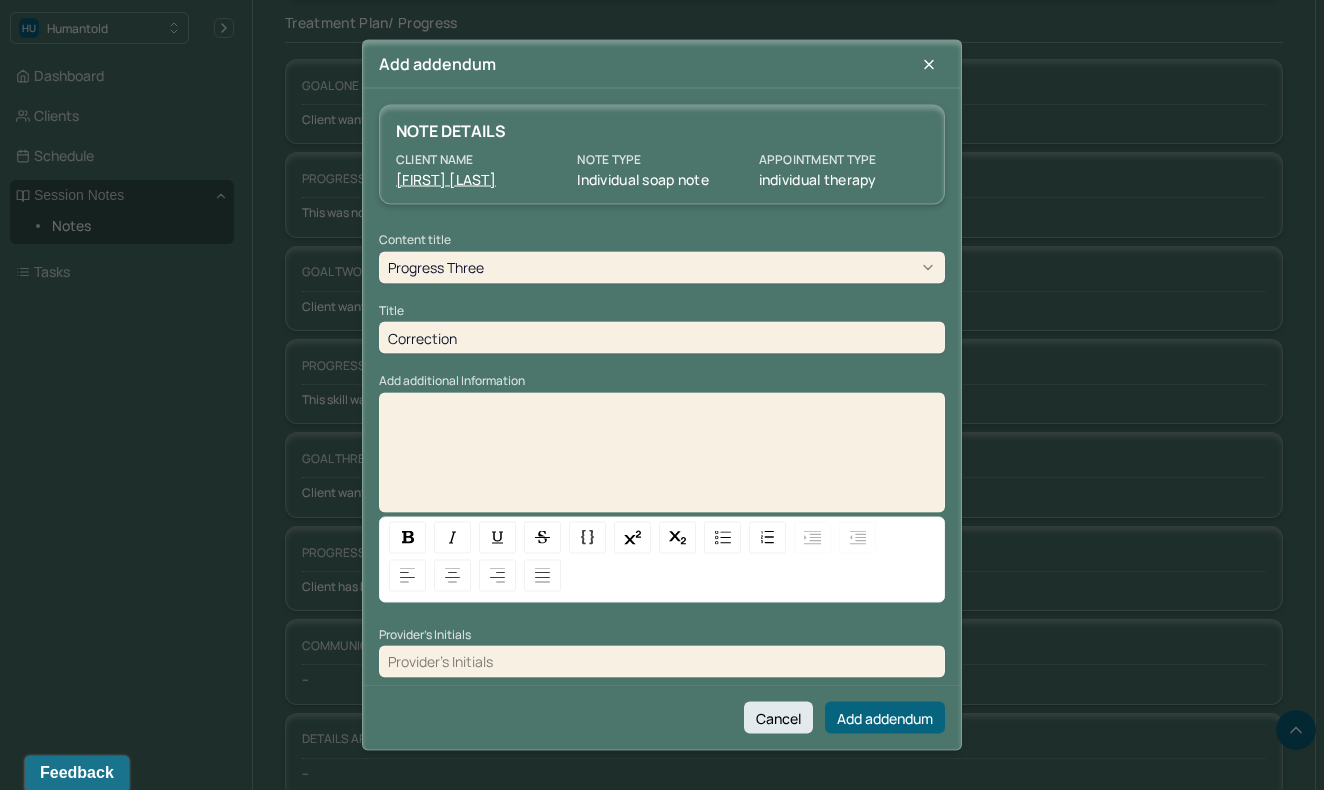 type 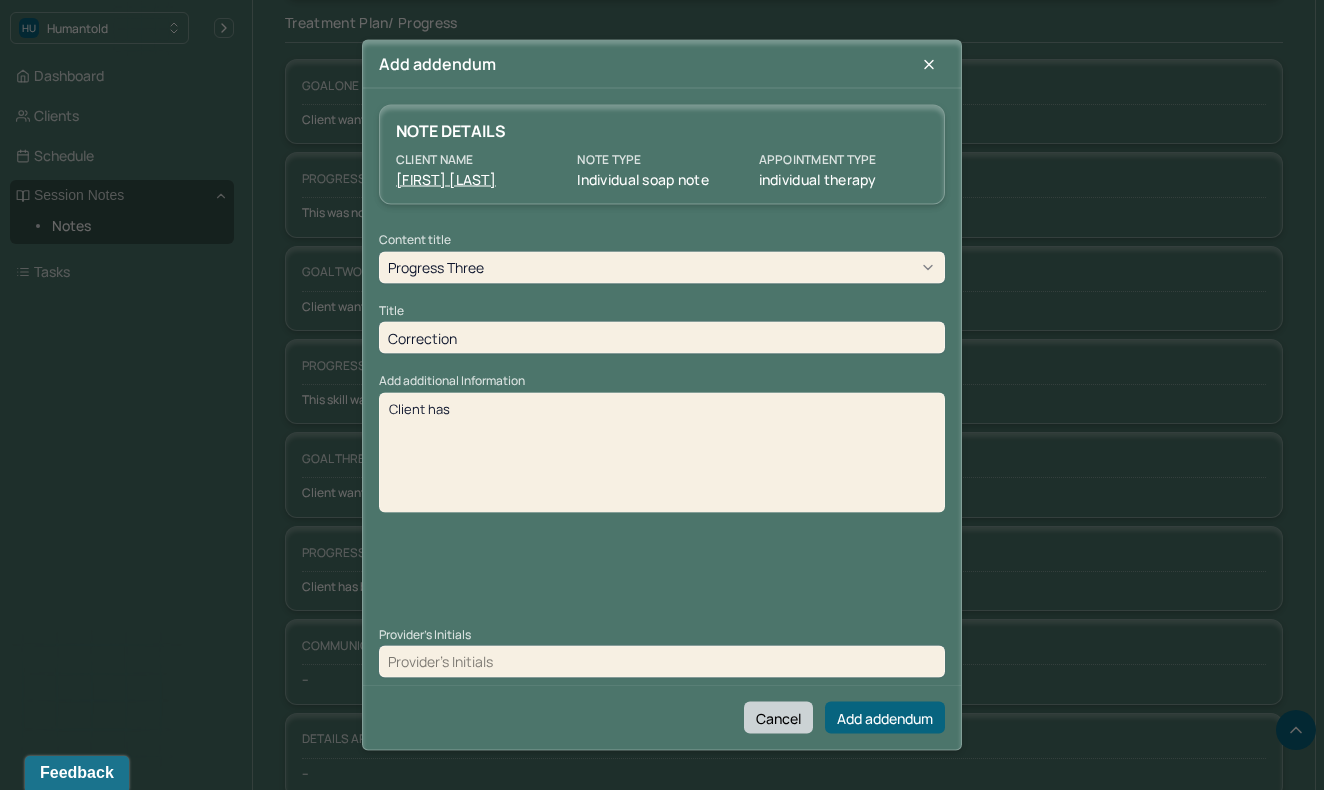 click on "Cancel" at bounding box center [778, 718] 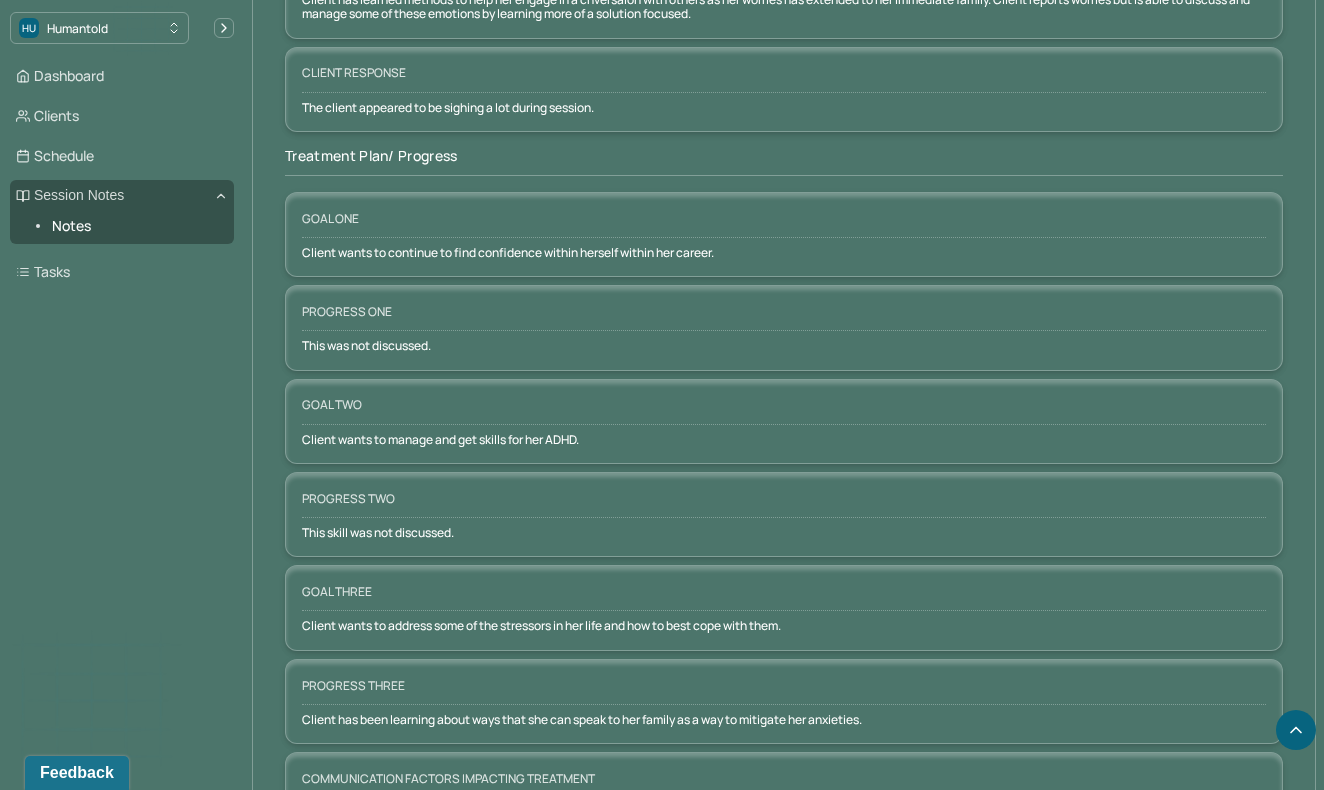 scroll, scrollTop: 2943, scrollLeft: 0, axis: vertical 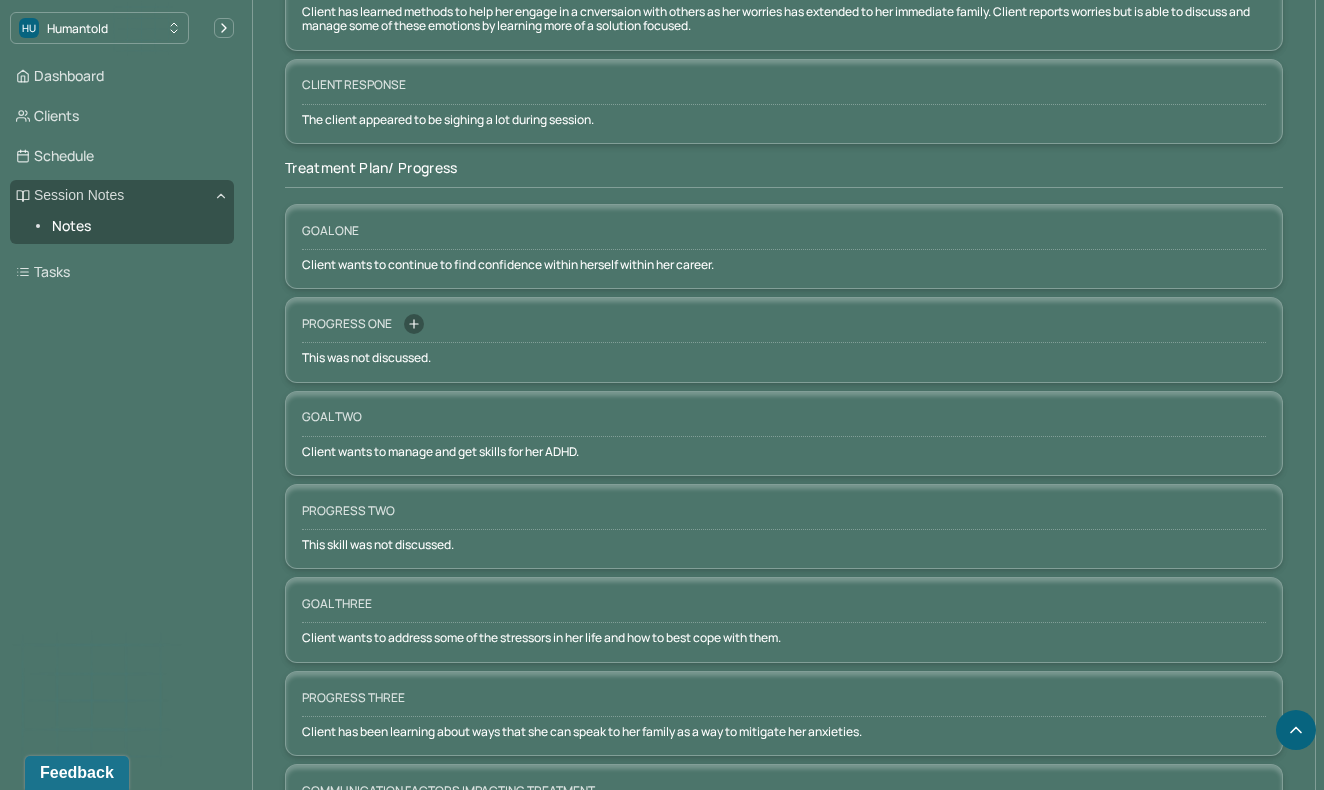 click 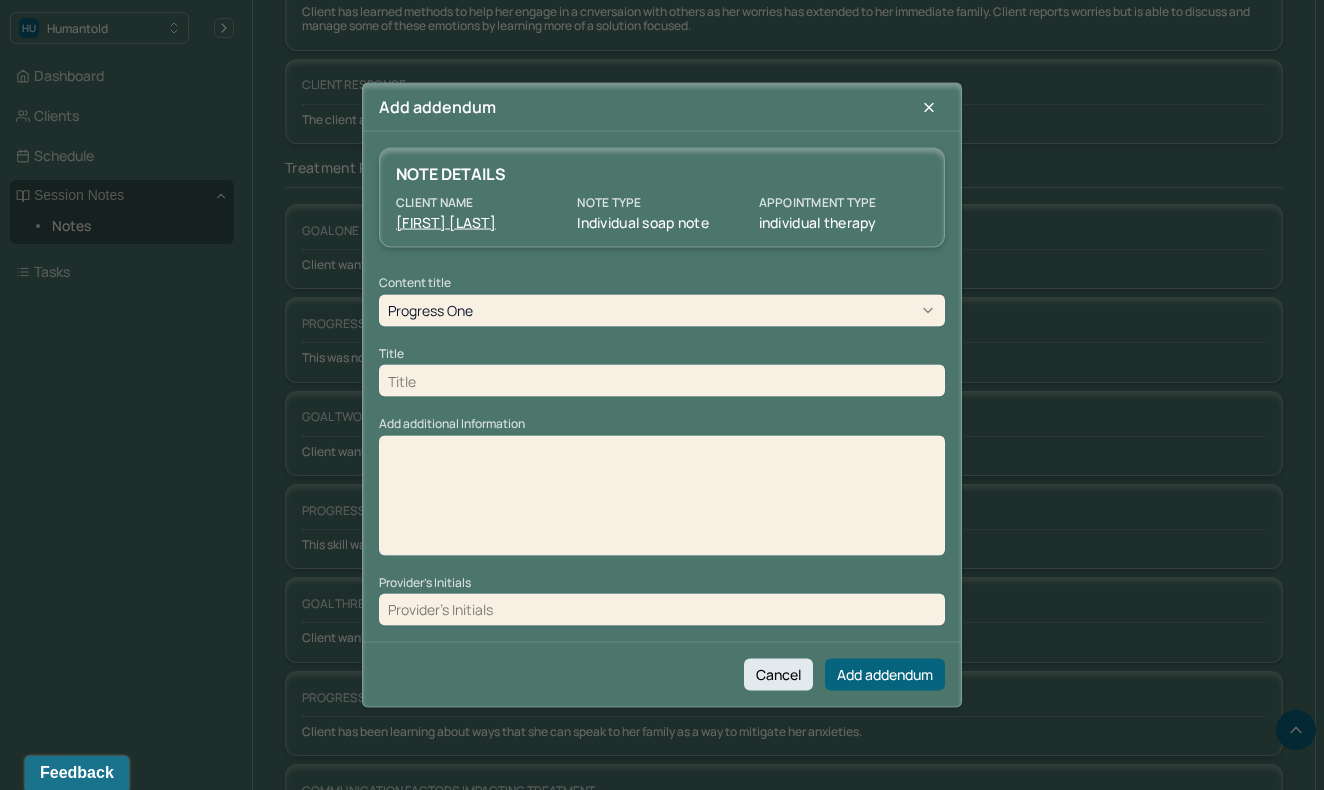 click at bounding box center (662, 381) 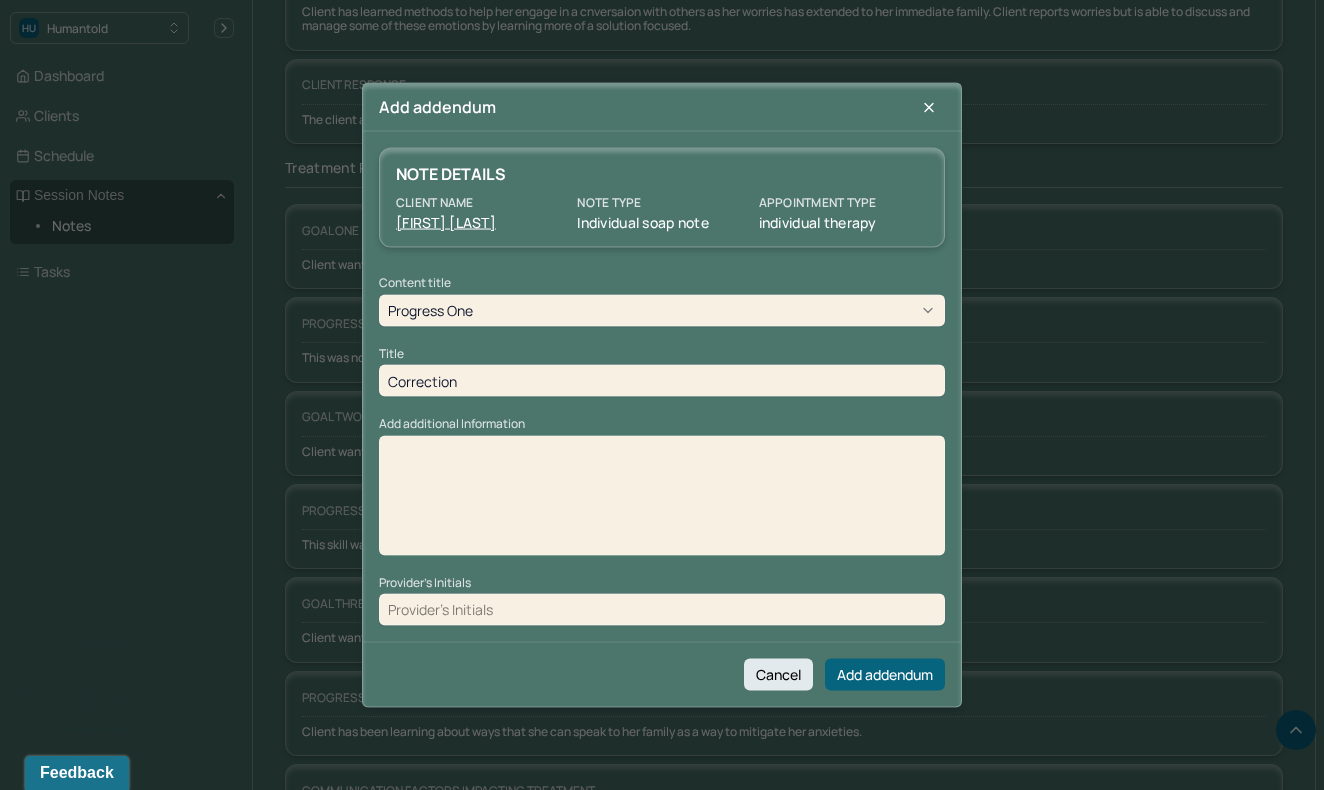 type on "Correction" 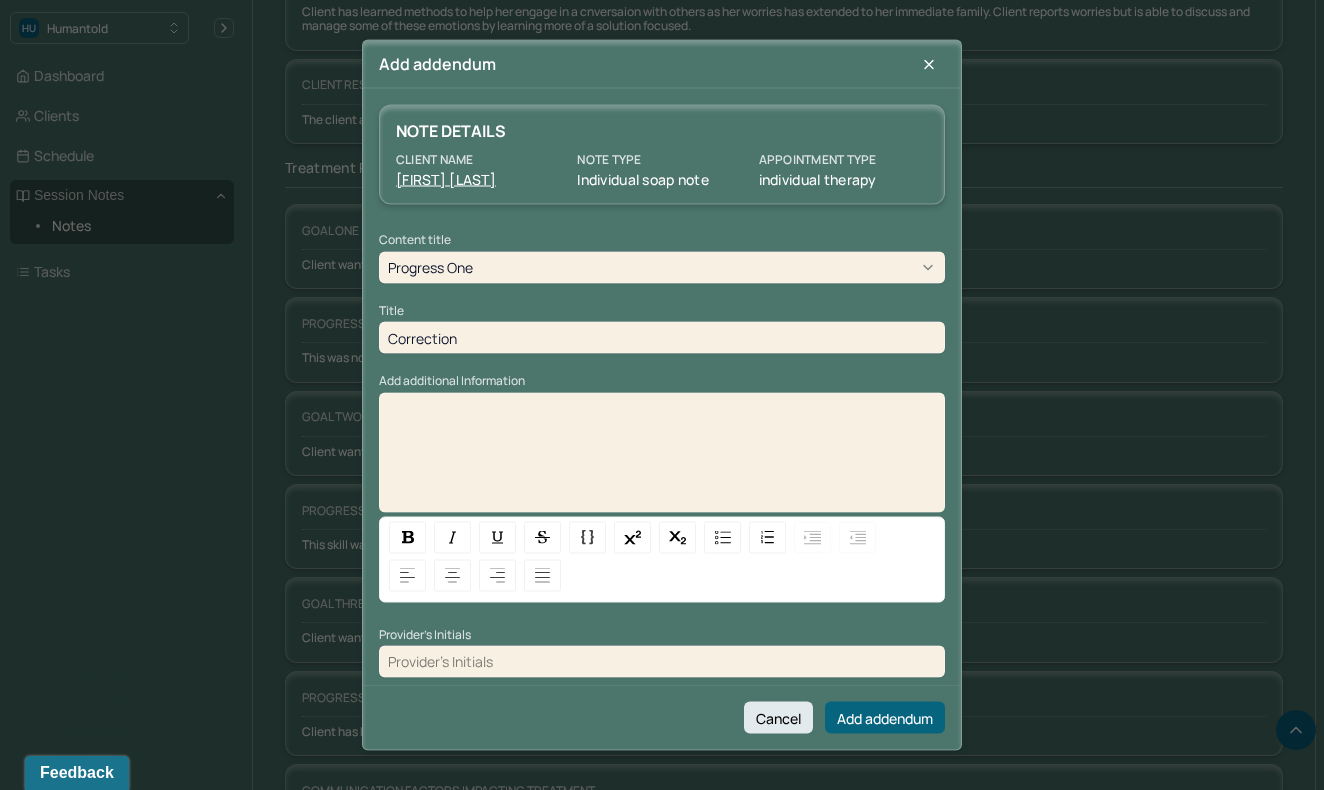 type 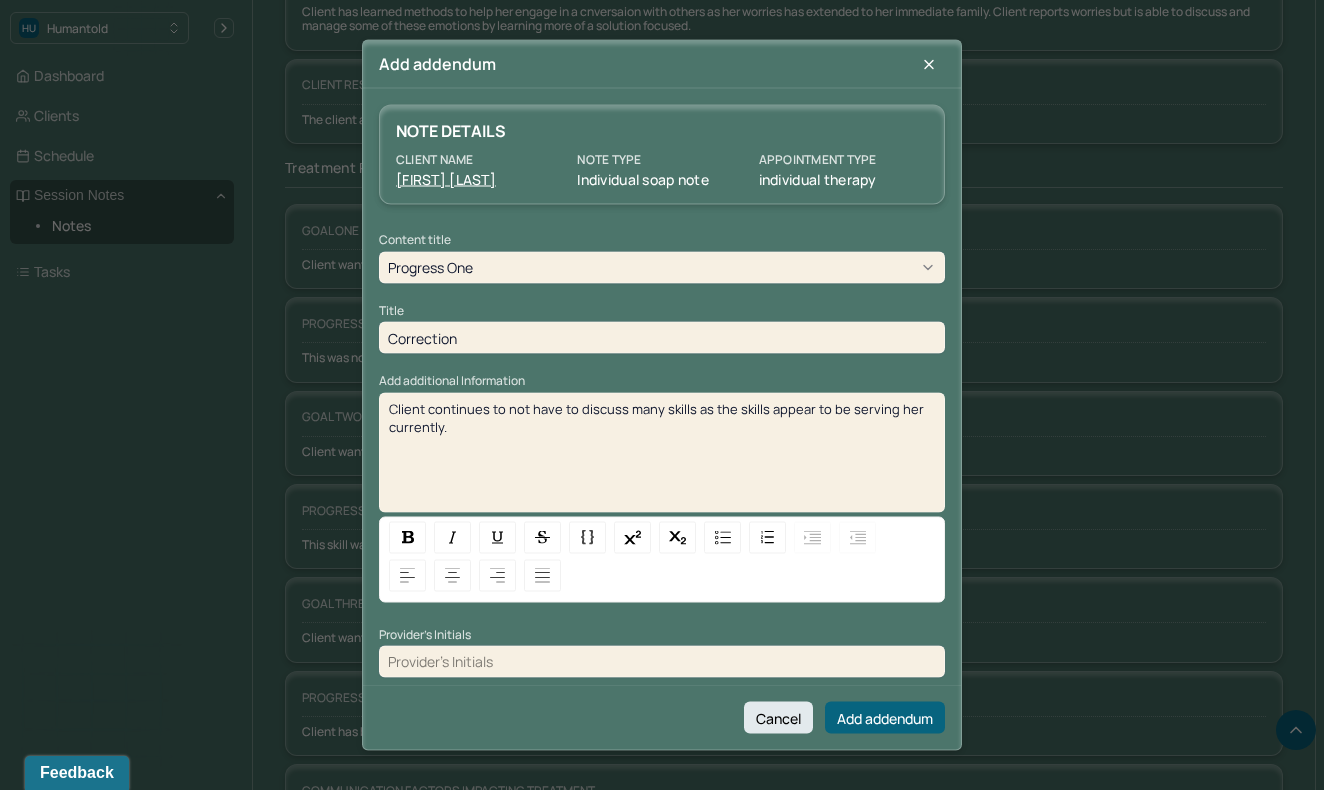 click at bounding box center [662, 661] 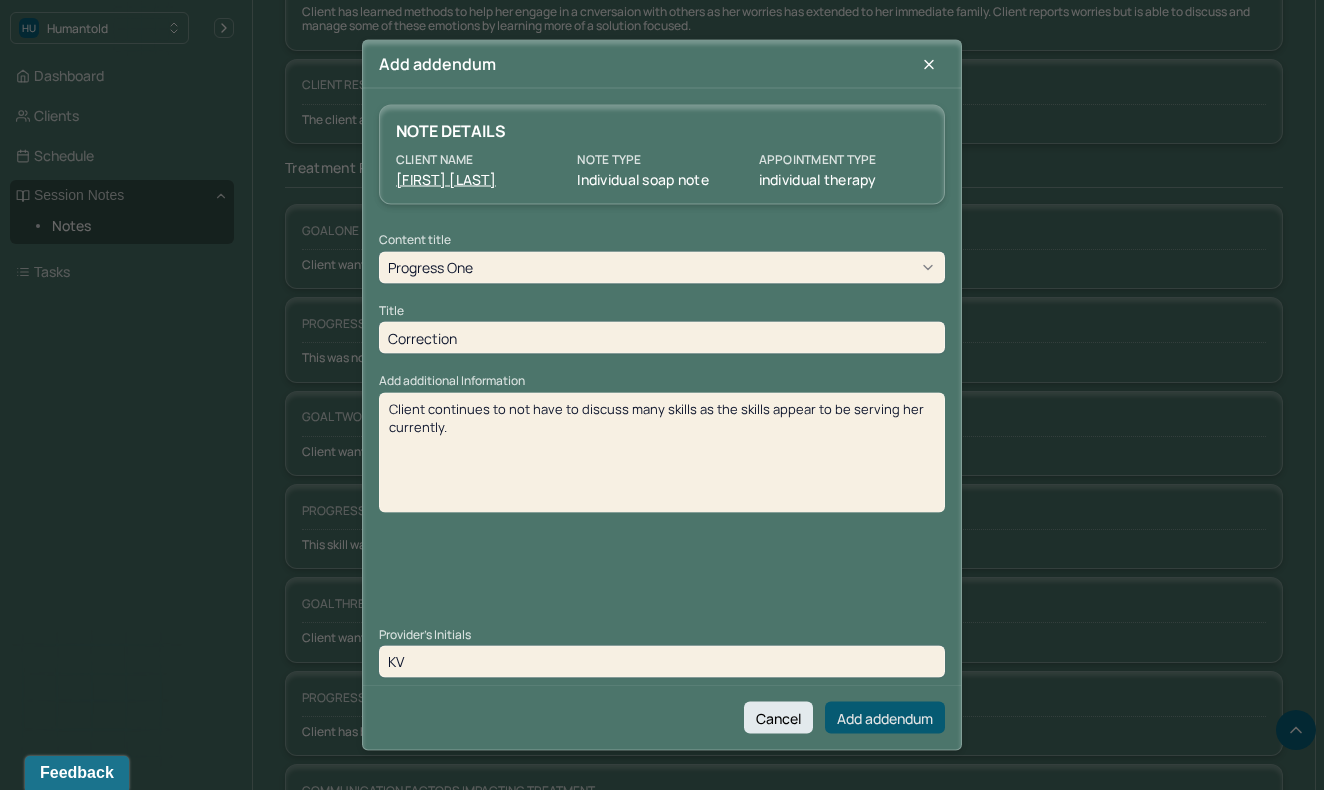 type on "KV" 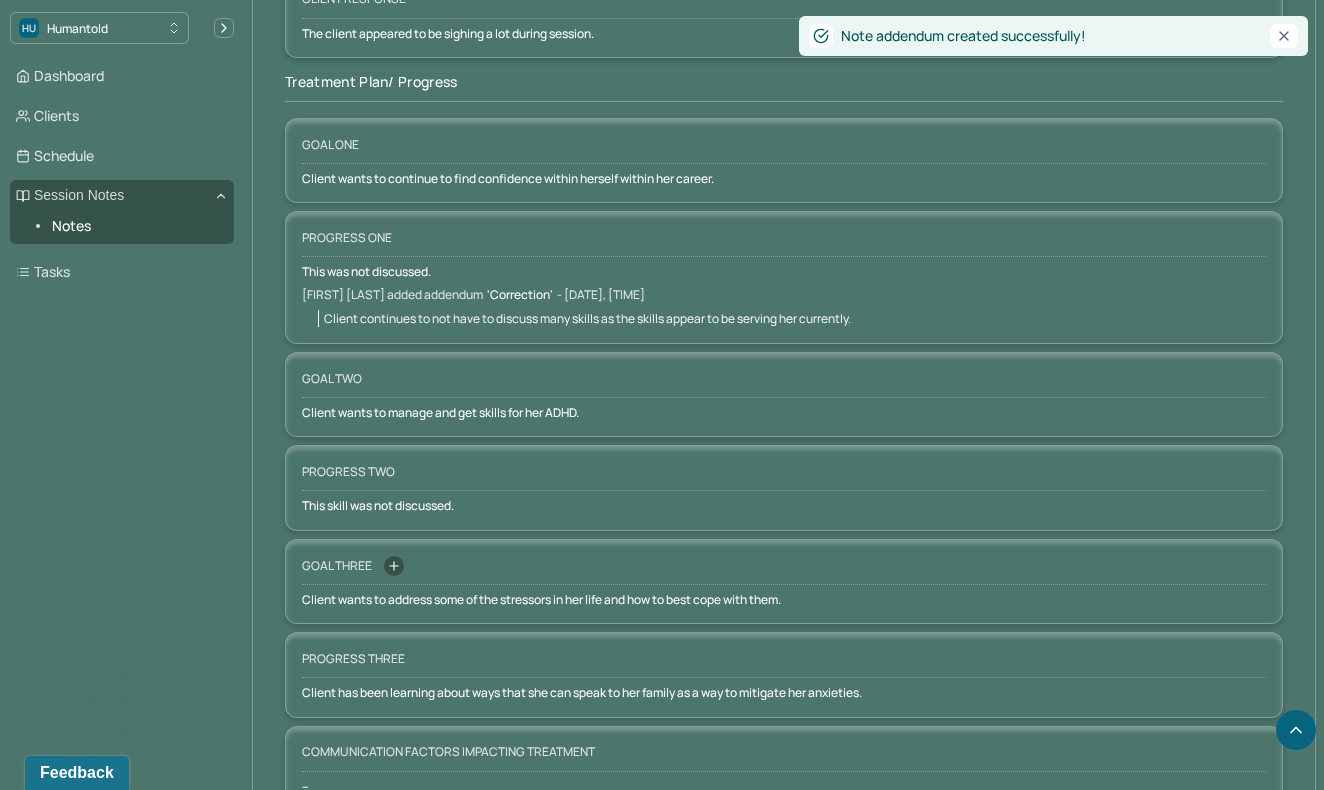 scroll, scrollTop: 3039, scrollLeft: 0, axis: vertical 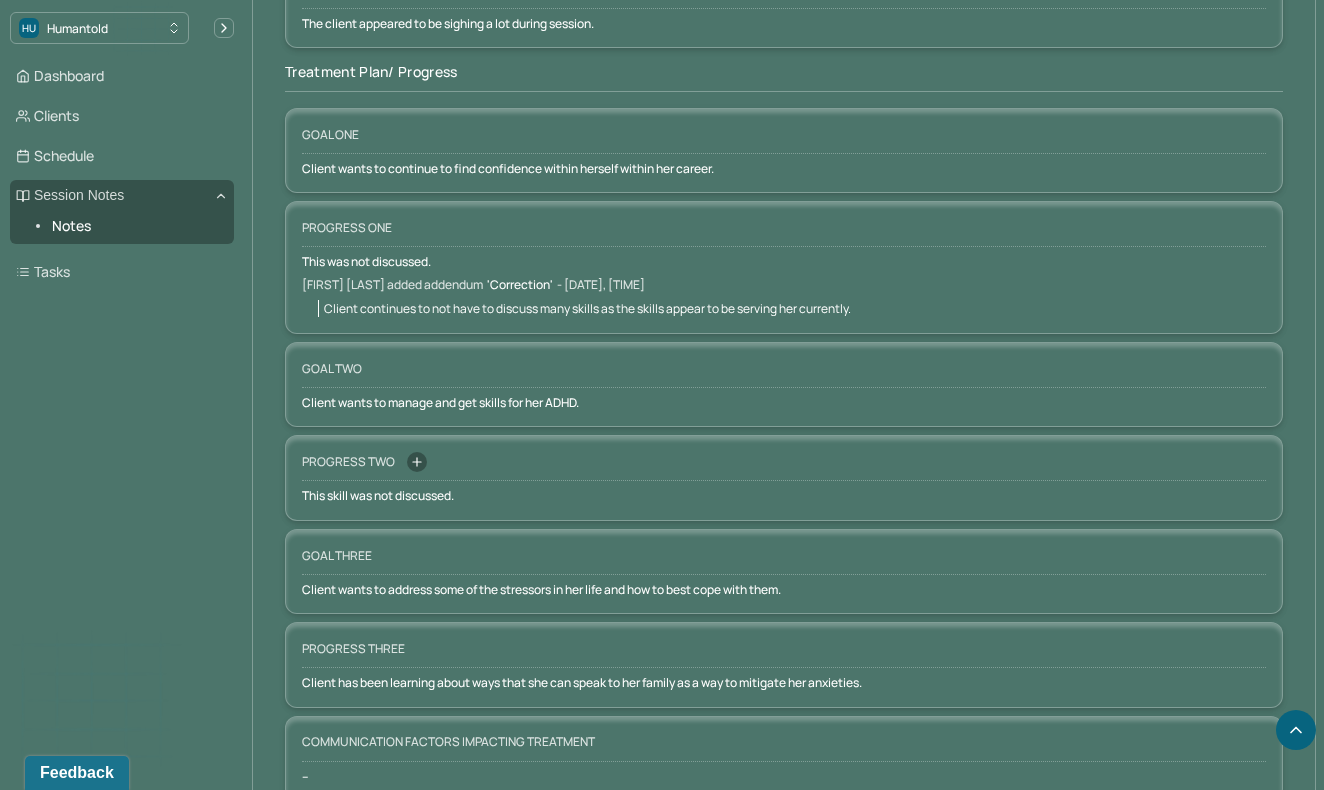 click 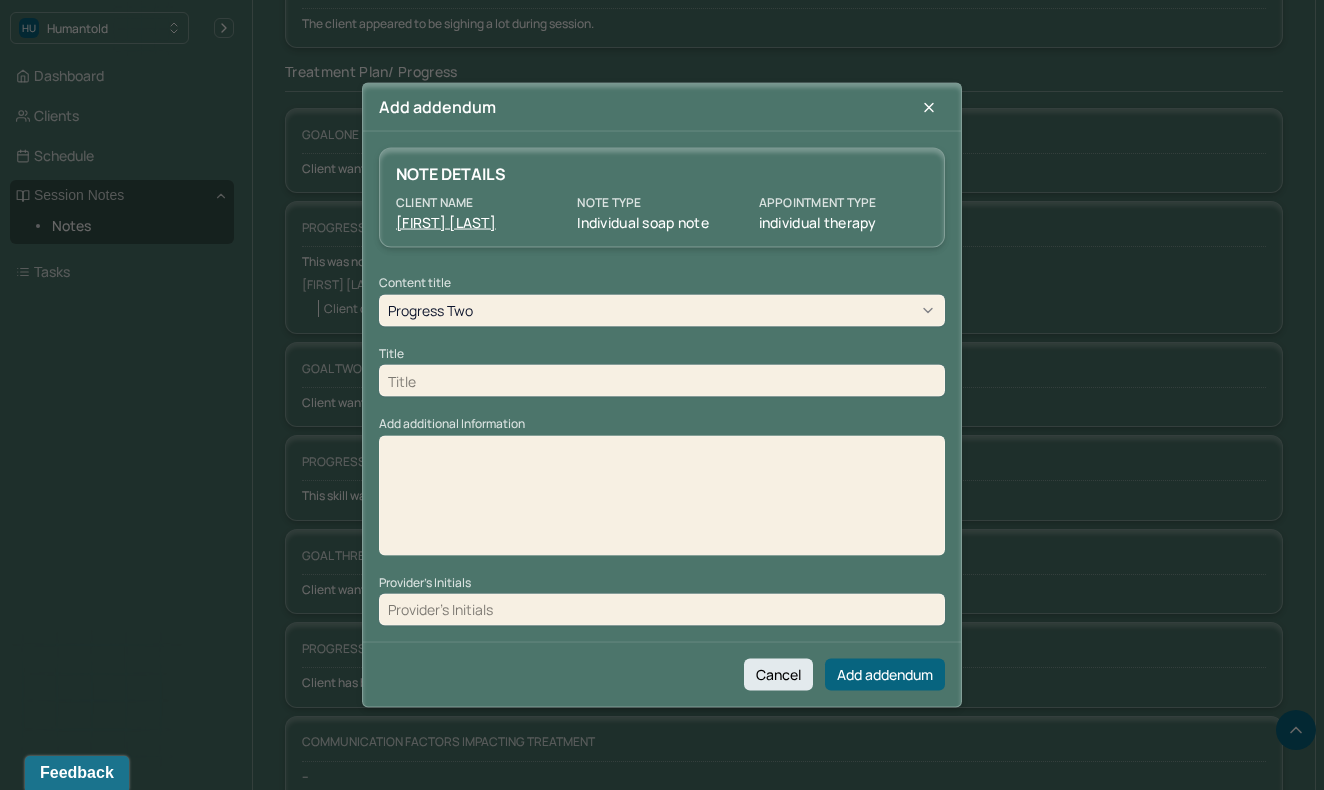 click at bounding box center (662, 381) 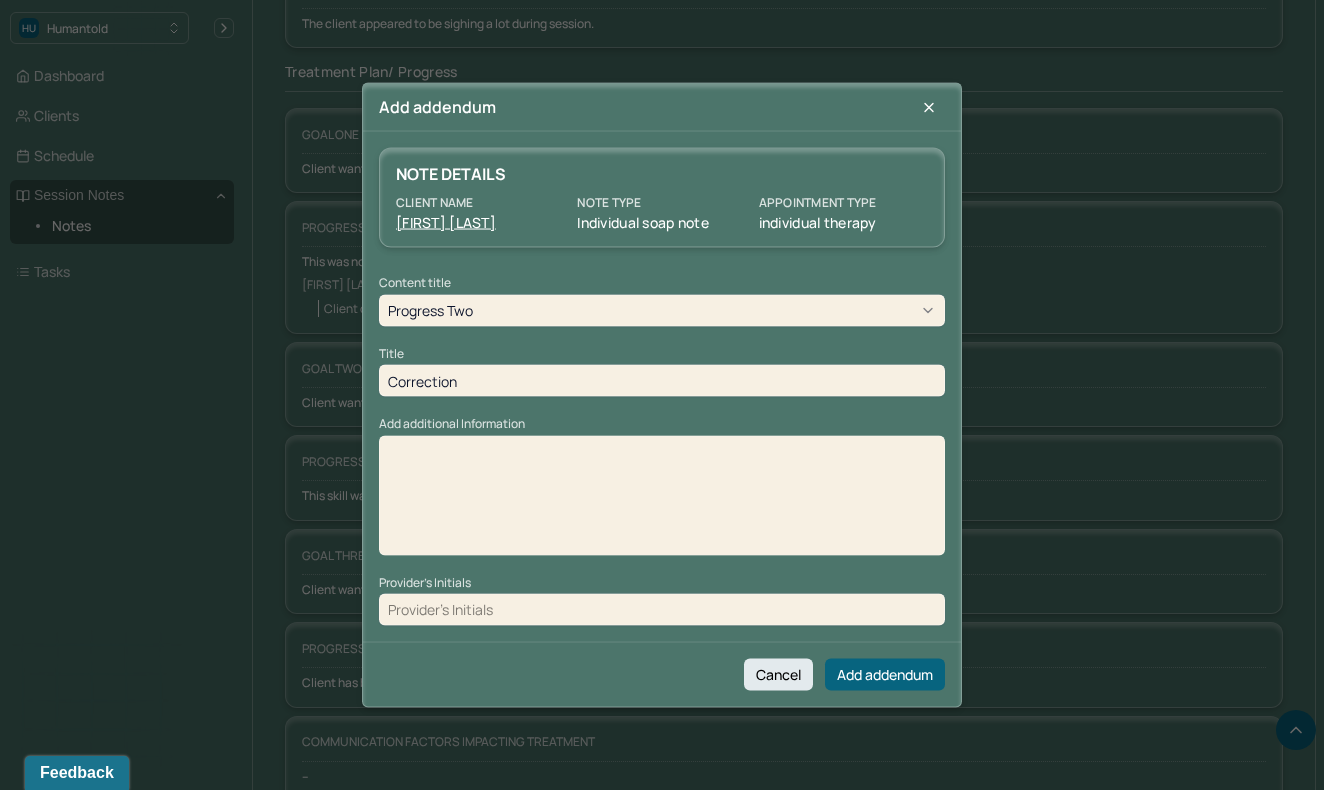 type on "Correction" 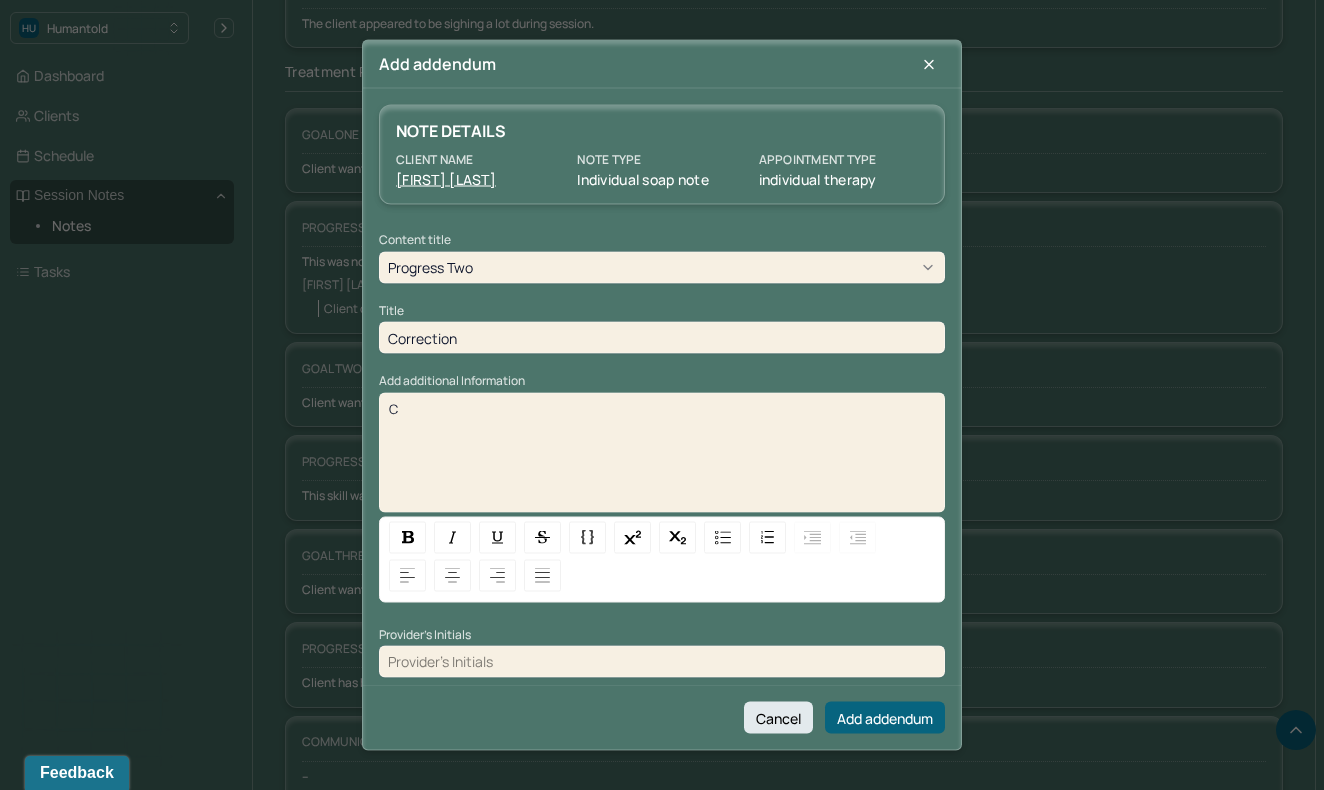 type 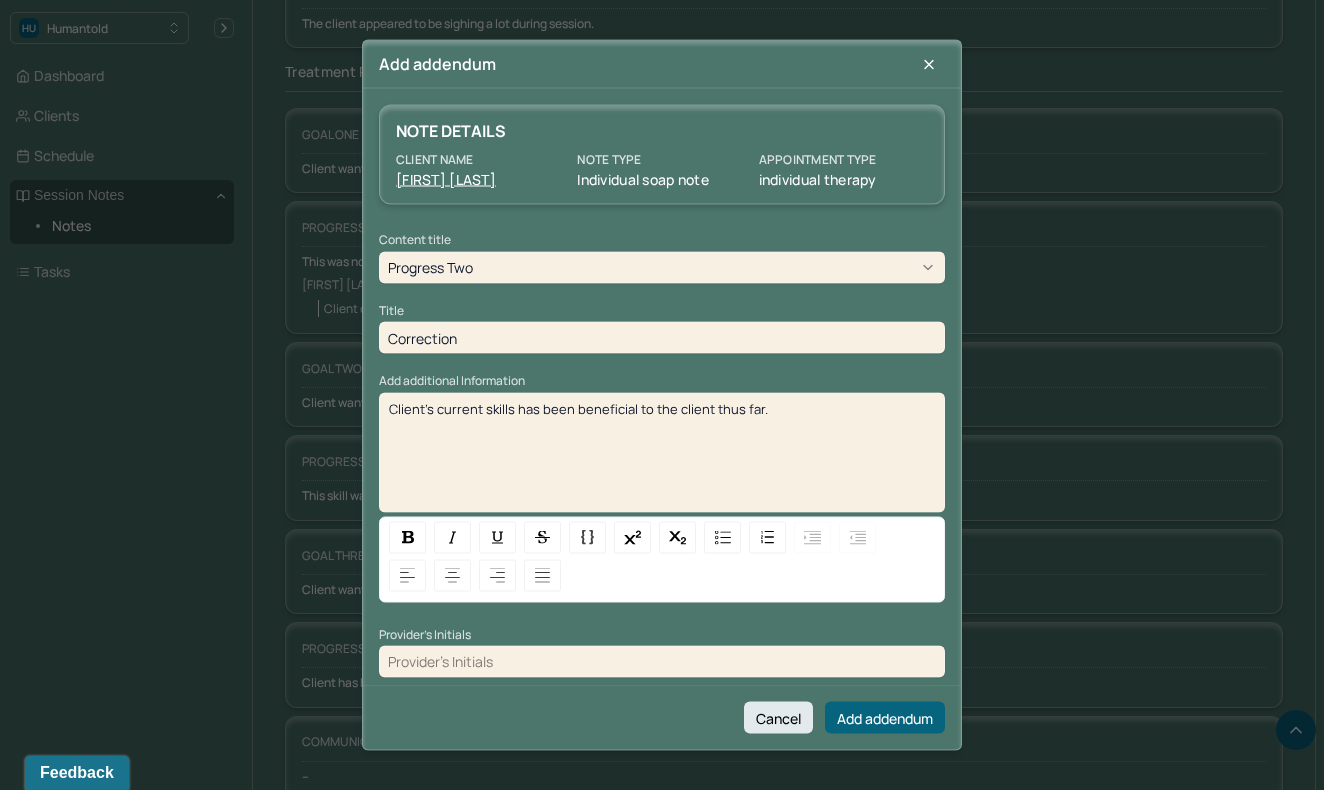 click at bounding box center [662, 661] 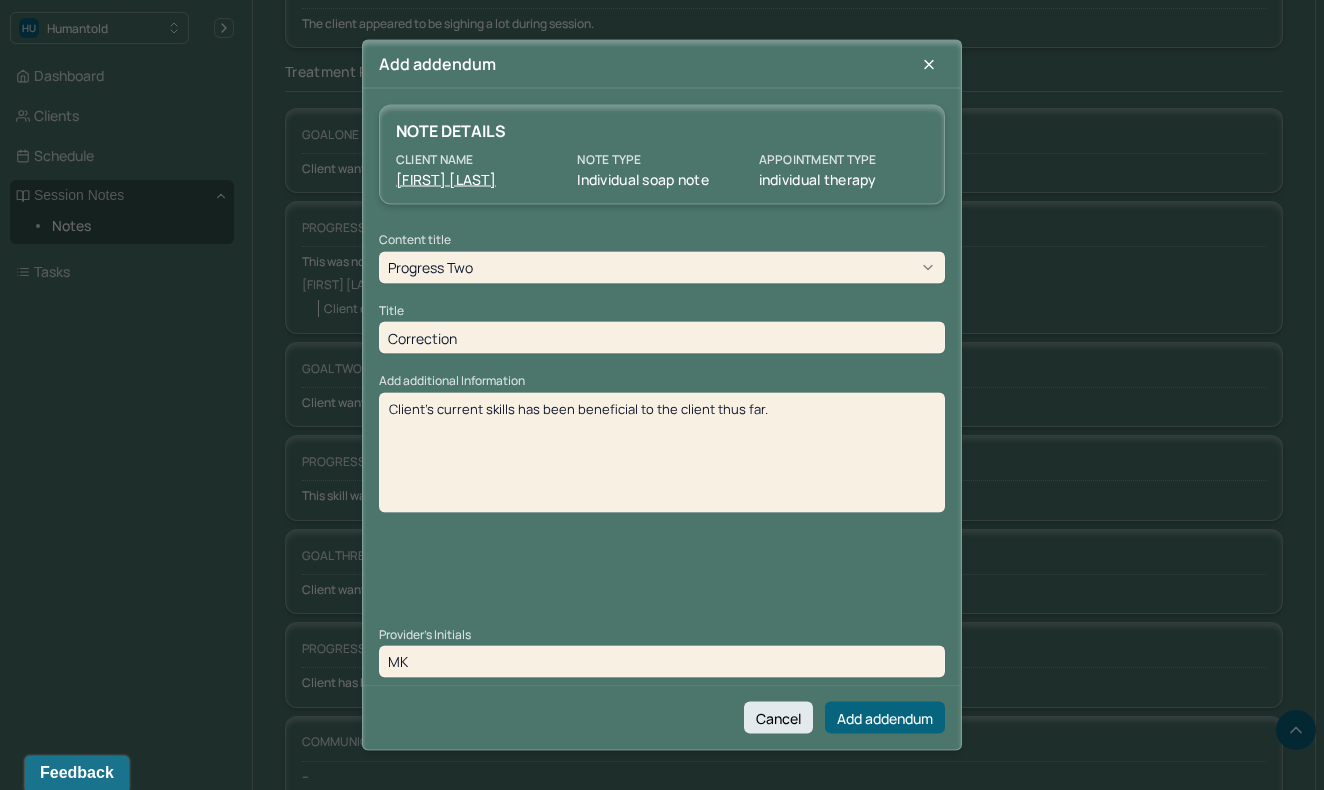 type on "M" 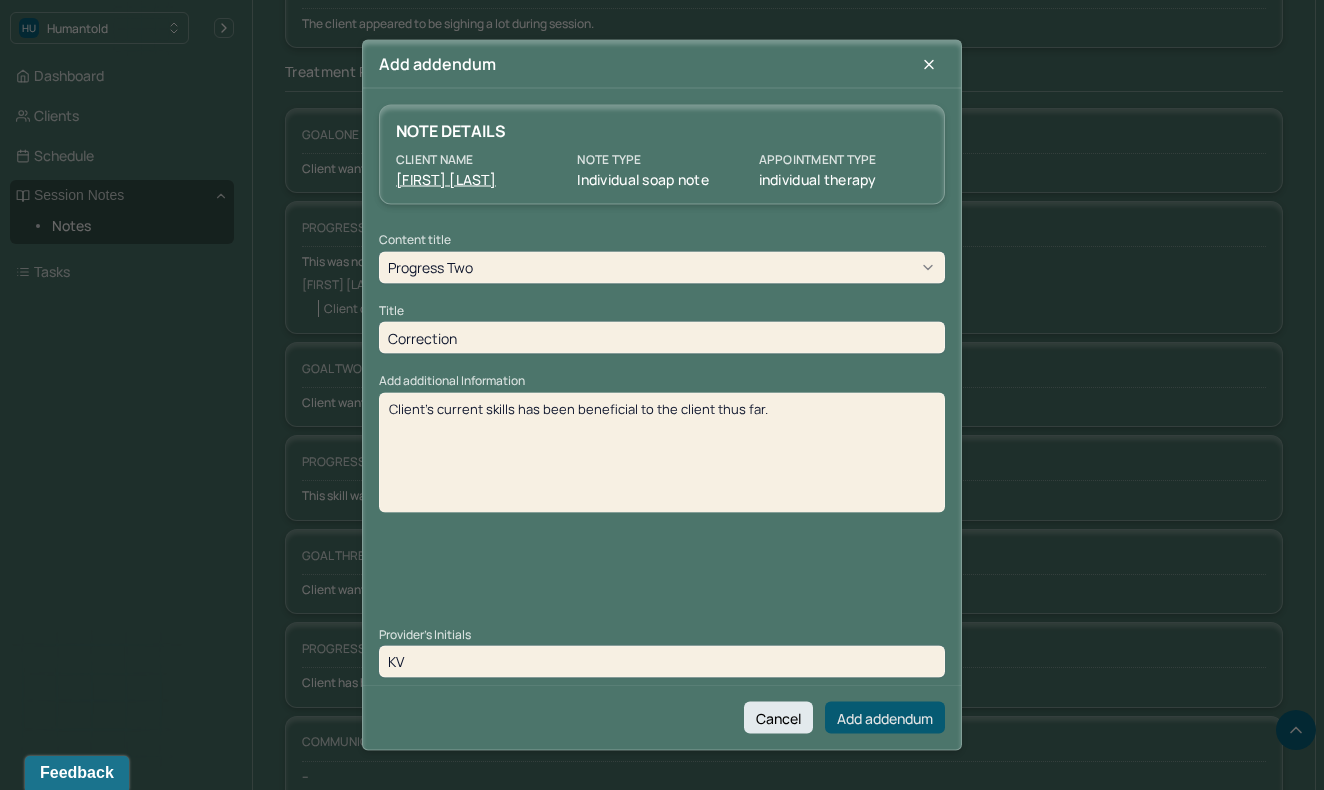 type on "KV" 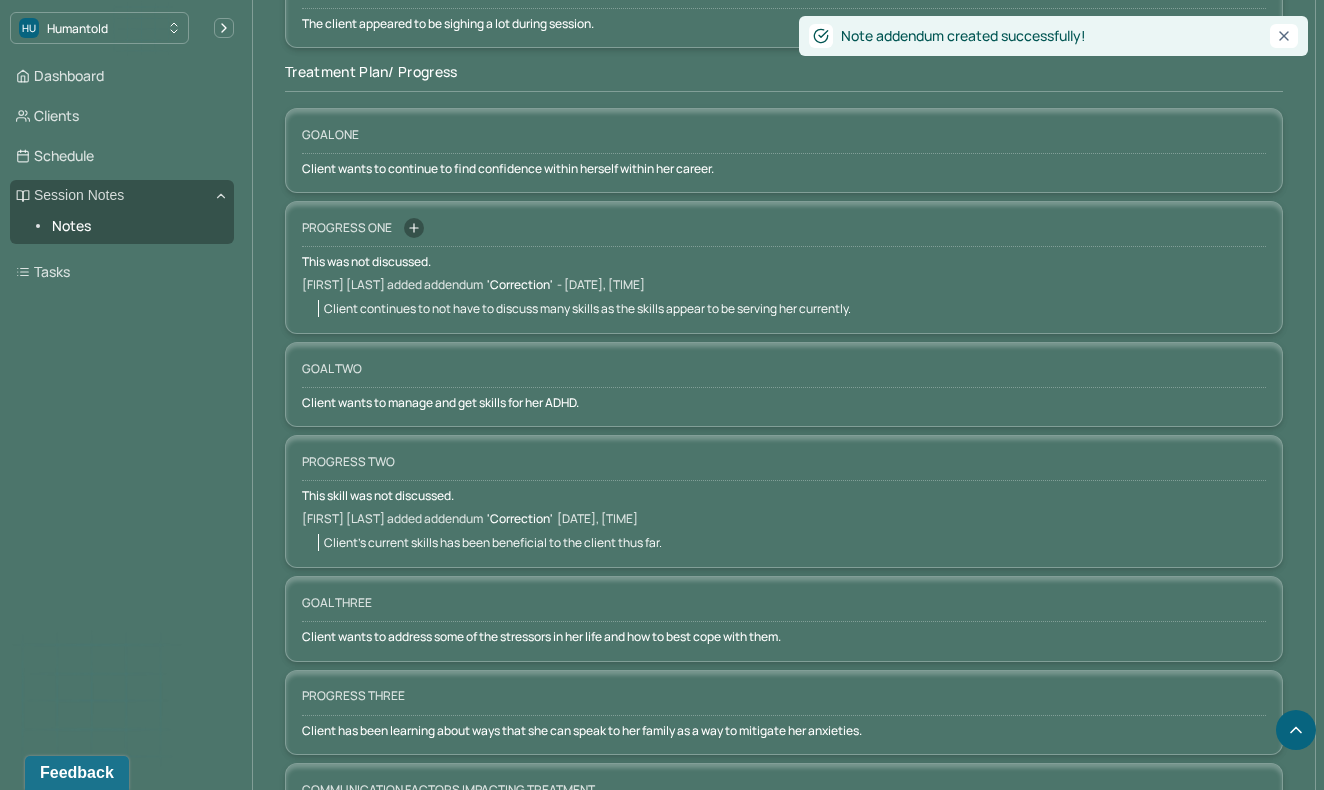 click 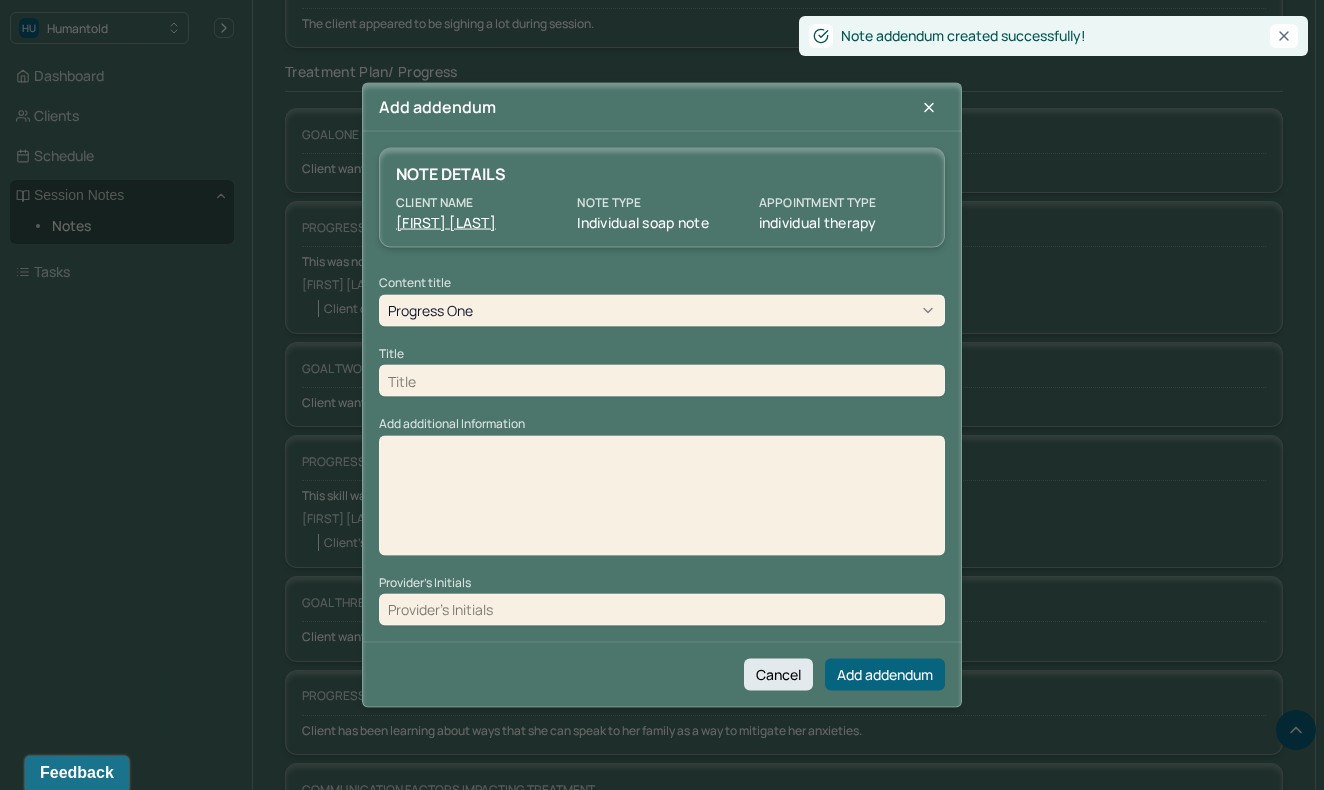 click at bounding box center (662, 381) 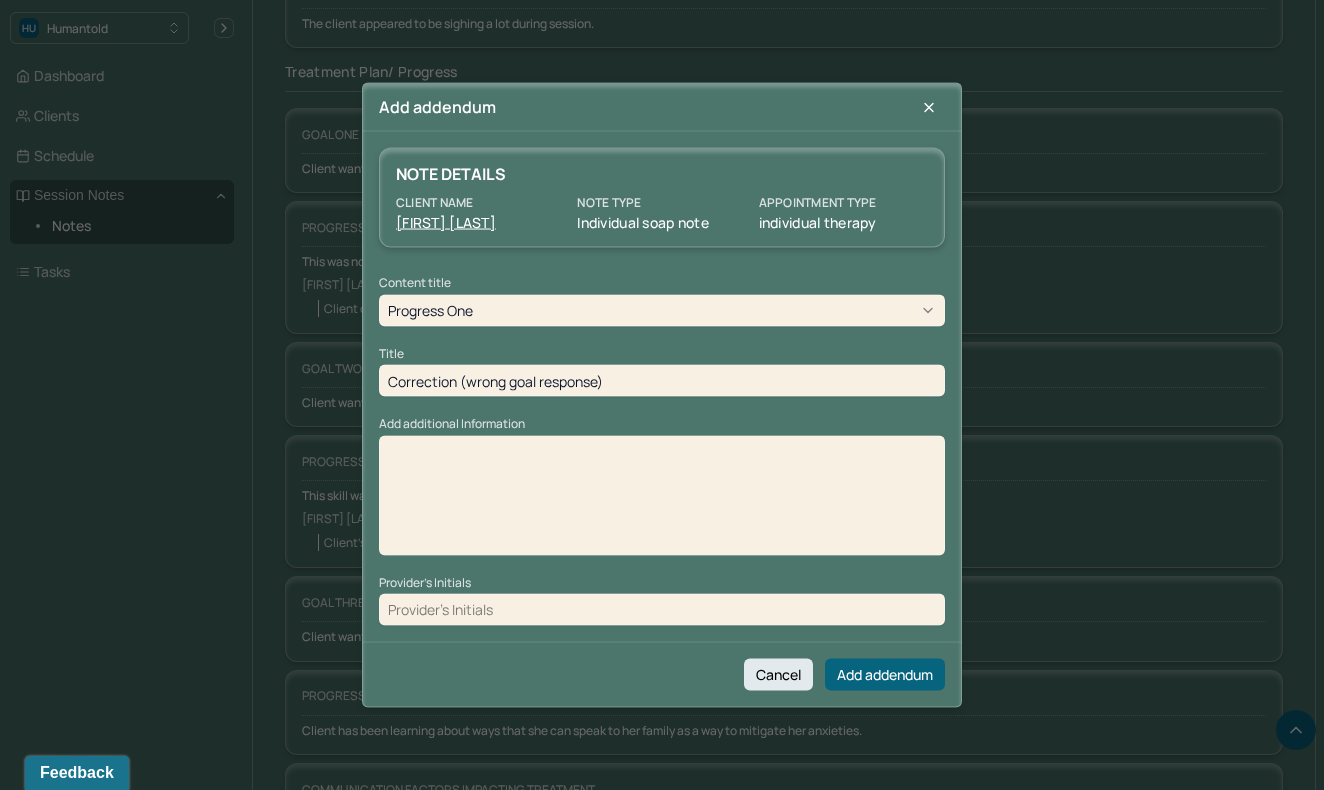type on "Correction (wrong goal response)" 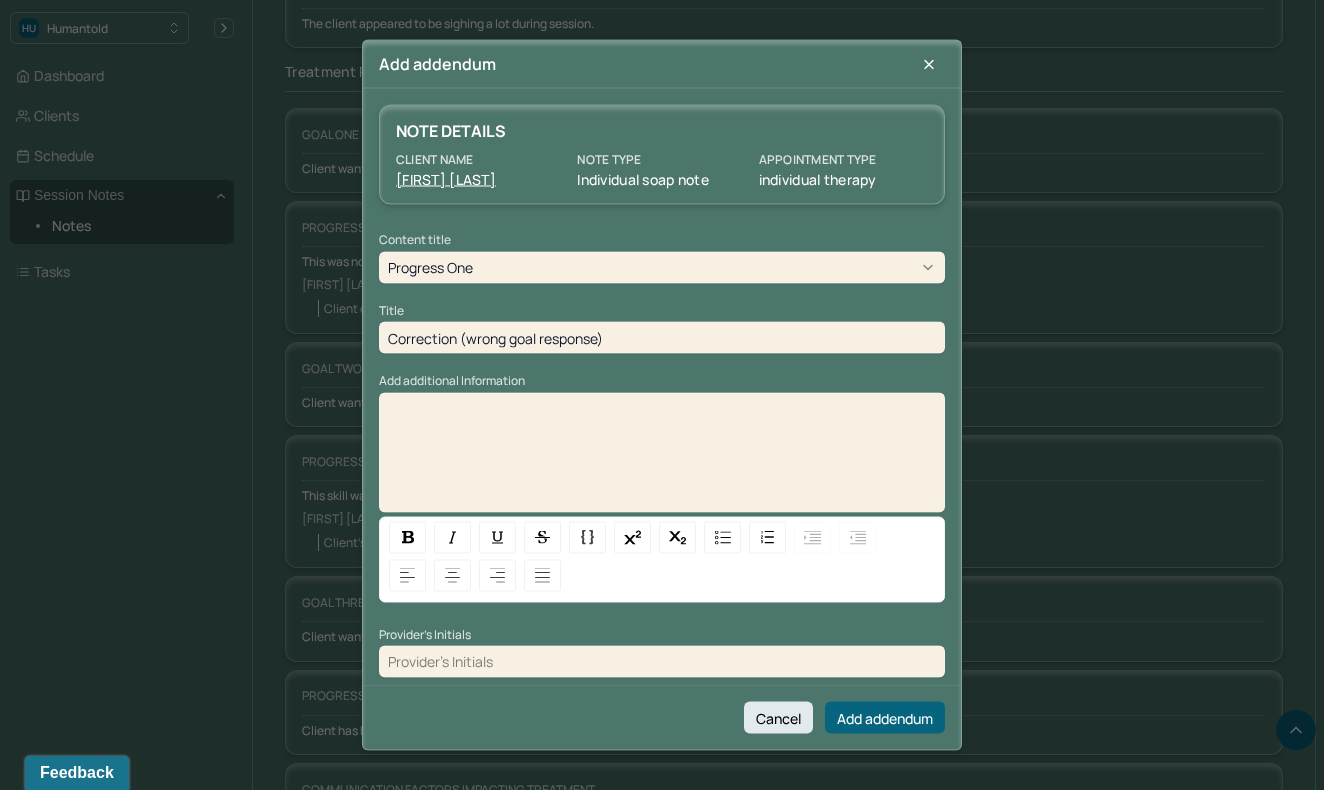 type 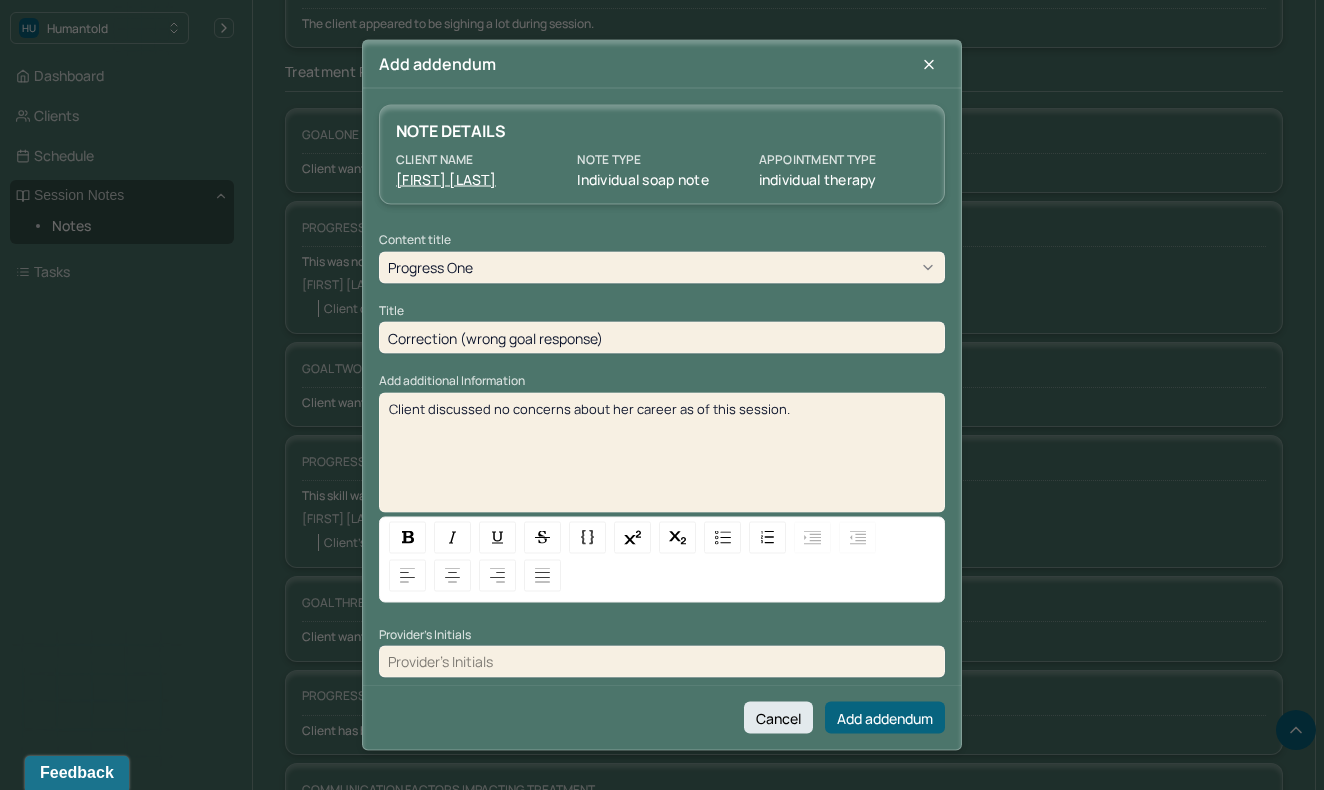 click at bounding box center (662, 661) 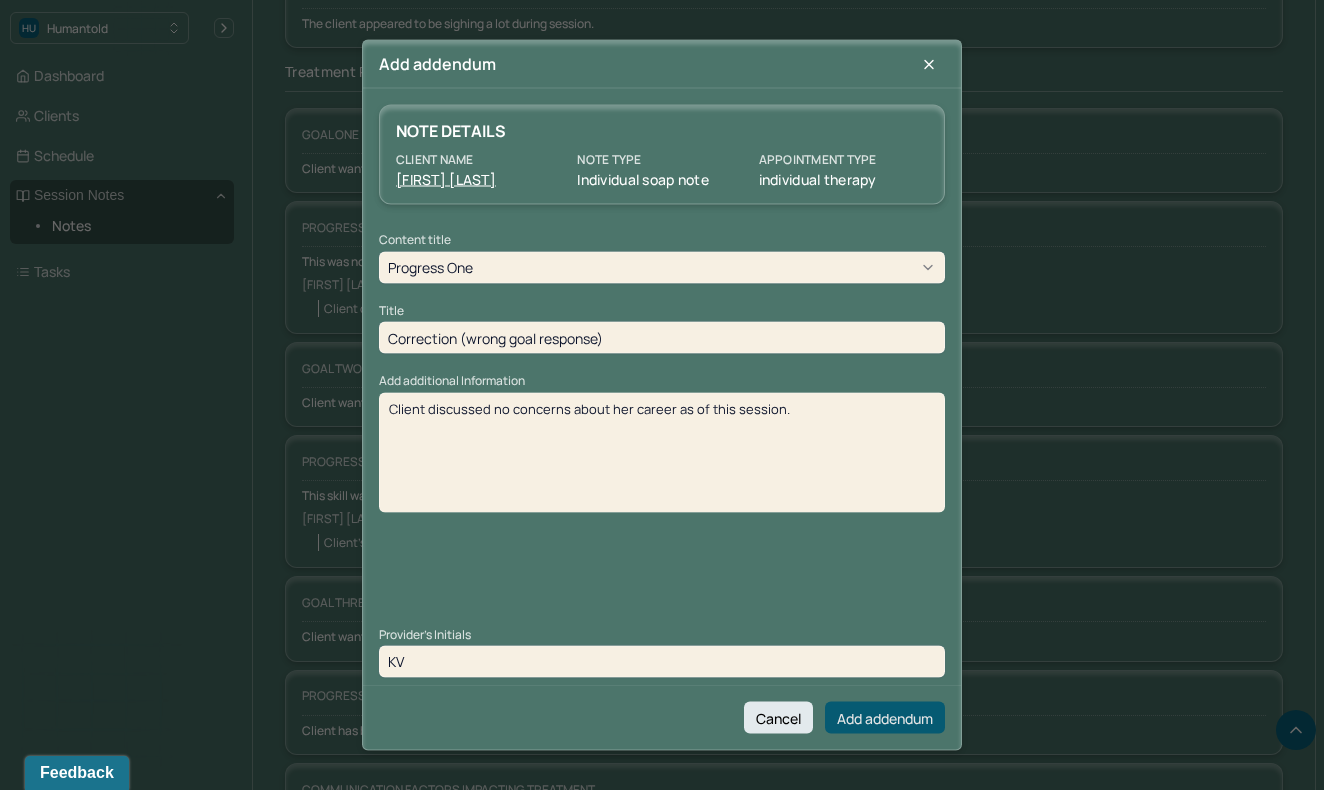 type on "KV" 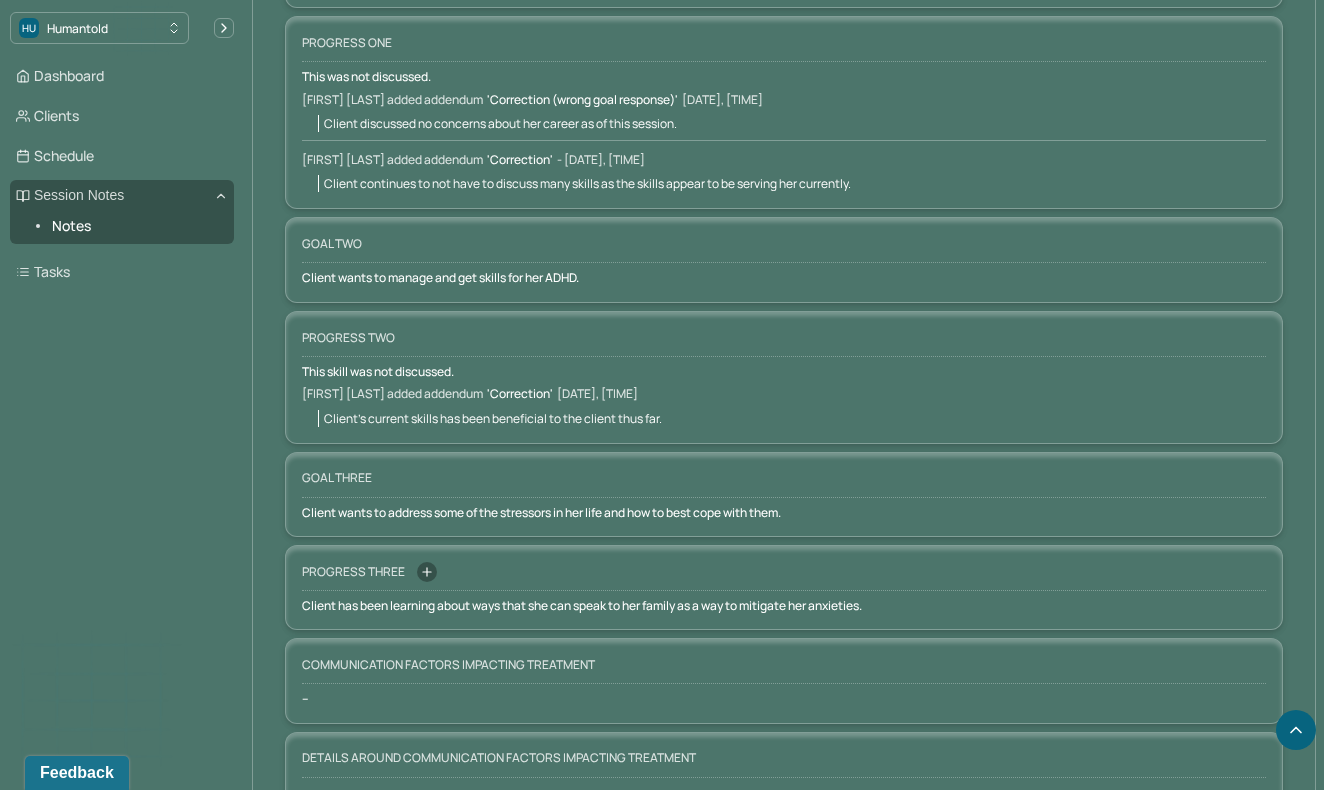 scroll, scrollTop: 3222, scrollLeft: 0, axis: vertical 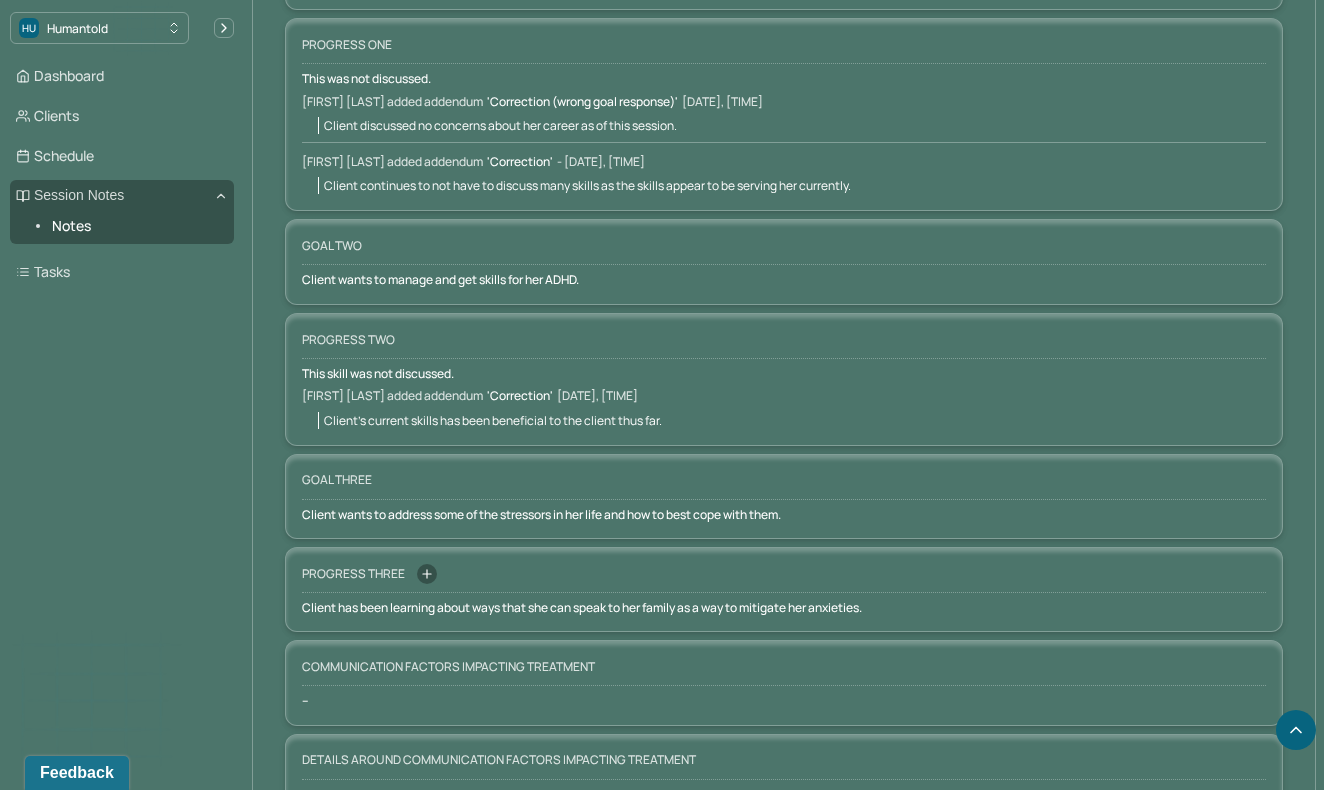 click 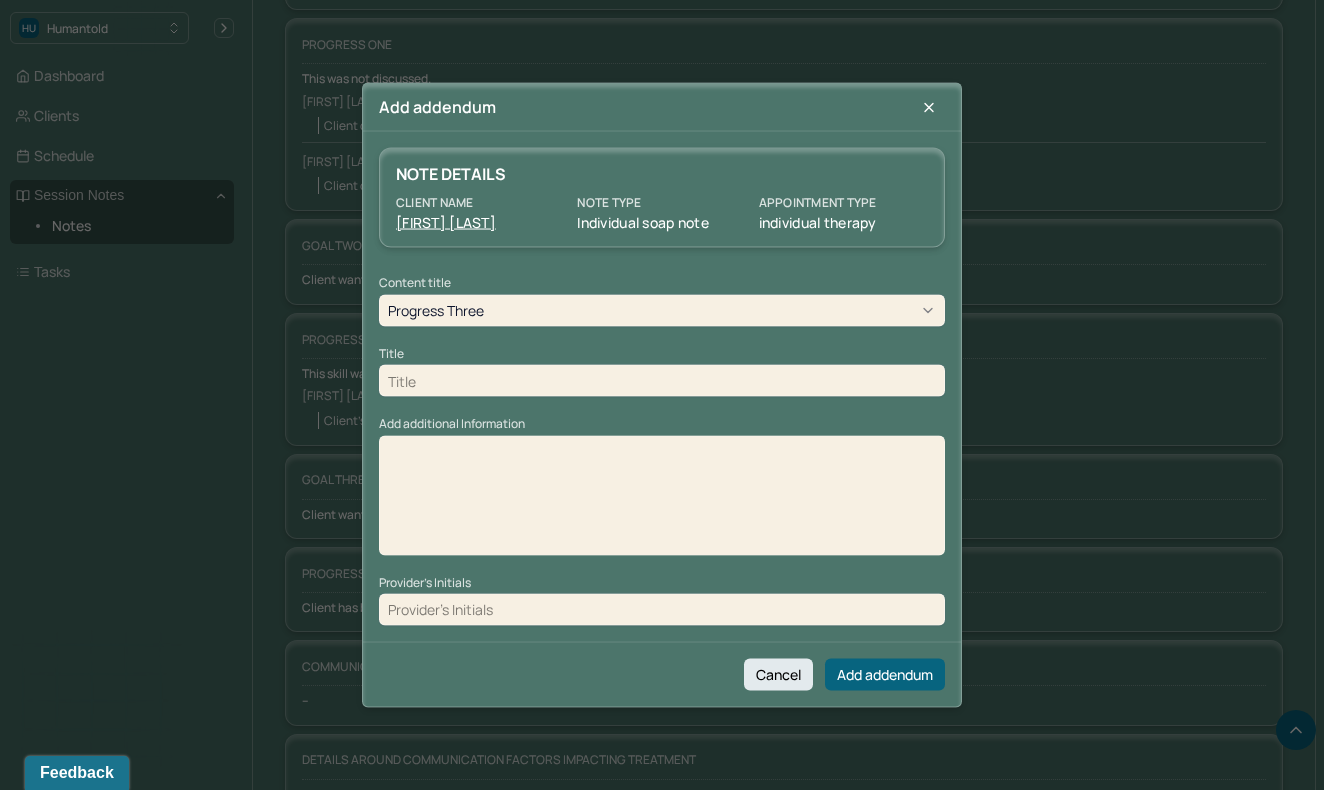 click at bounding box center [662, 381] 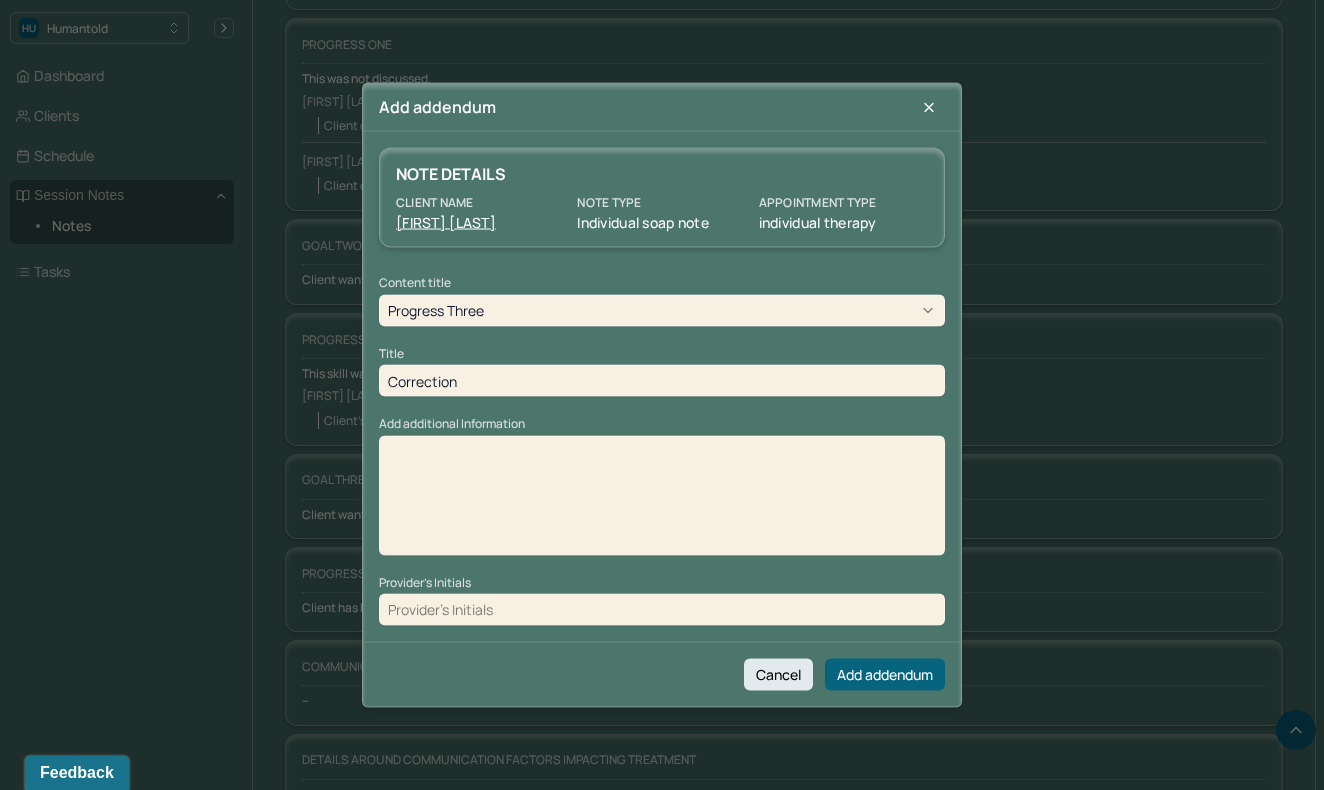 type on "Correction" 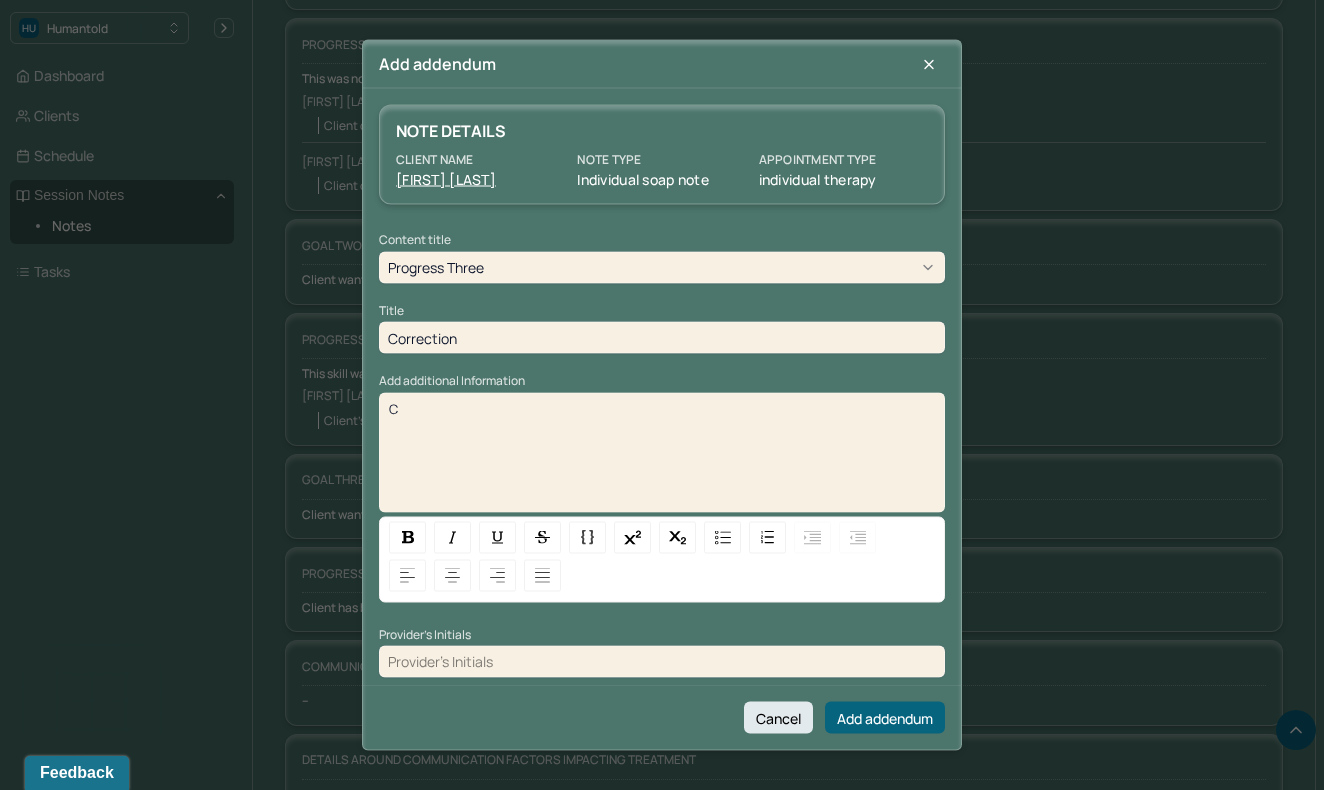 type 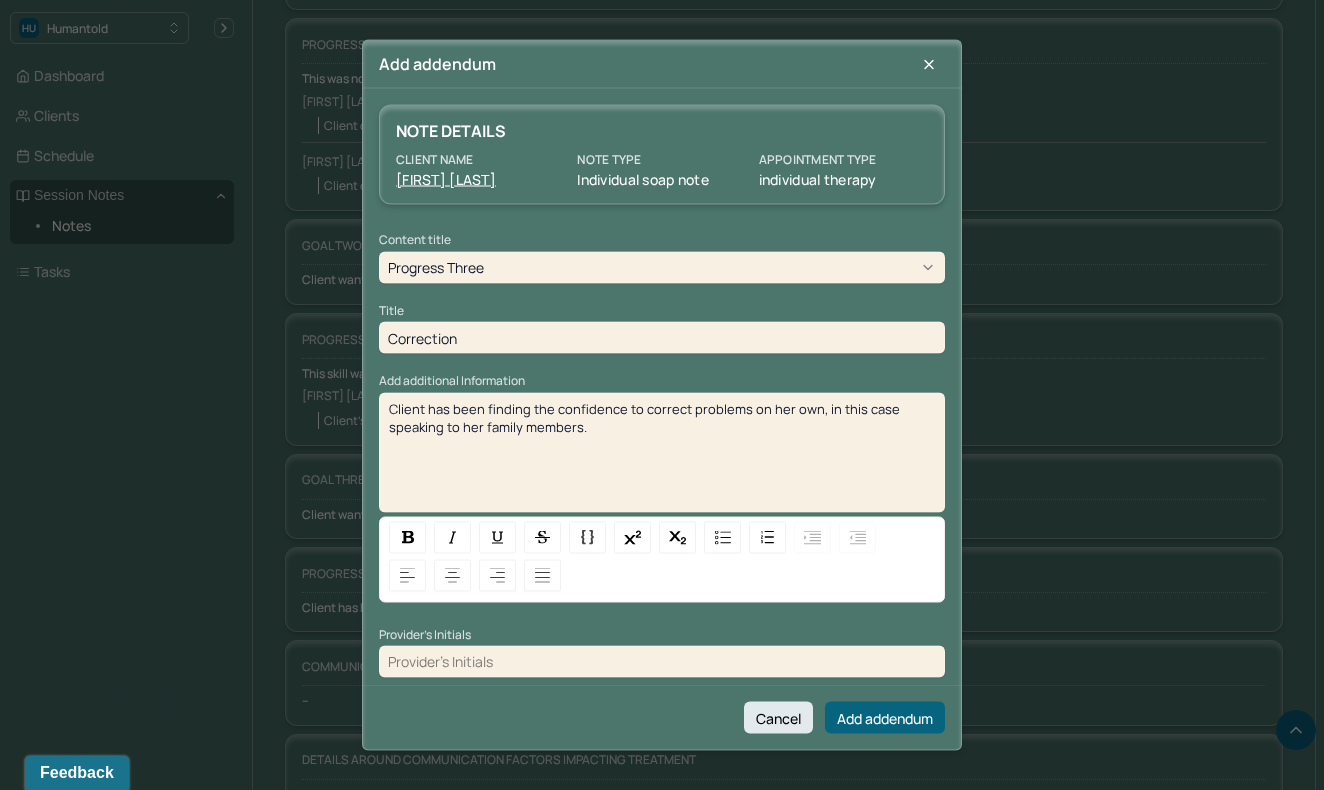 click at bounding box center [662, 661] 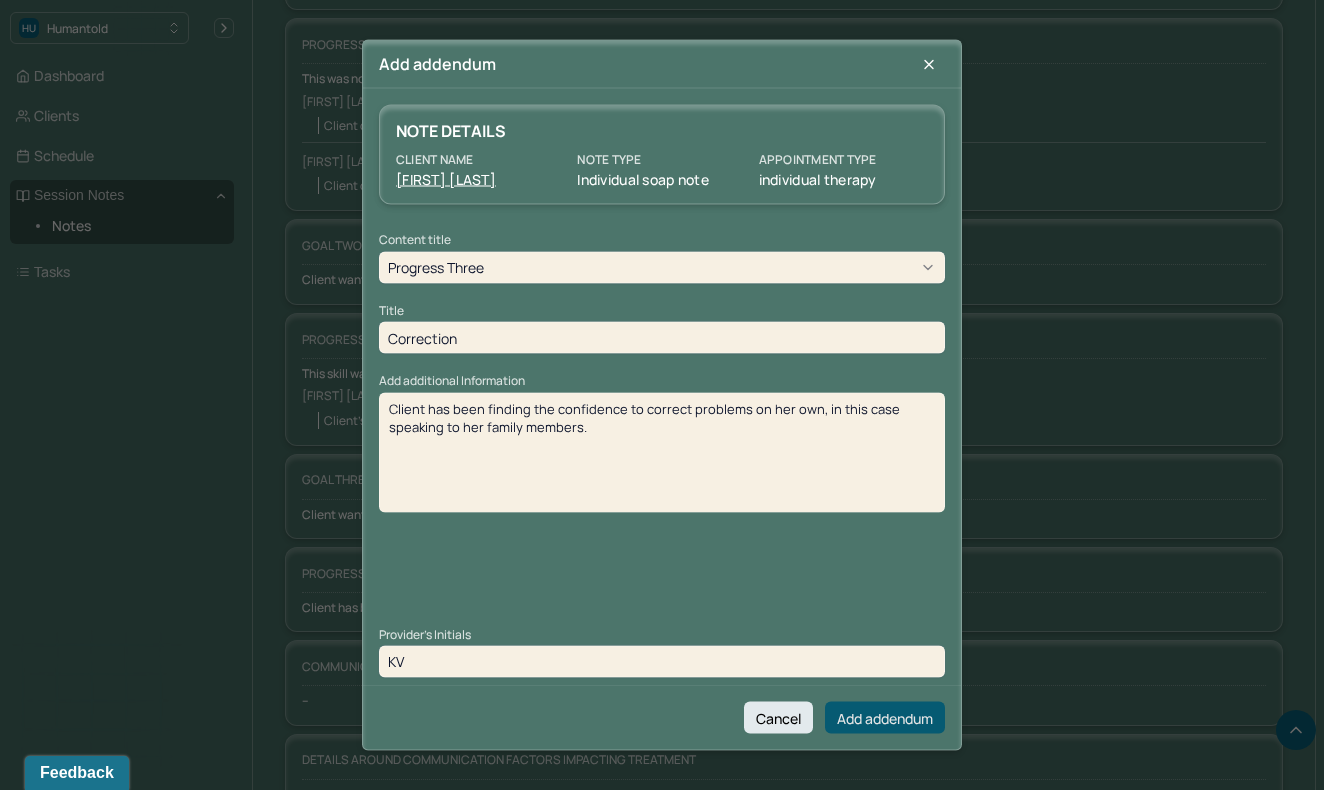 type on "KV" 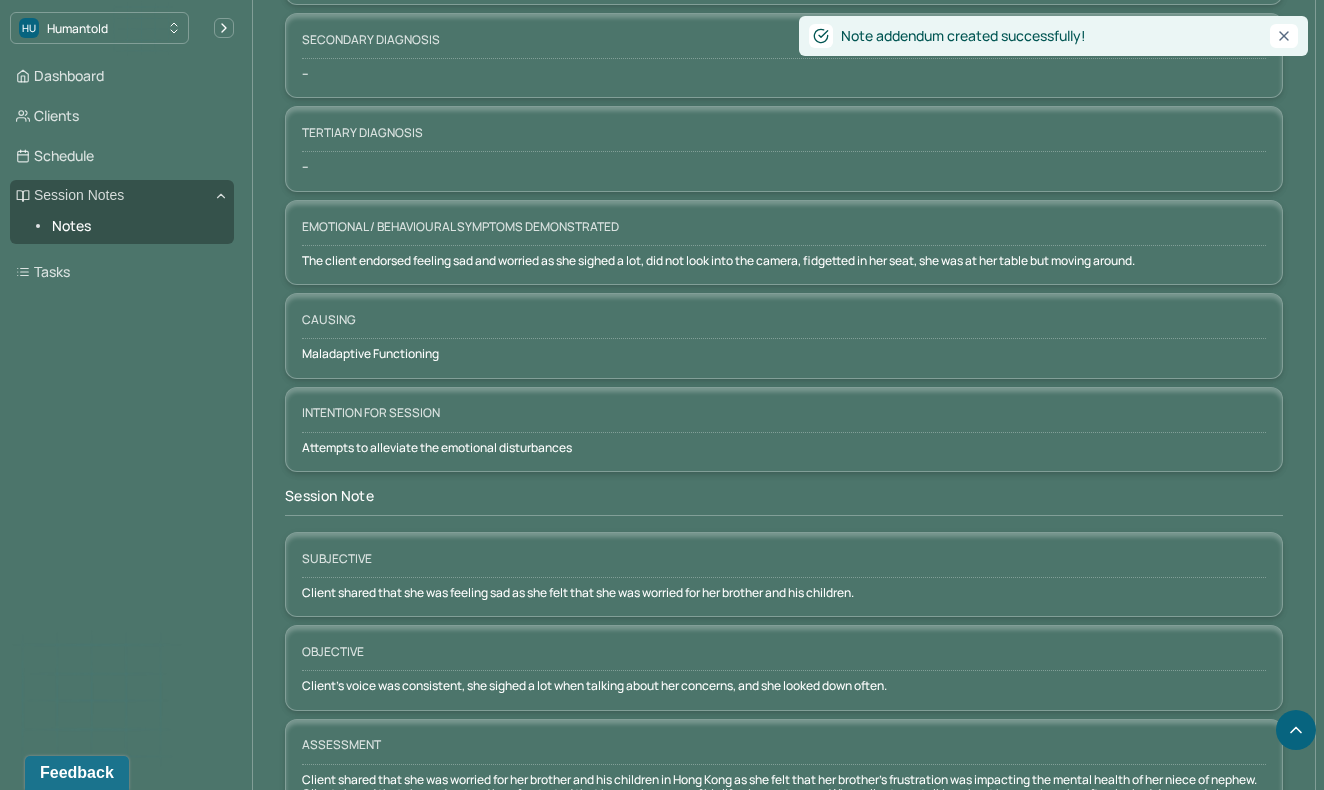 scroll, scrollTop: 776, scrollLeft: 0, axis: vertical 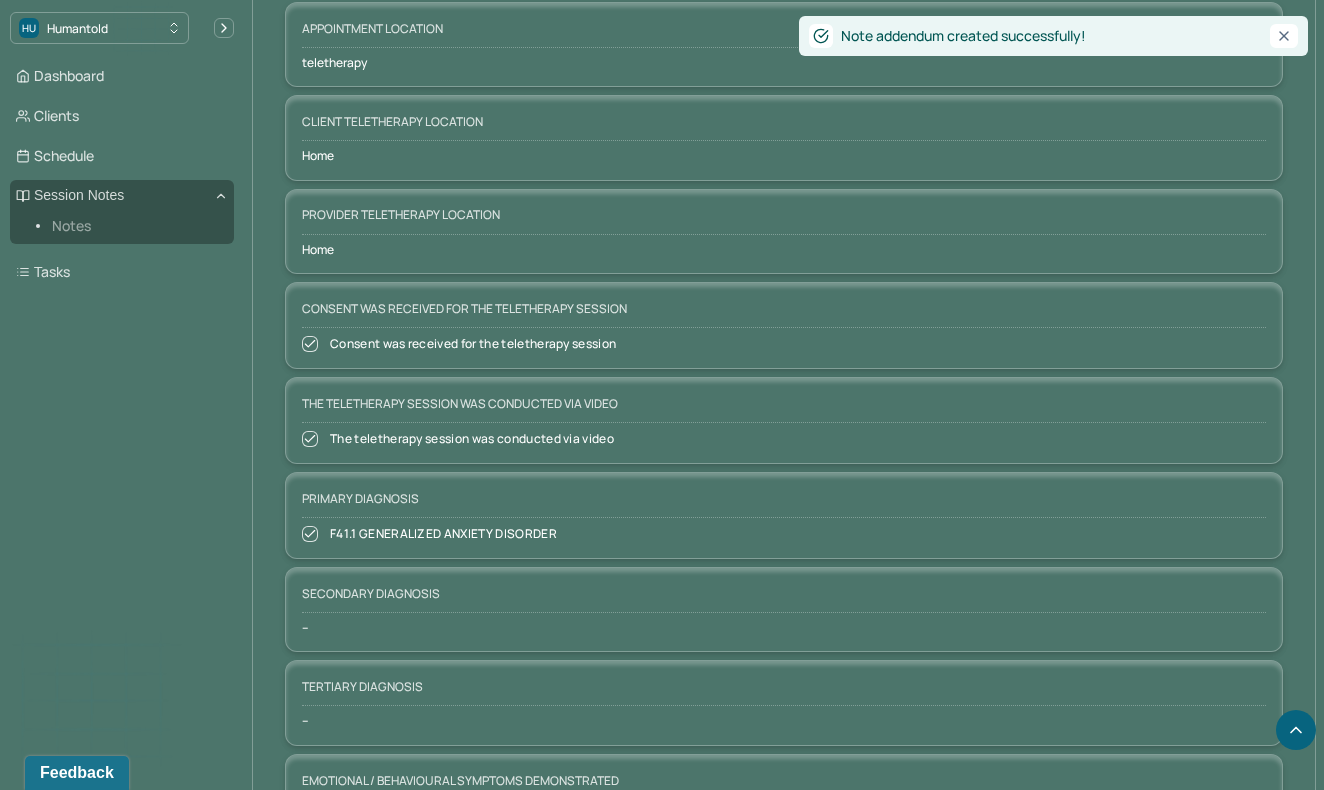 click on "Notes" at bounding box center [135, 226] 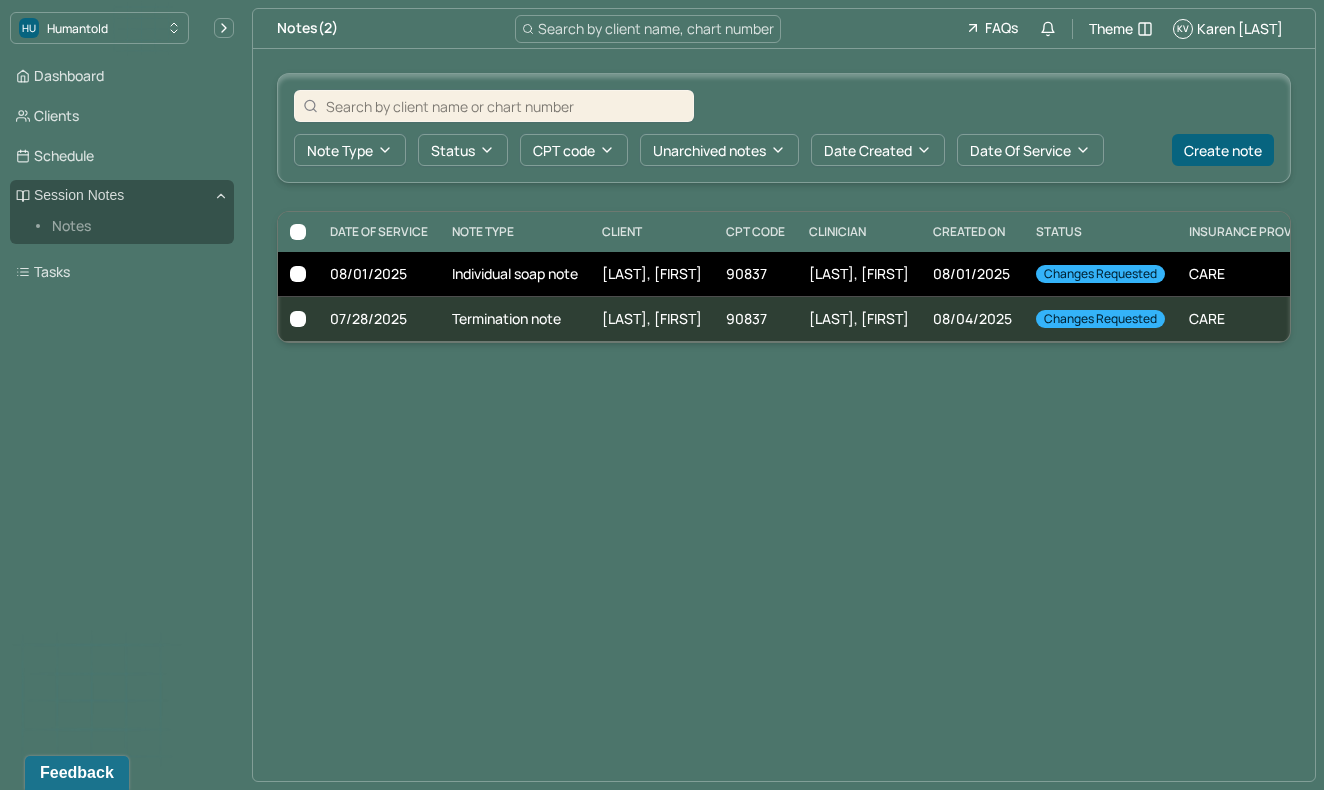 click on "Individual soap note" at bounding box center (515, 274) 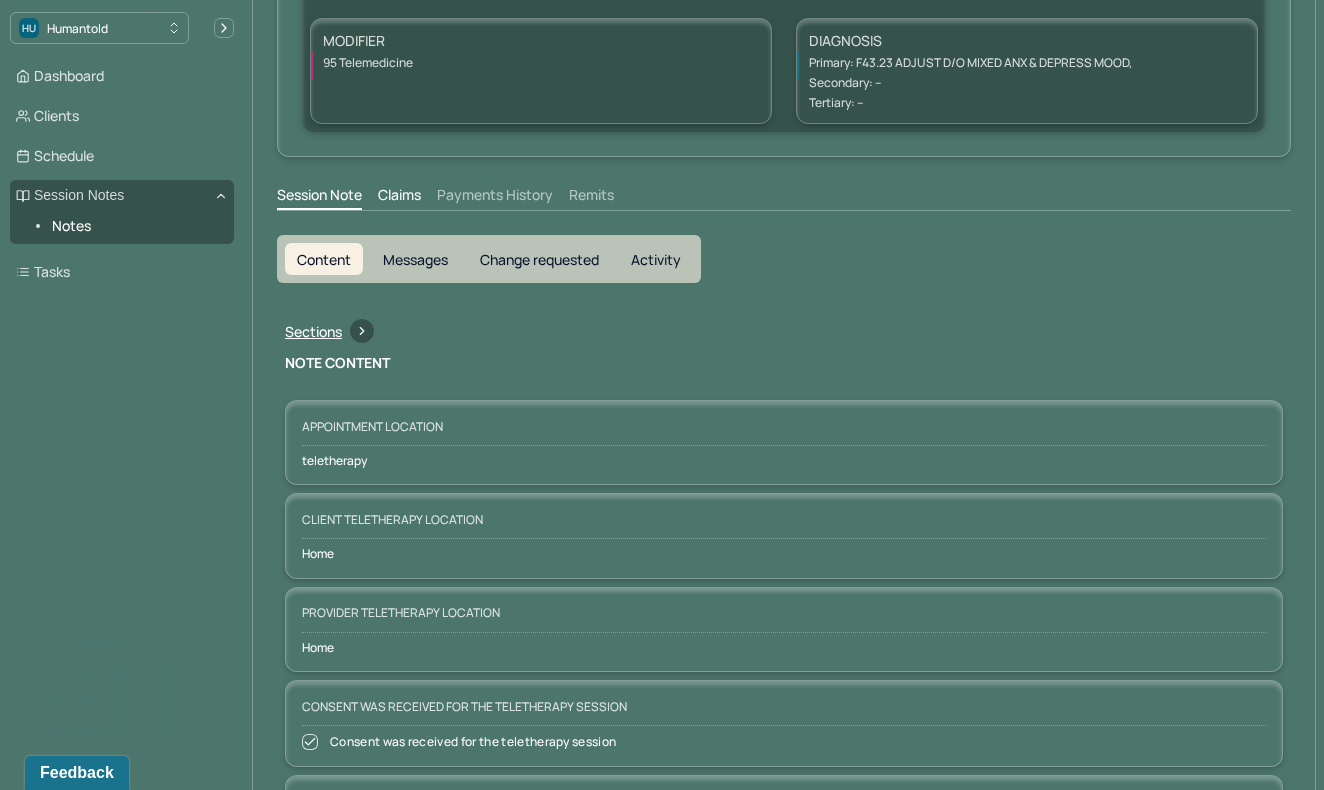 scroll, scrollTop: 0, scrollLeft: 0, axis: both 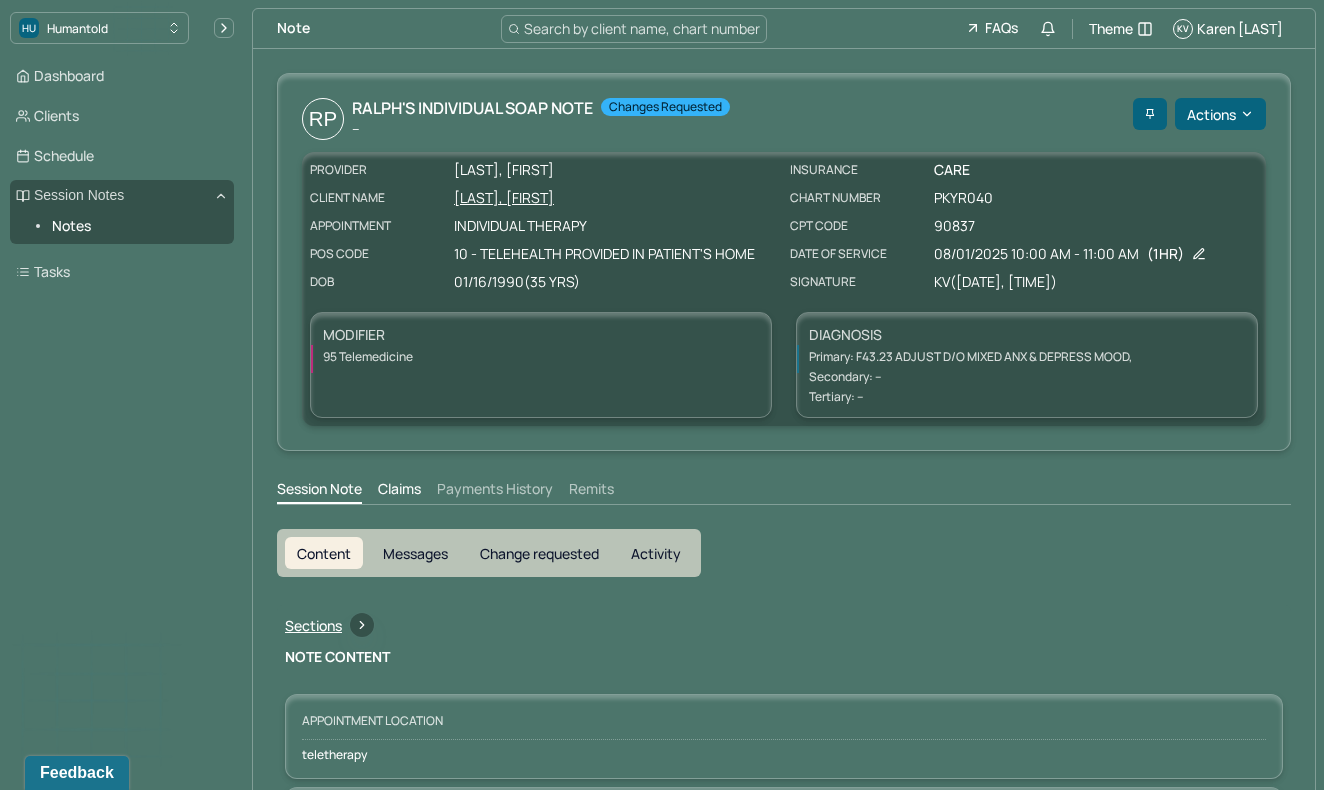 click on "Session Note Claims Payments History Remits" at bounding box center [784, 504] 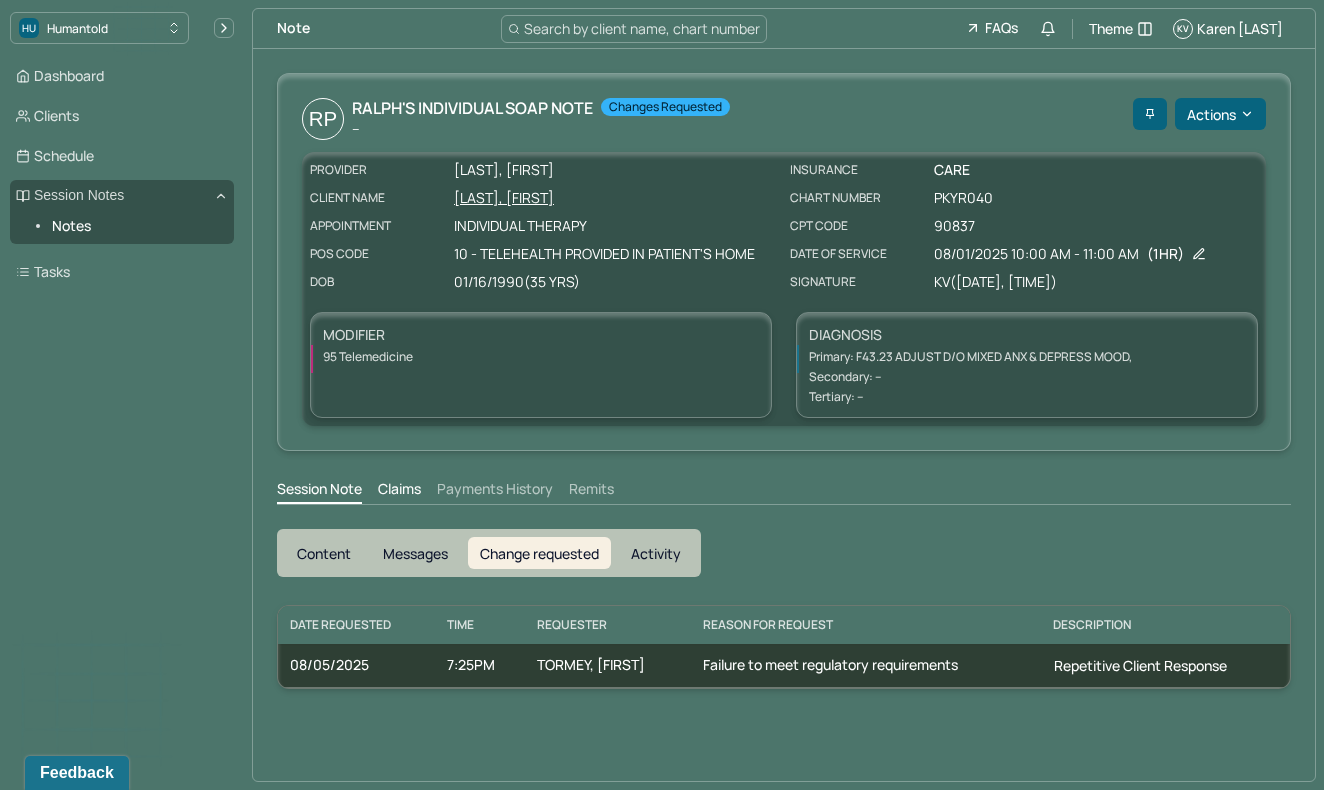 click on "Content" at bounding box center [324, 553] 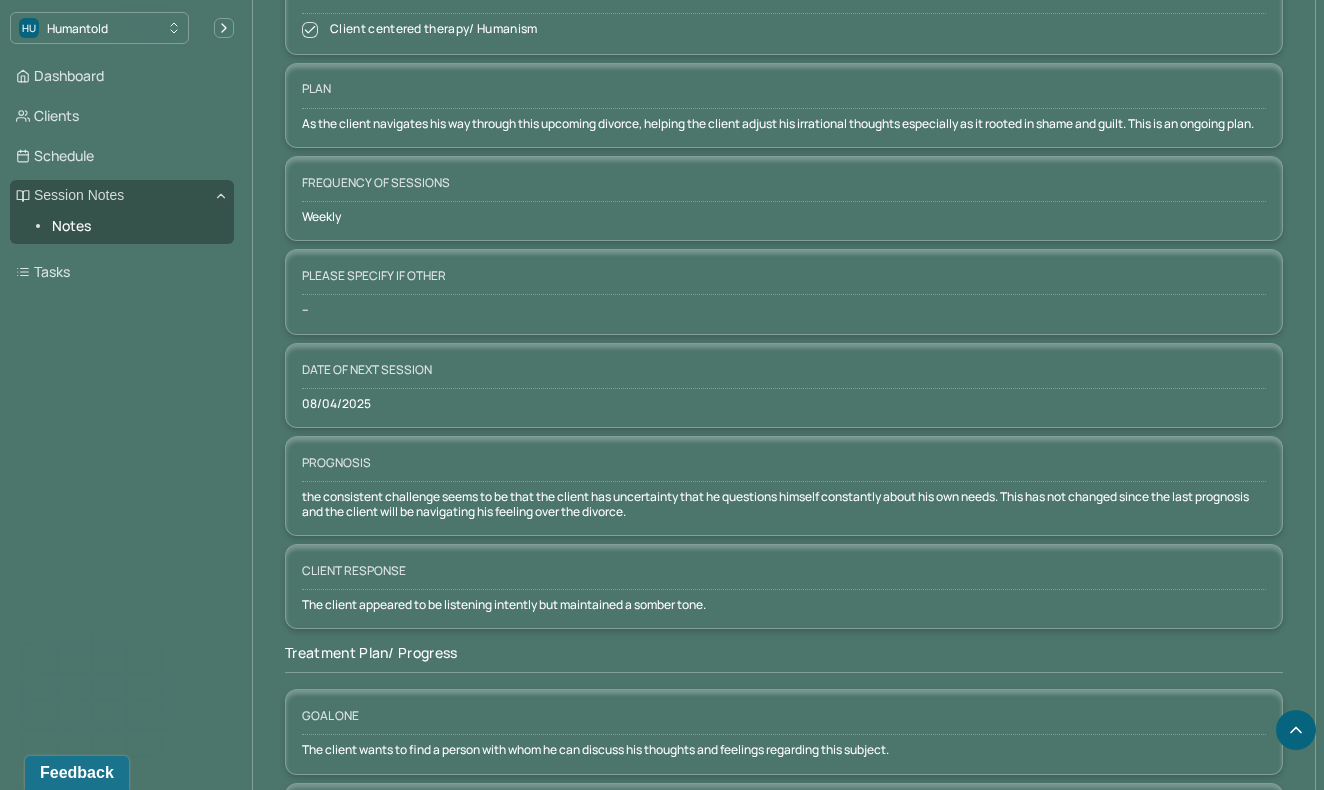 scroll, scrollTop: 2388, scrollLeft: 0, axis: vertical 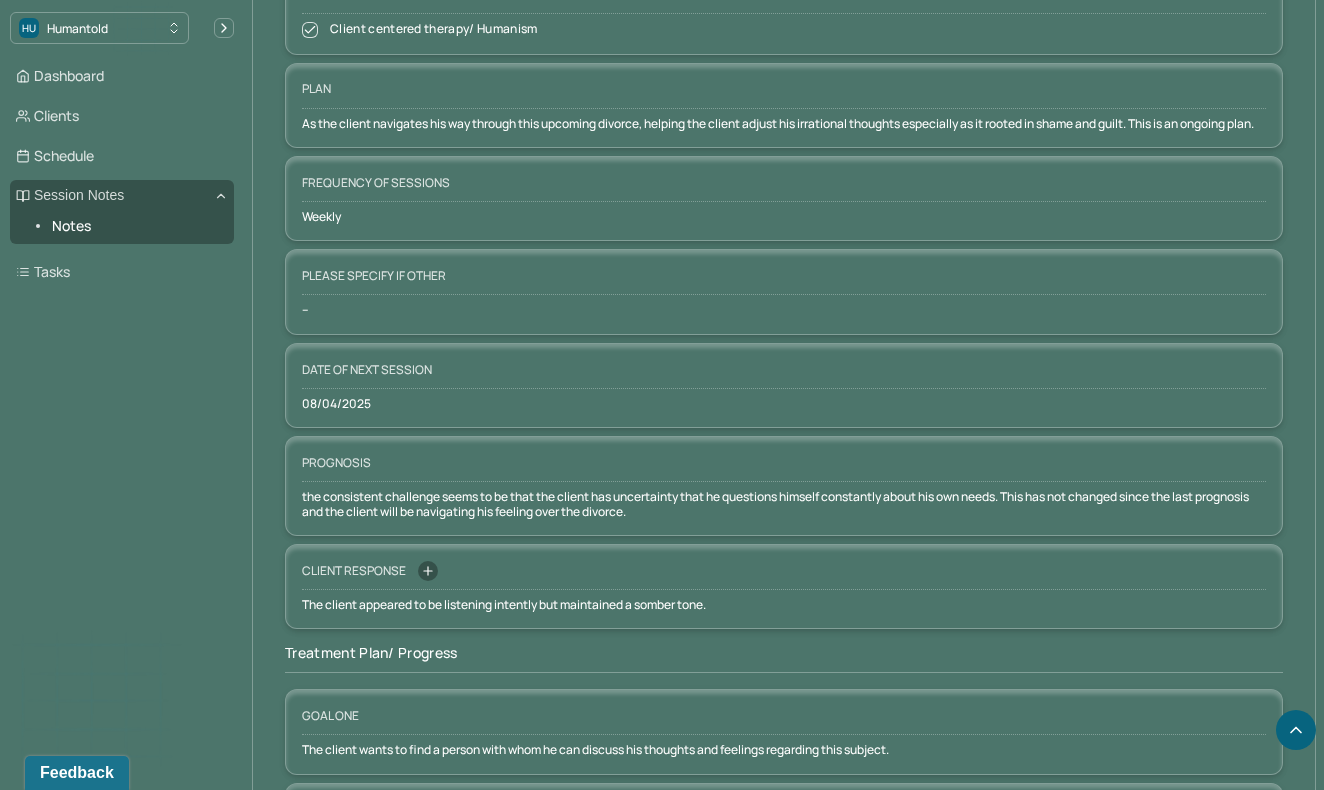 click 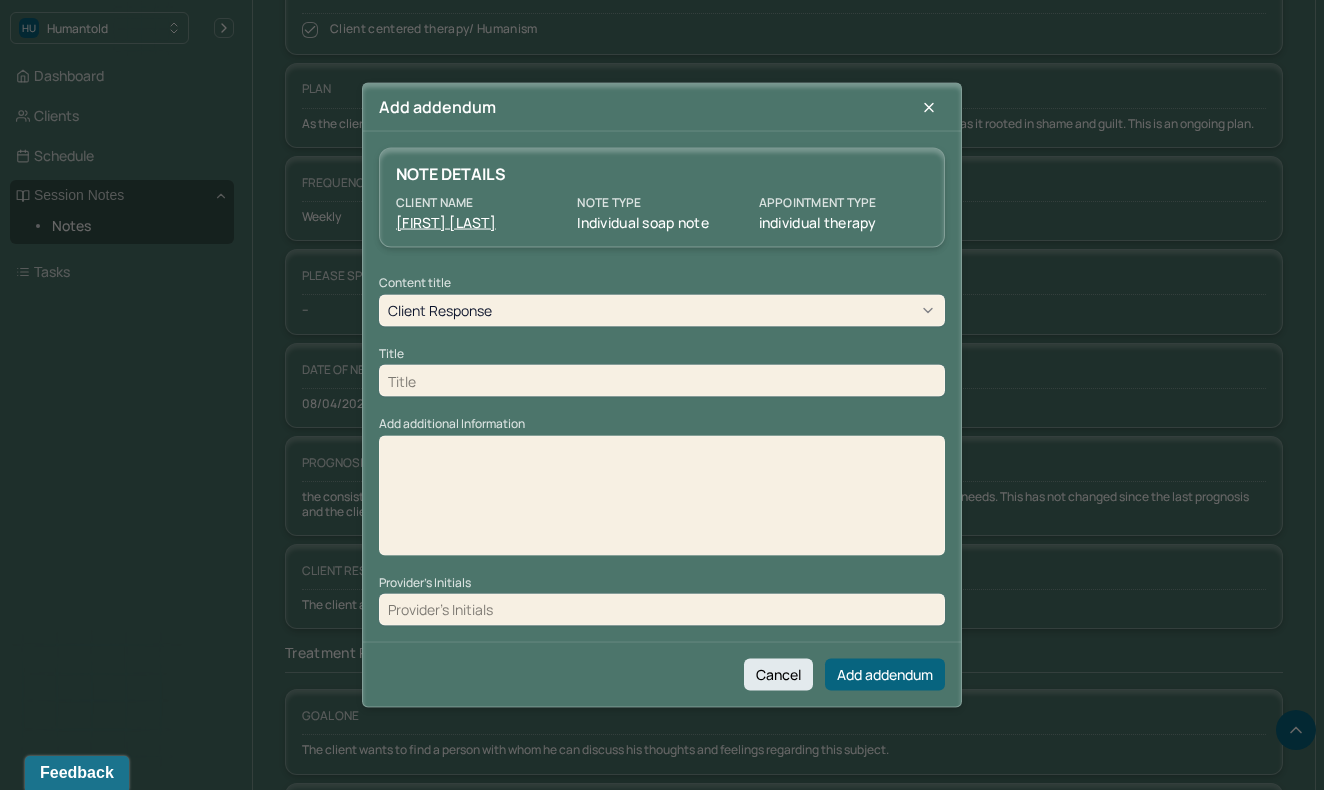 click at bounding box center (662, 381) 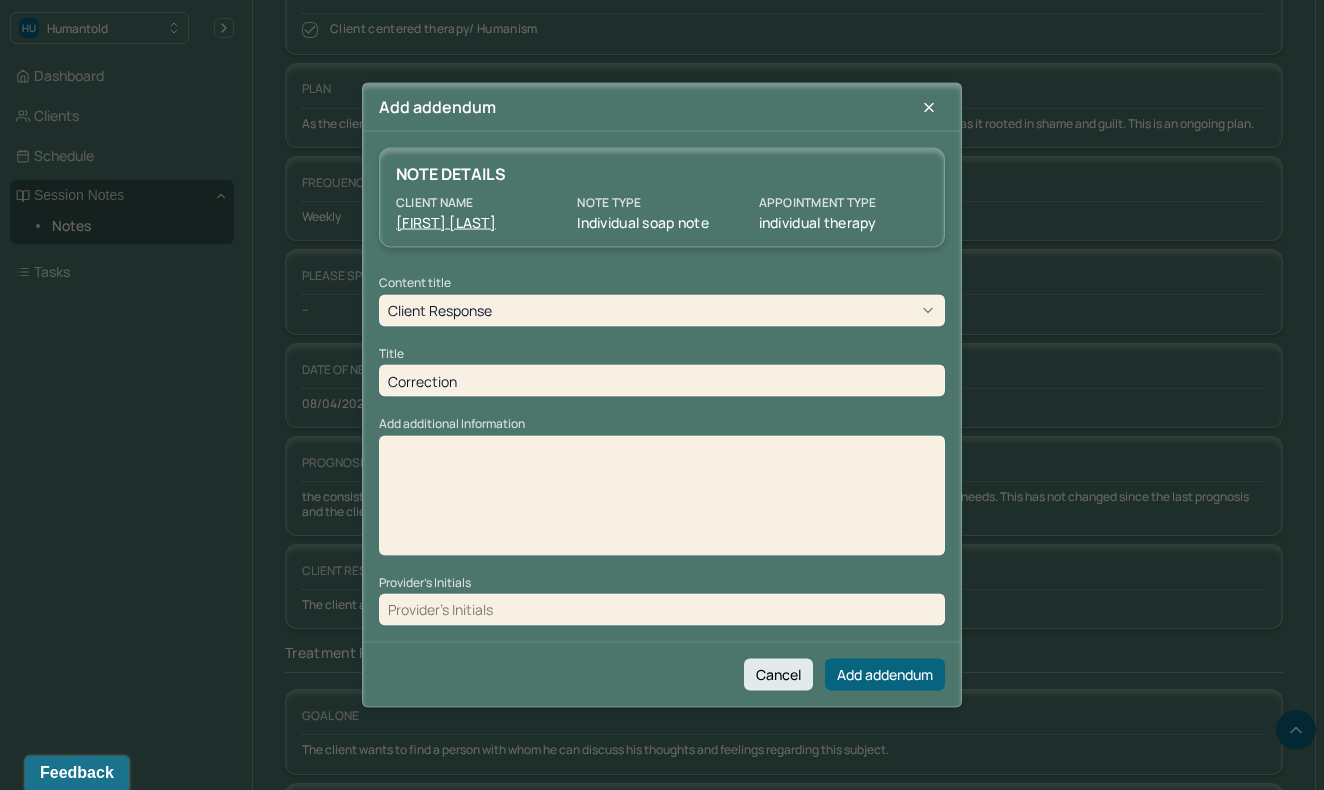 type on "Correction" 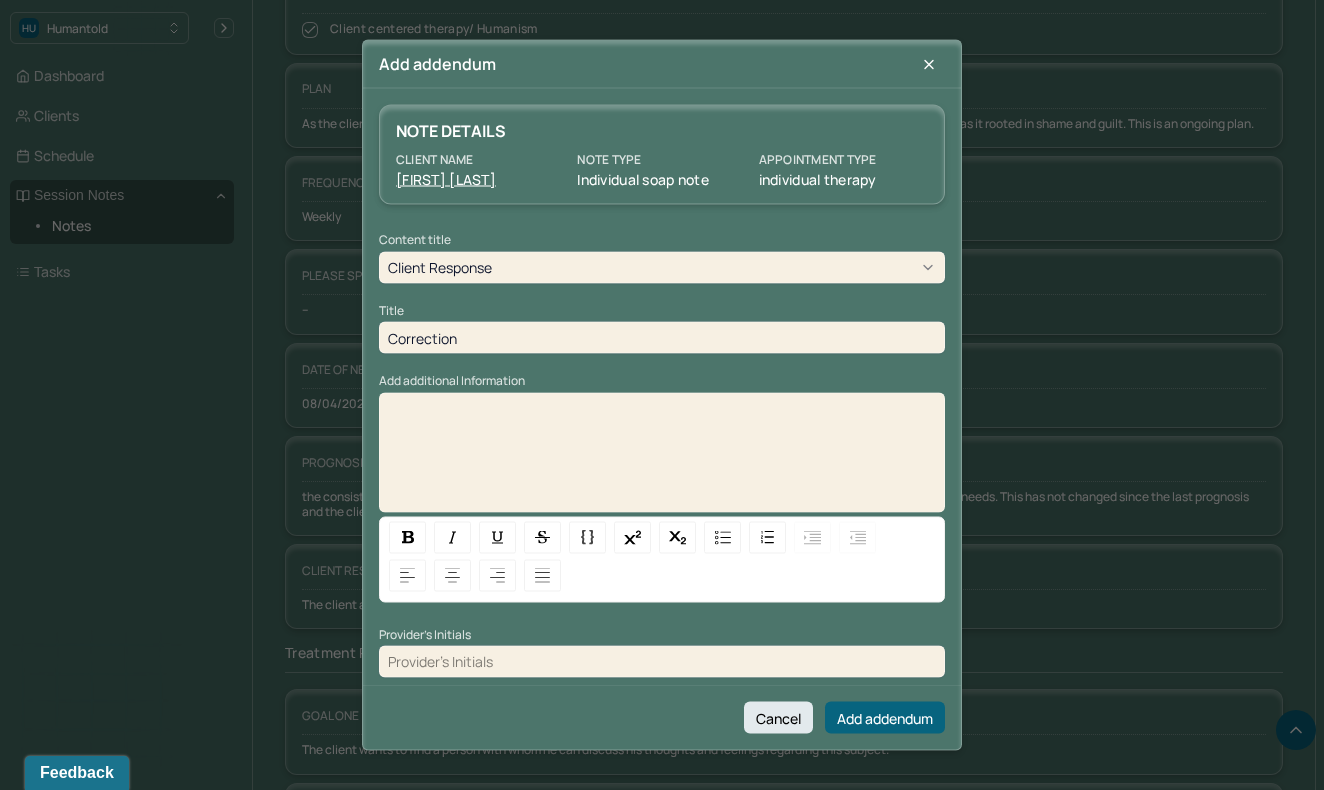 type 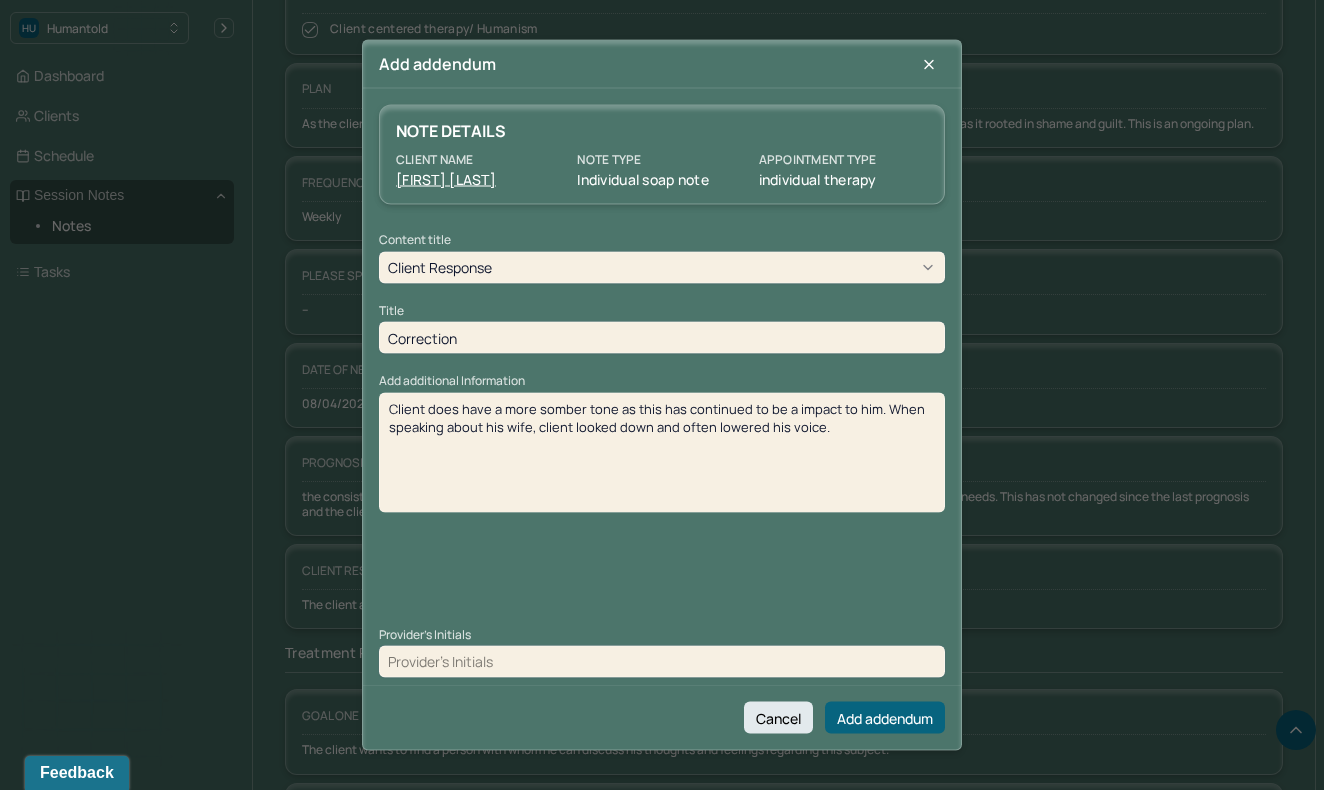 click at bounding box center [662, 661] 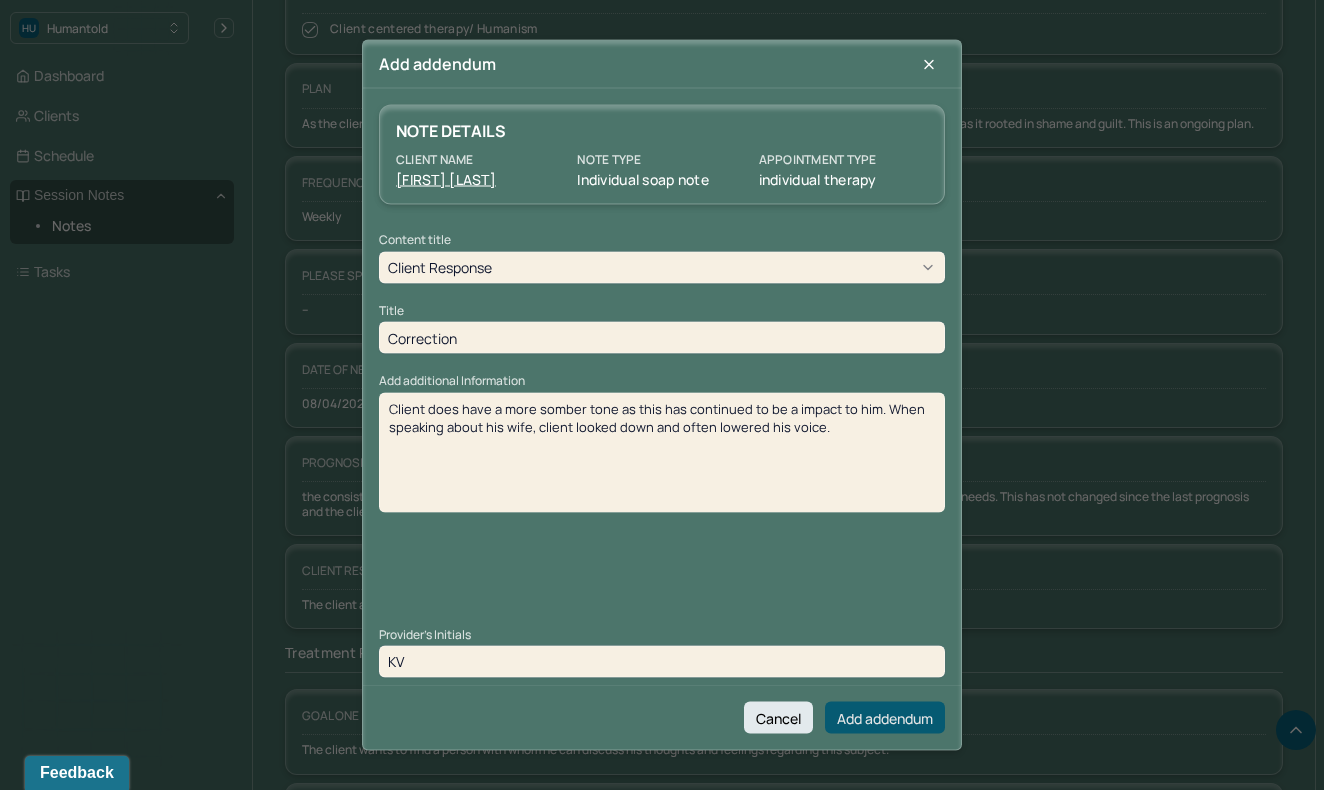 type on "KV" 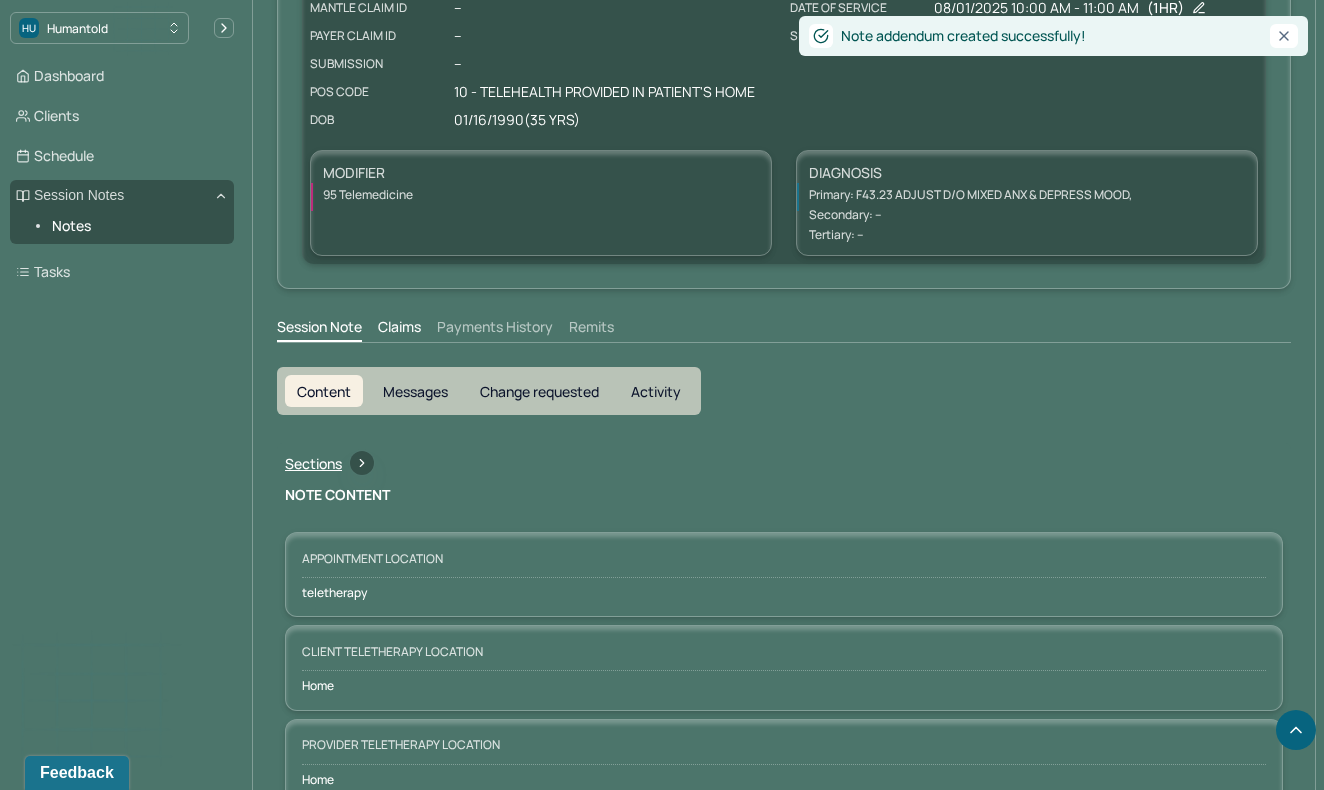 scroll, scrollTop: 0, scrollLeft: 0, axis: both 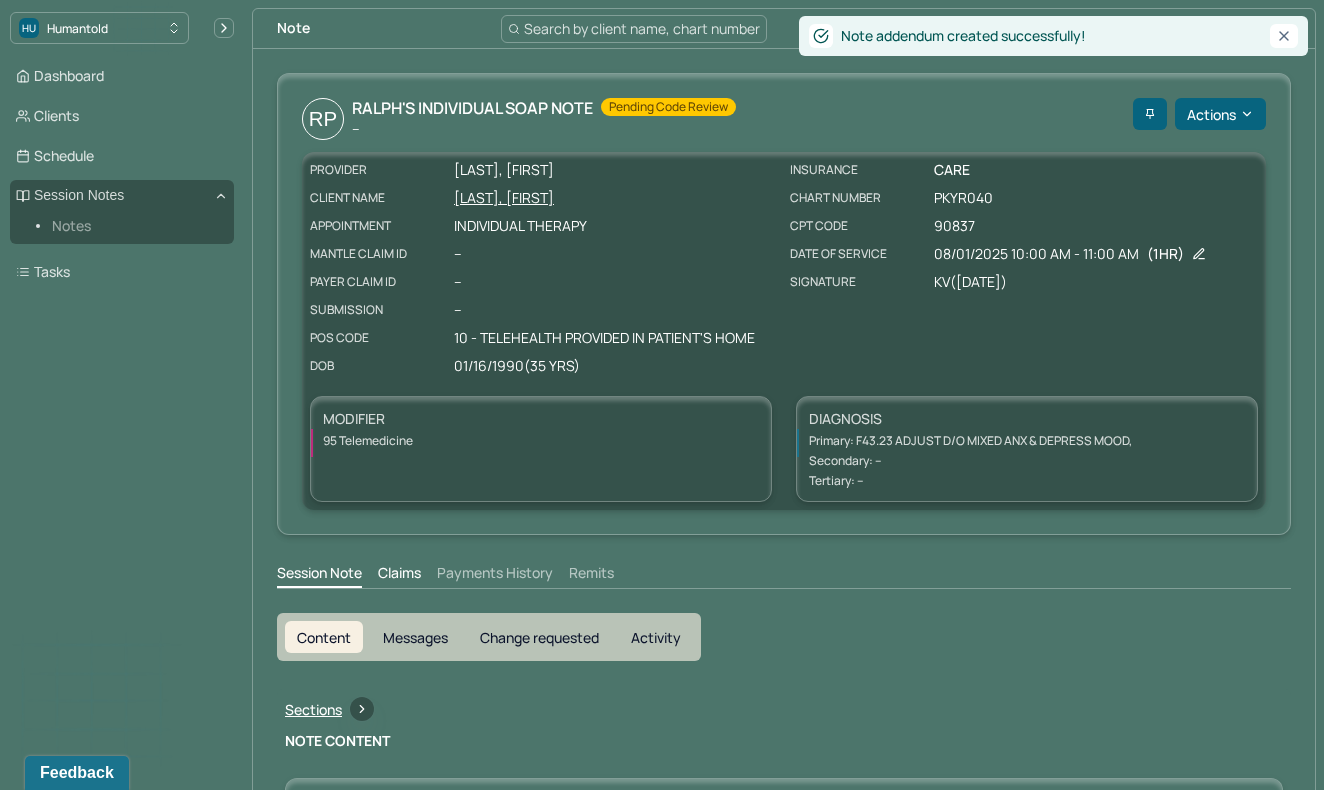 click on "Notes" at bounding box center [135, 226] 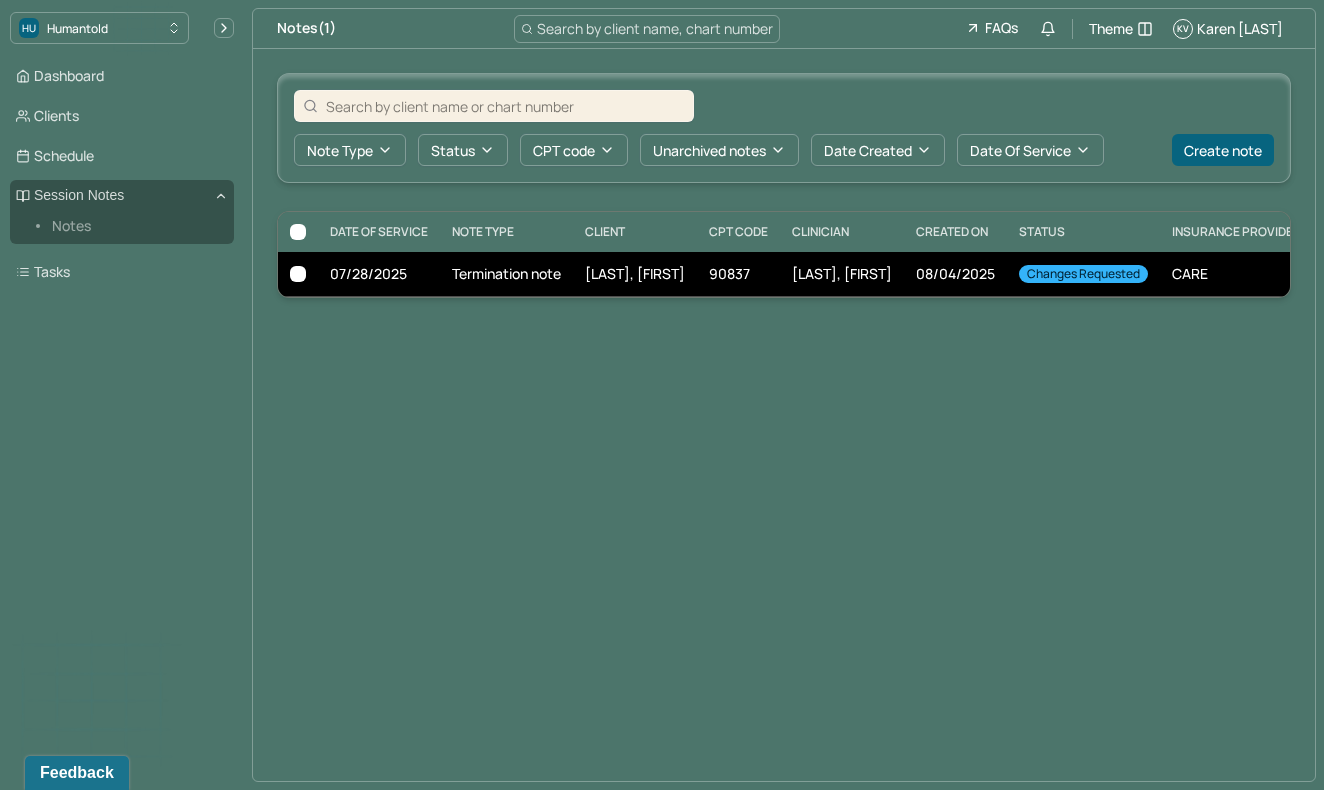 click on "[LAST], [FIRST]" at bounding box center [635, 273] 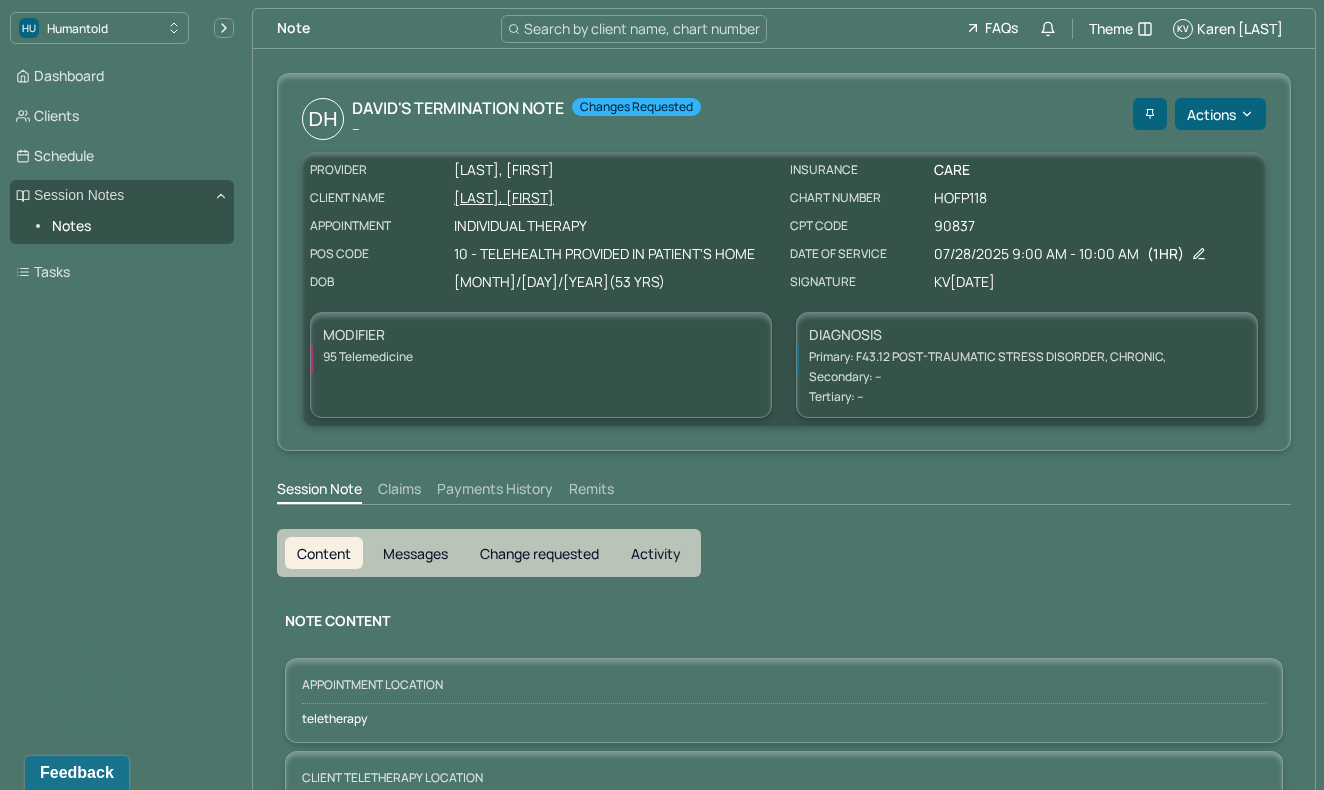 click on "[LAST], [FIRST]" at bounding box center [616, 198] 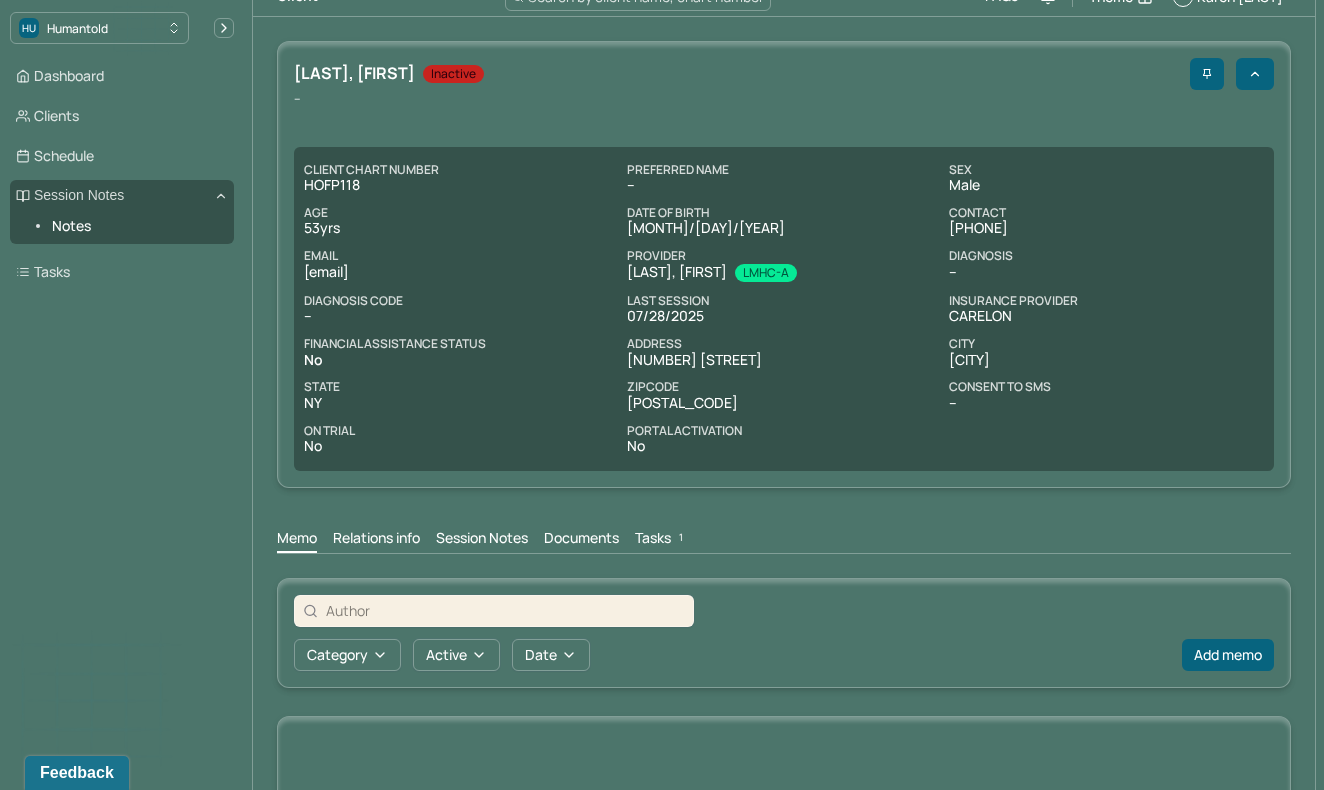 scroll, scrollTop: 0, scrollLeft: 0, axis: both 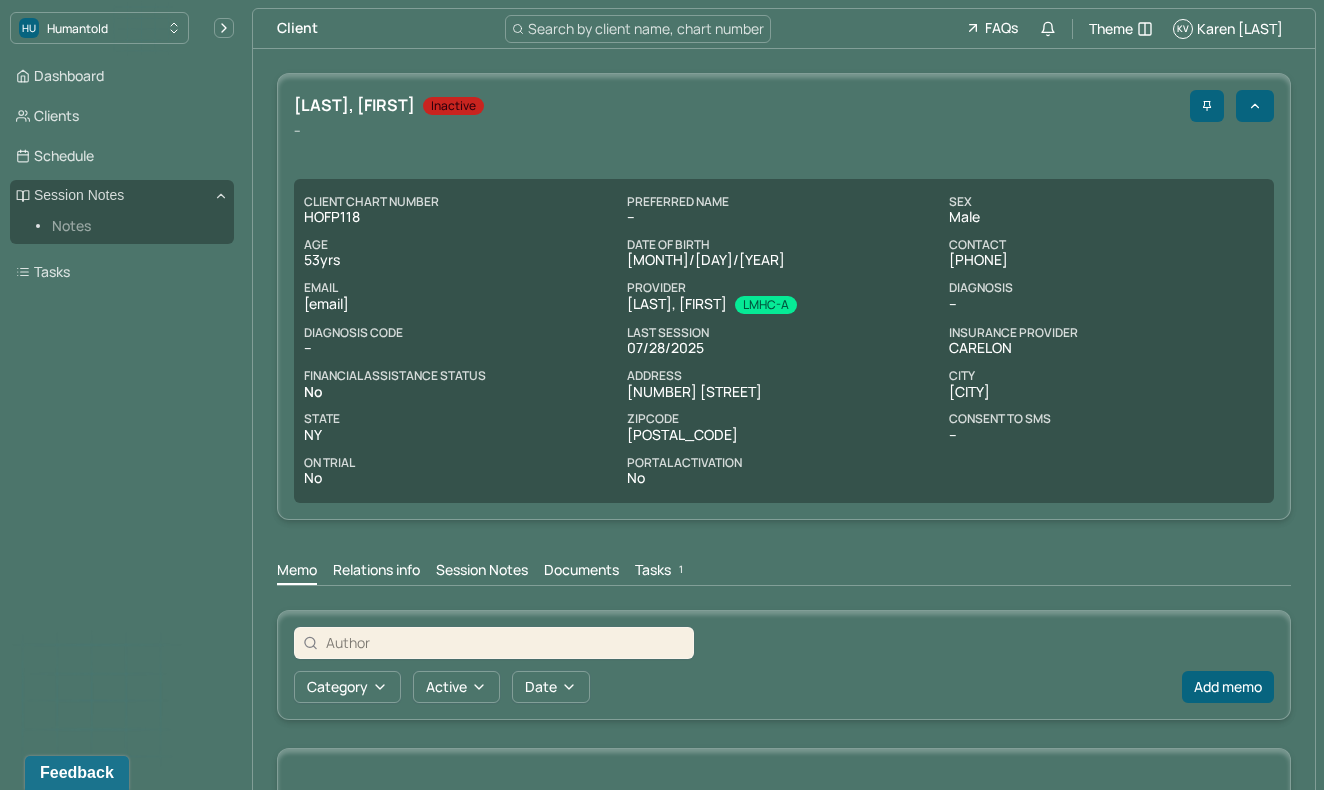 click on "Notes" at bounding box center [135, 226] 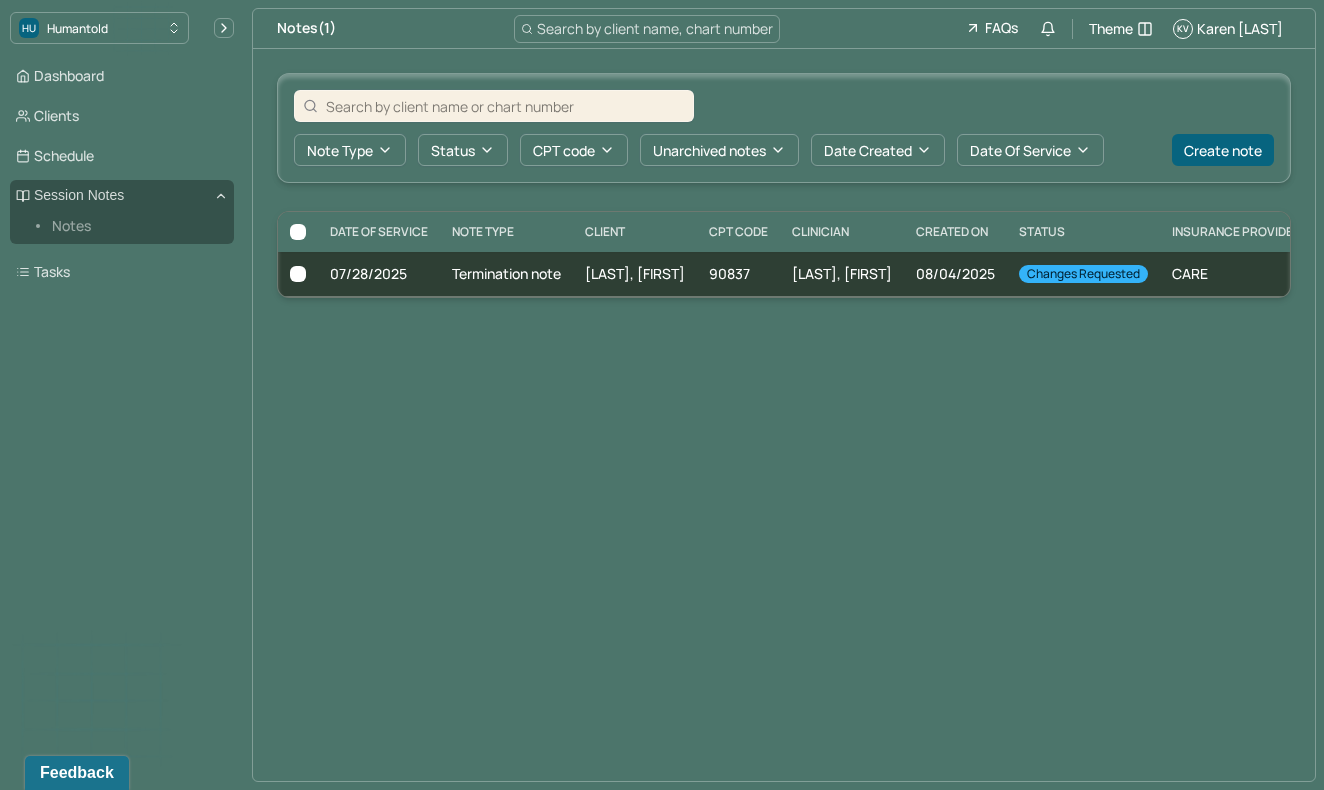 click at bounding box center [505, 106] 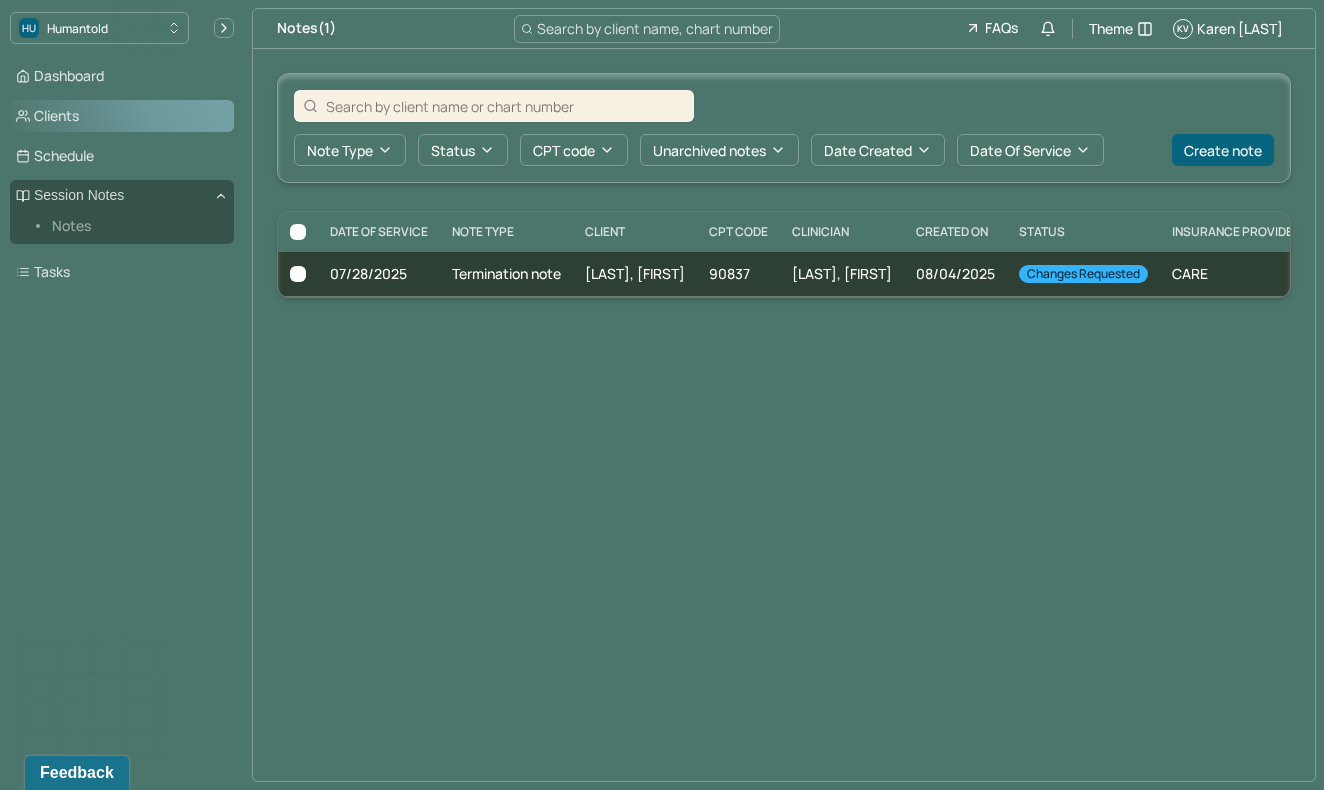 click on "Clients" at bounding box center [122, 116] 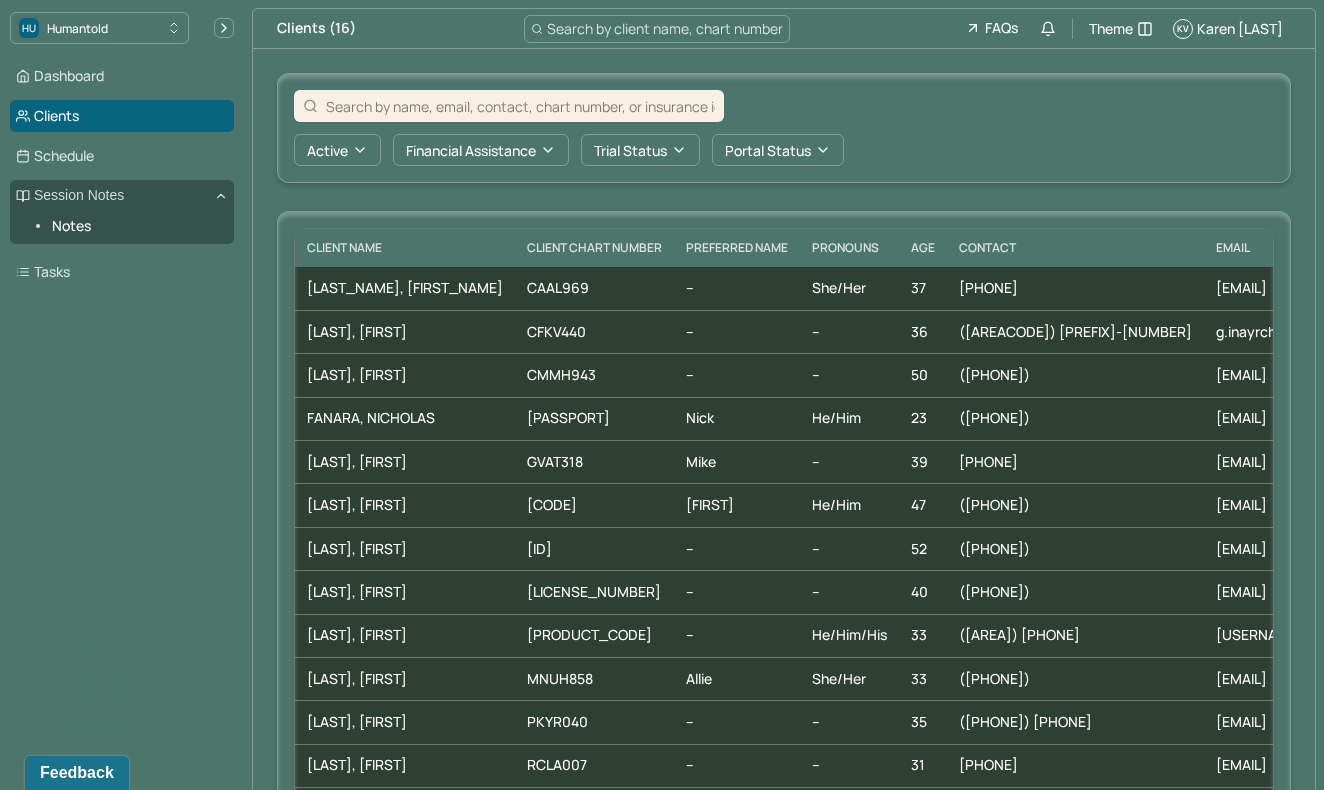 click at bounding box center [520, 106] 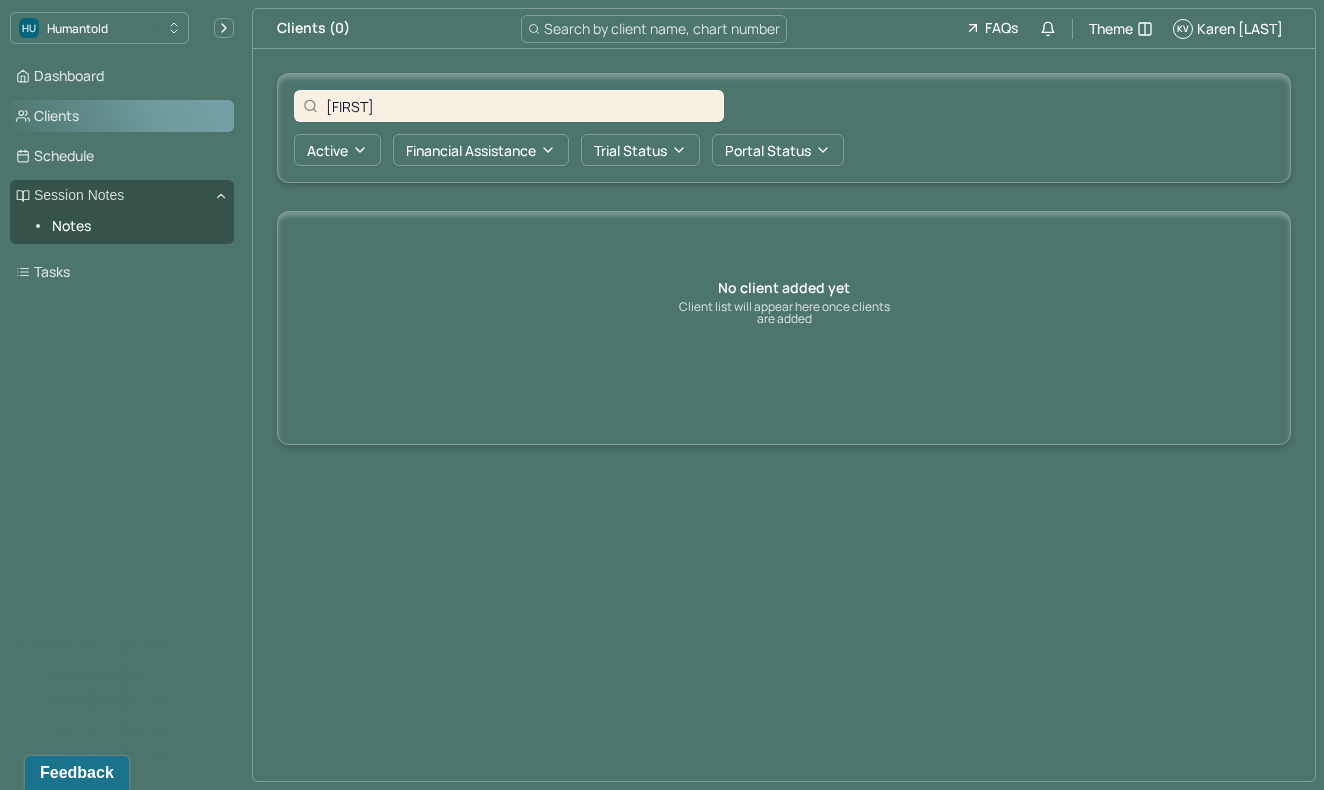 type on "[FIRST]" 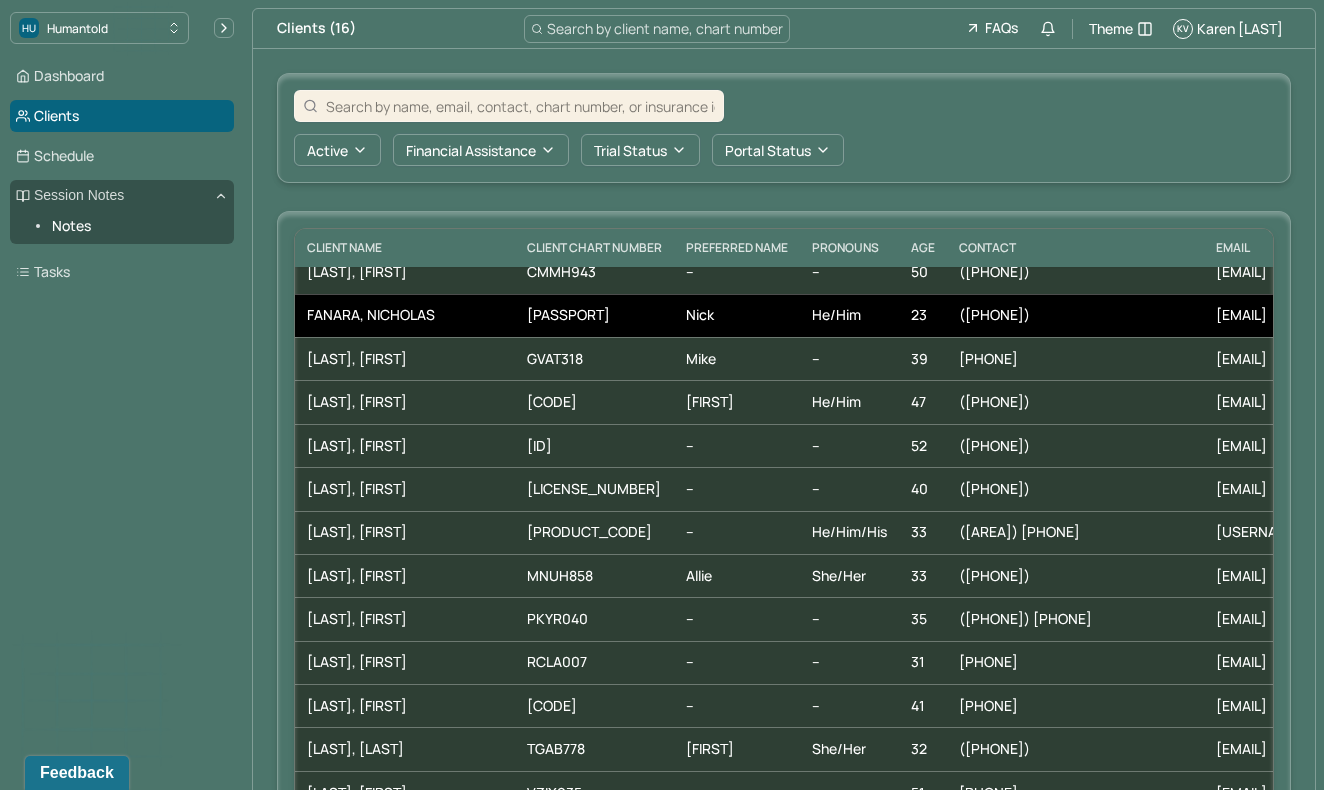 scroll, scrollTop: 98, scrollLeft: 0, axis: vertical 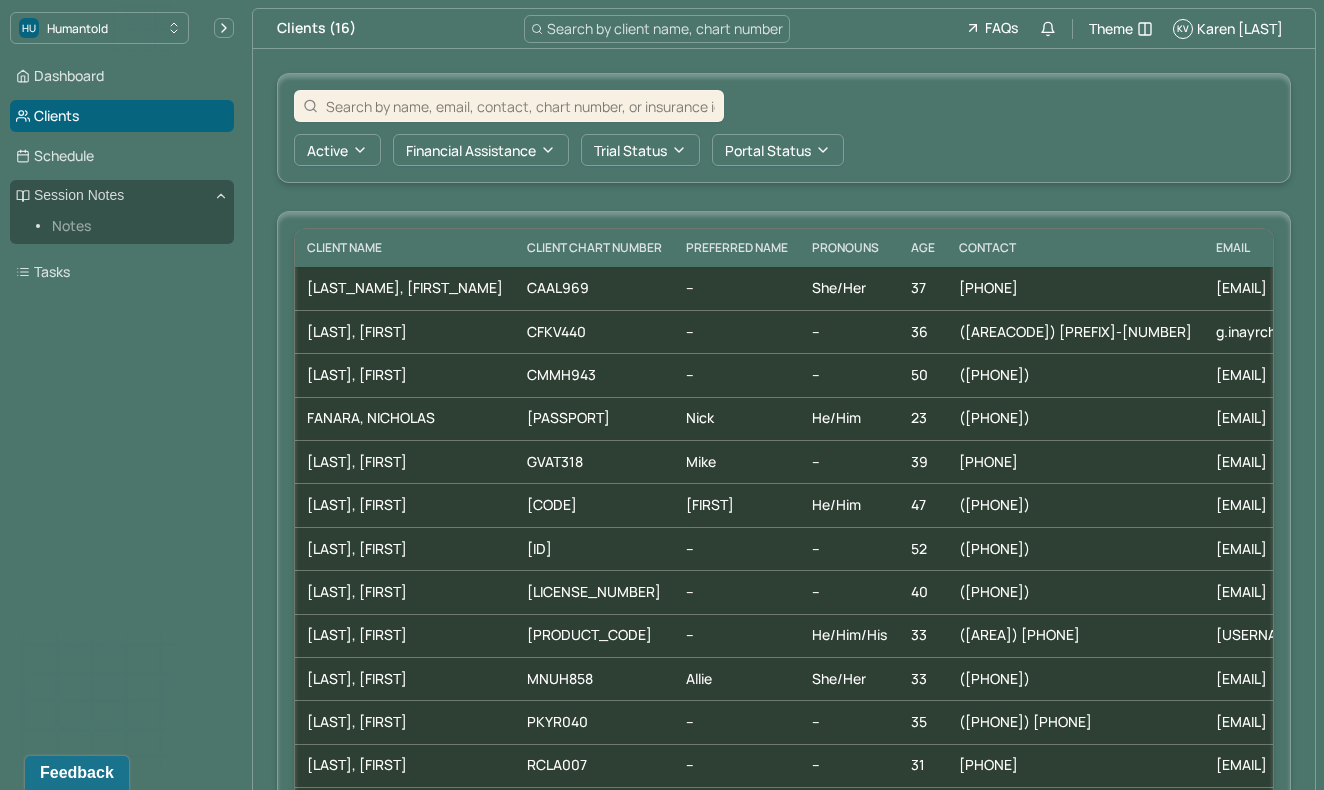 click on "Notes" at bounding box center (135, 226) 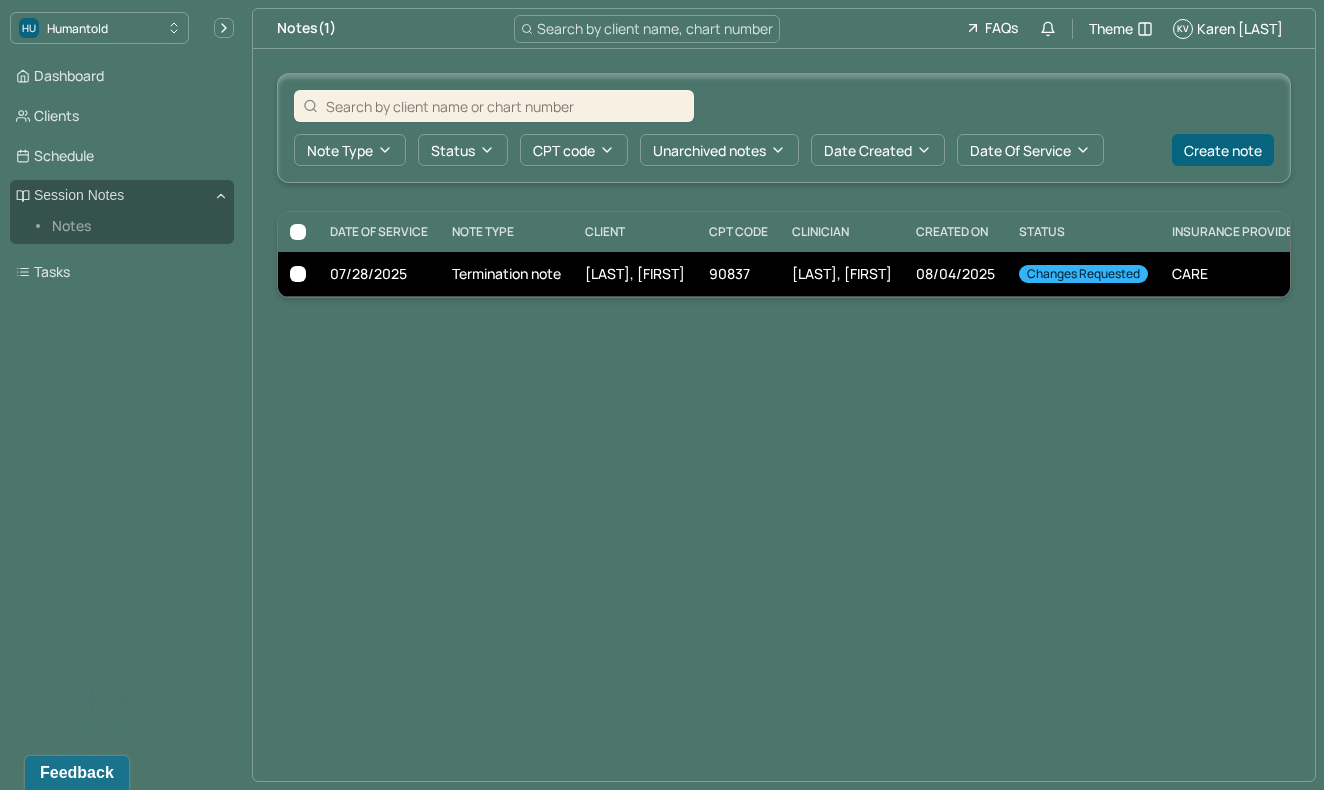 click on "Termination note" at bounding box center (506, 274) 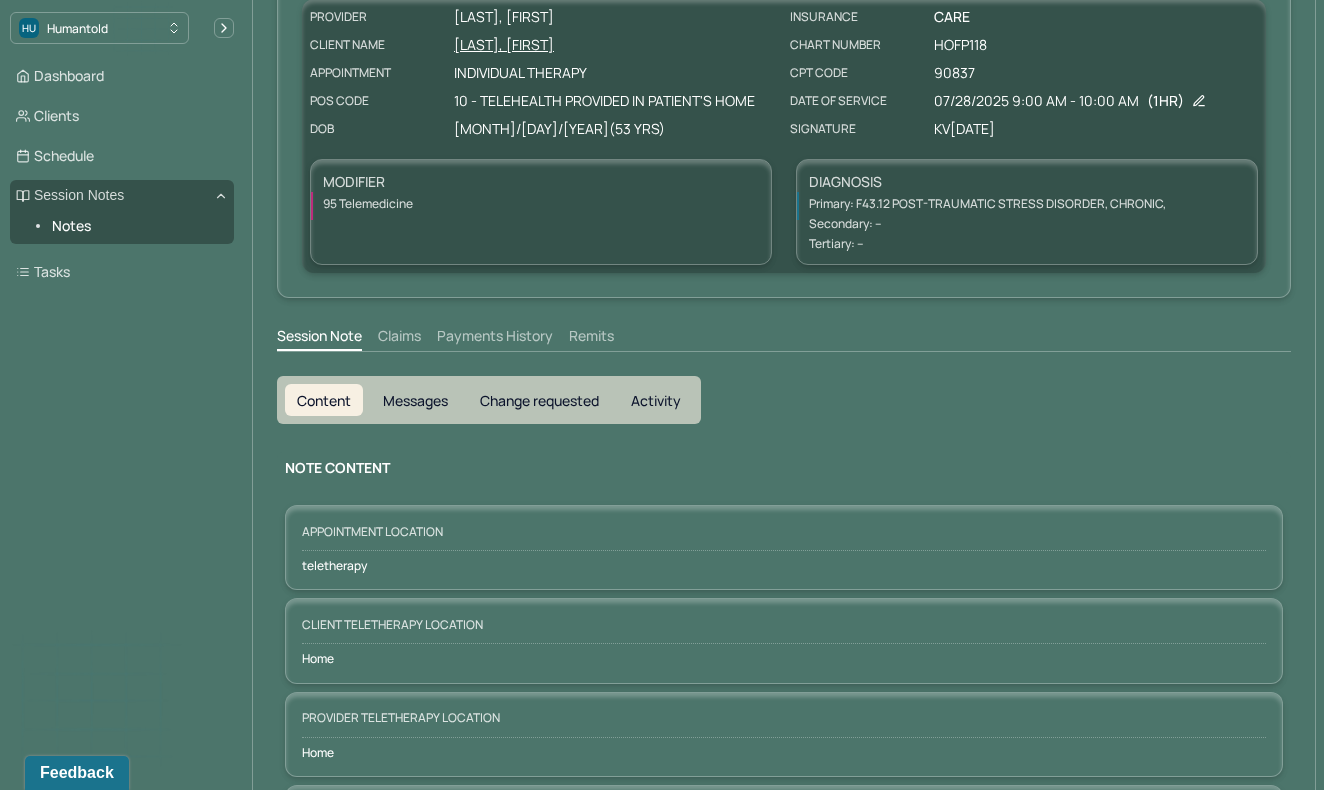 scroll, scrollTop: 154, scrollLeft: 0, axis: vertical 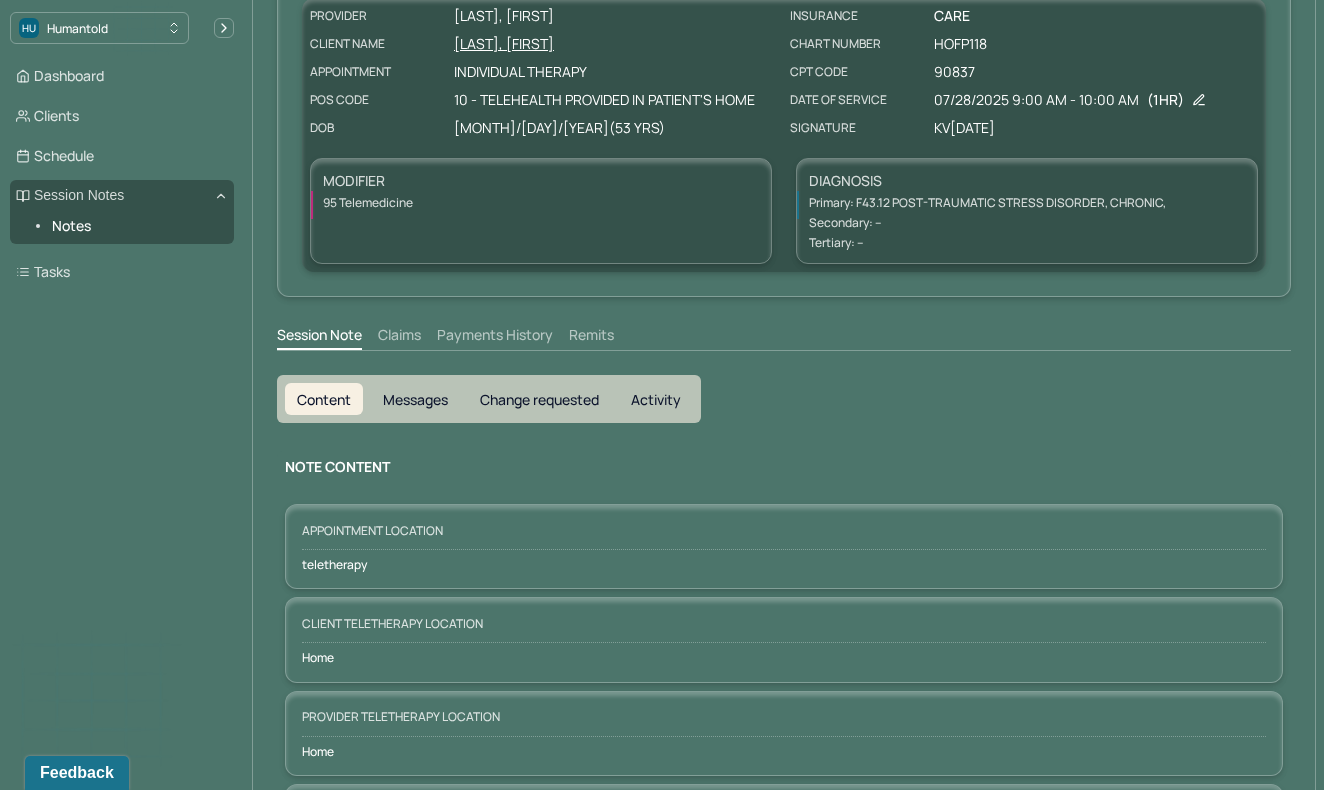 click on "Client Teletherapy Location [HOME]" at bounding box center [784, 639] 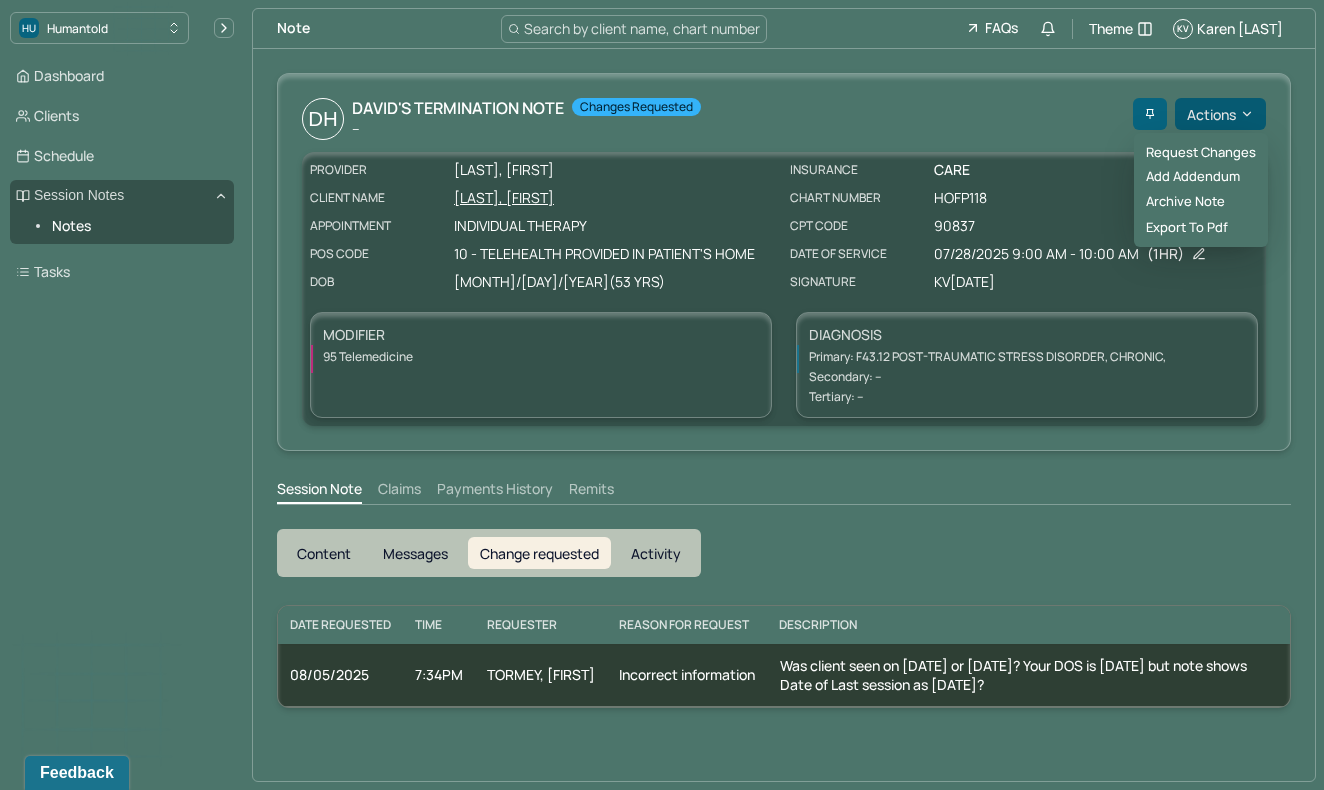 click on "Actions" at bounding box center [1220, 114] 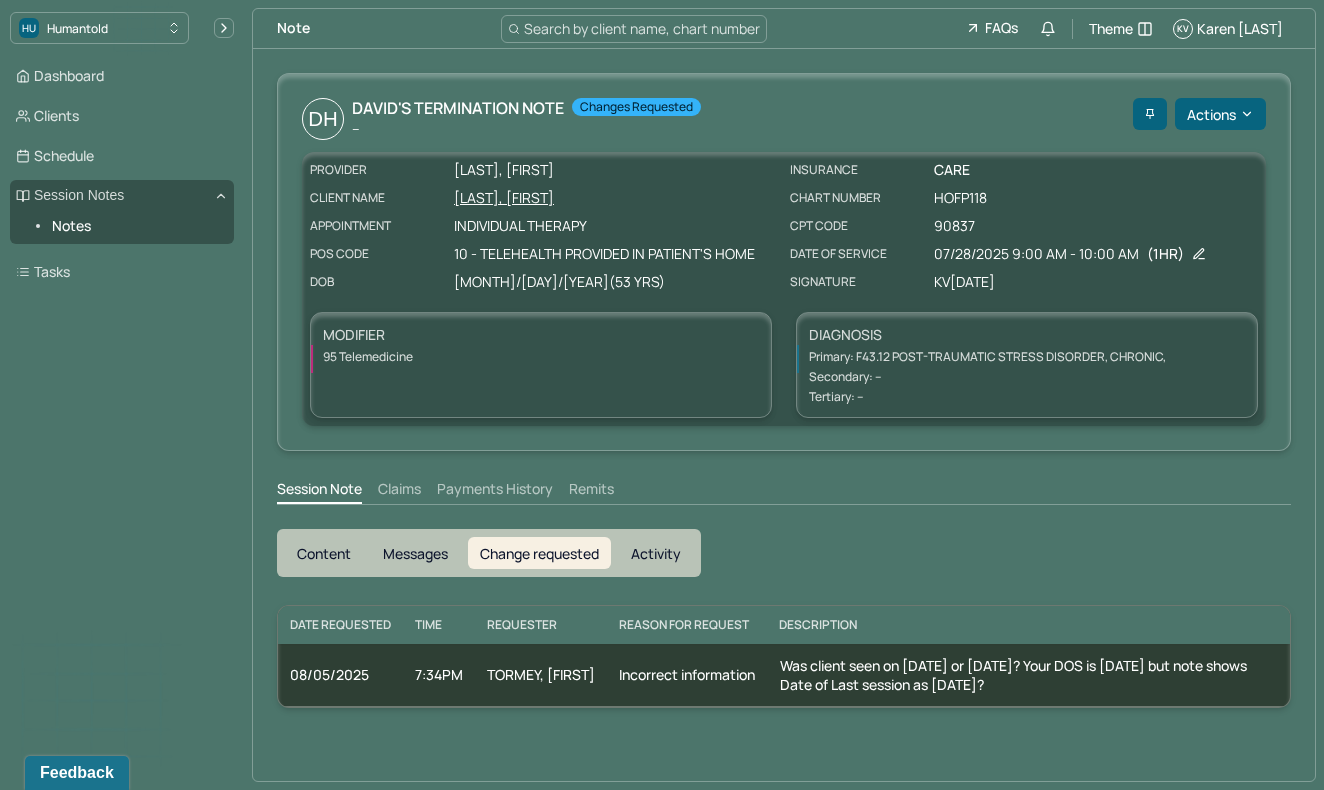 click on "PROVIDER [LAST], [FIRST] CLIENT NAME [LAST], [FIRST] APPOINTMENT Individual therapy POS CODE 10 - Telehealth Provided in Patient's Home DOB [DATE] ([AGE] Yrs) INSURANCE CARE CHART NUMBER HOFP118 CPT CODE 90837 DATE OF SERVICE [DATE]   [TIME]   -   [TIME] ( [DURATION] ) SIGNATURE KV  ([DATE], [TIME]) MODIFIER 95 Telemedicine DIAGNOSIS Primary:   F43.12 POST-TRAUMATIC STRESS DISORDER, CHRONIC ,  Secondary:   -- Tertiary:   --" at bounding box center (784, 289) 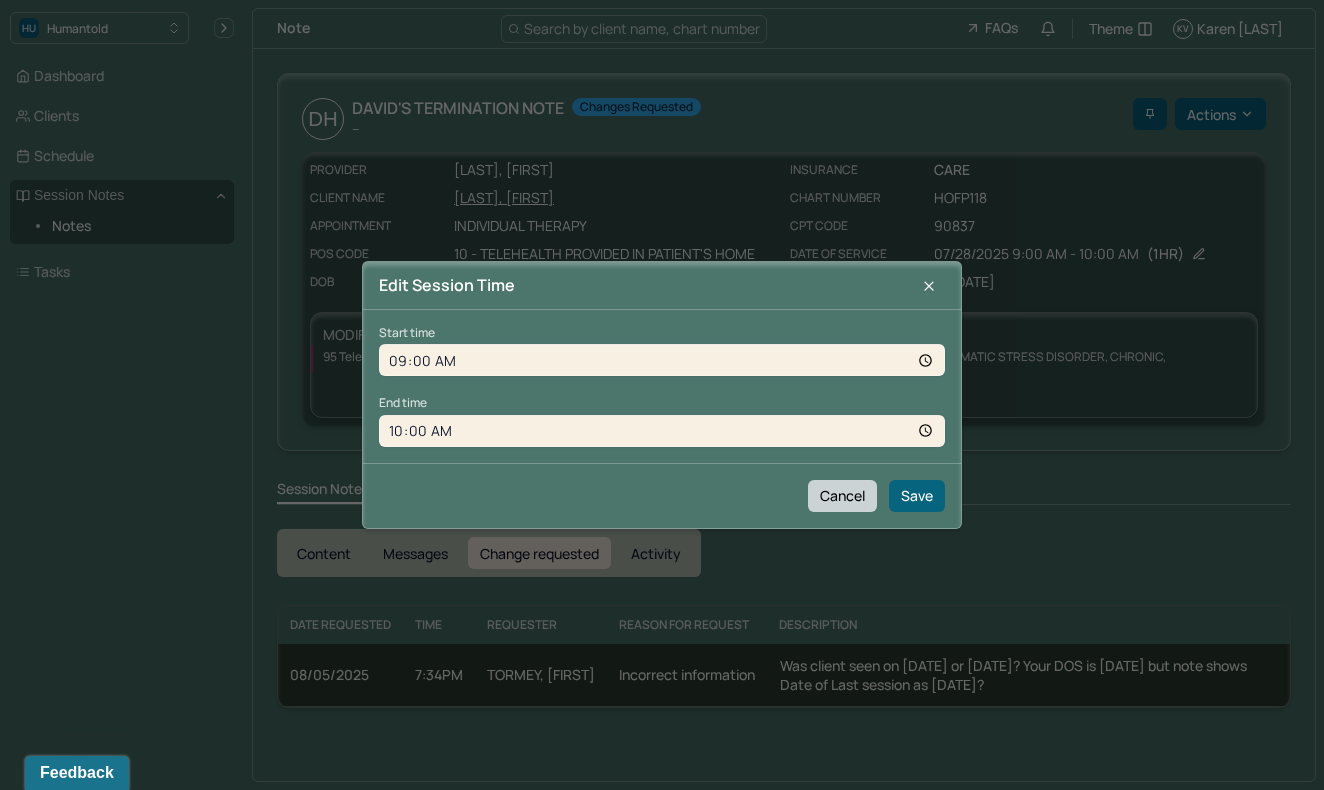 click on "Cancel" at bounding box center (842, 496) 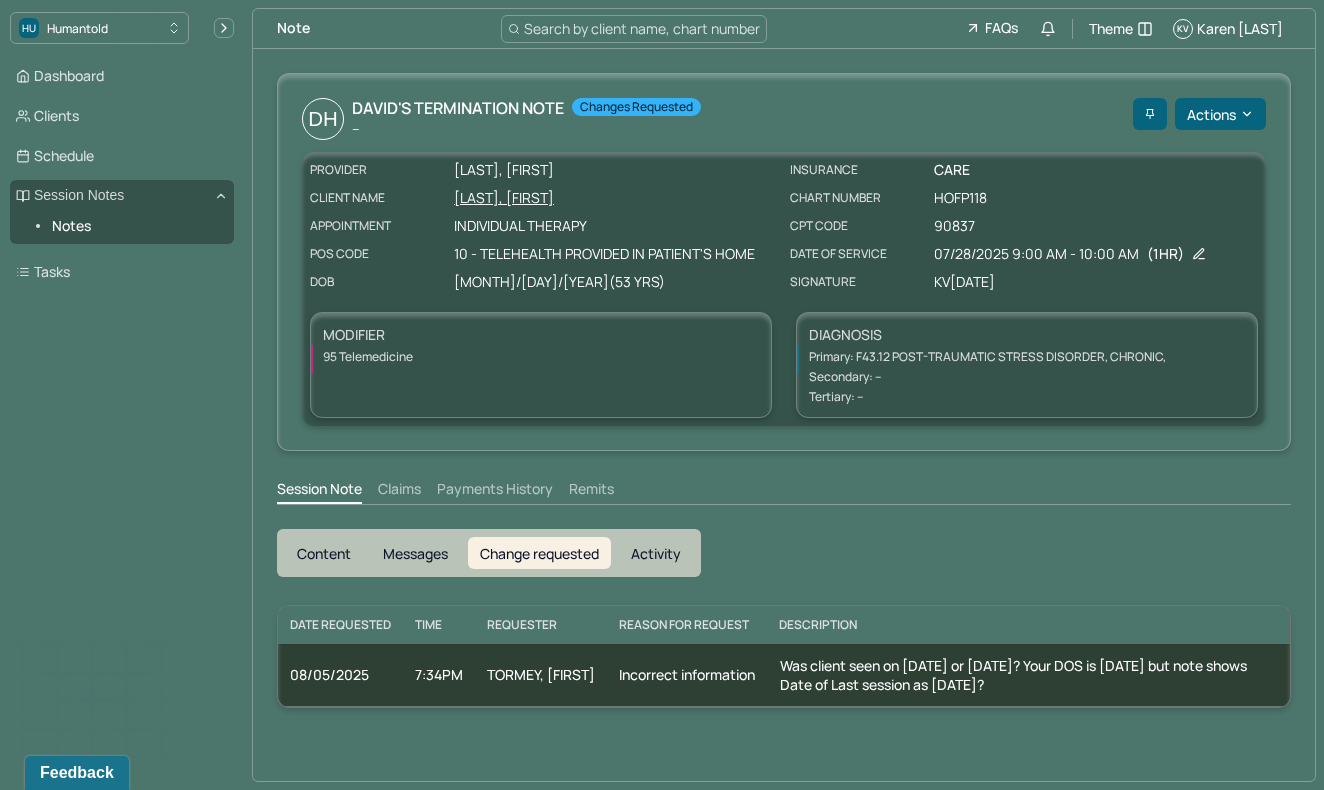 click on "Description" at bounding box center [1028, 625] 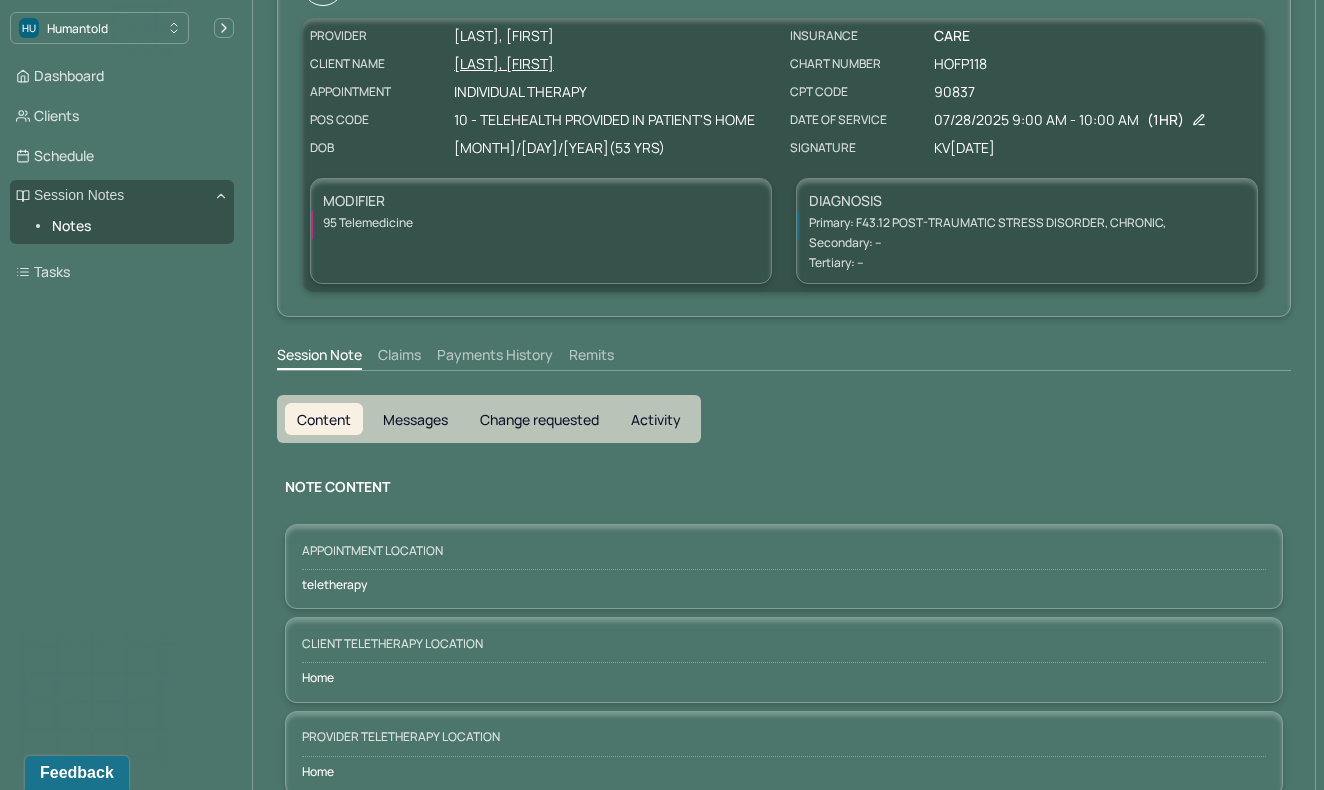 scroll, scrollTop: 136, scrollLeft: 0, axis: vertical 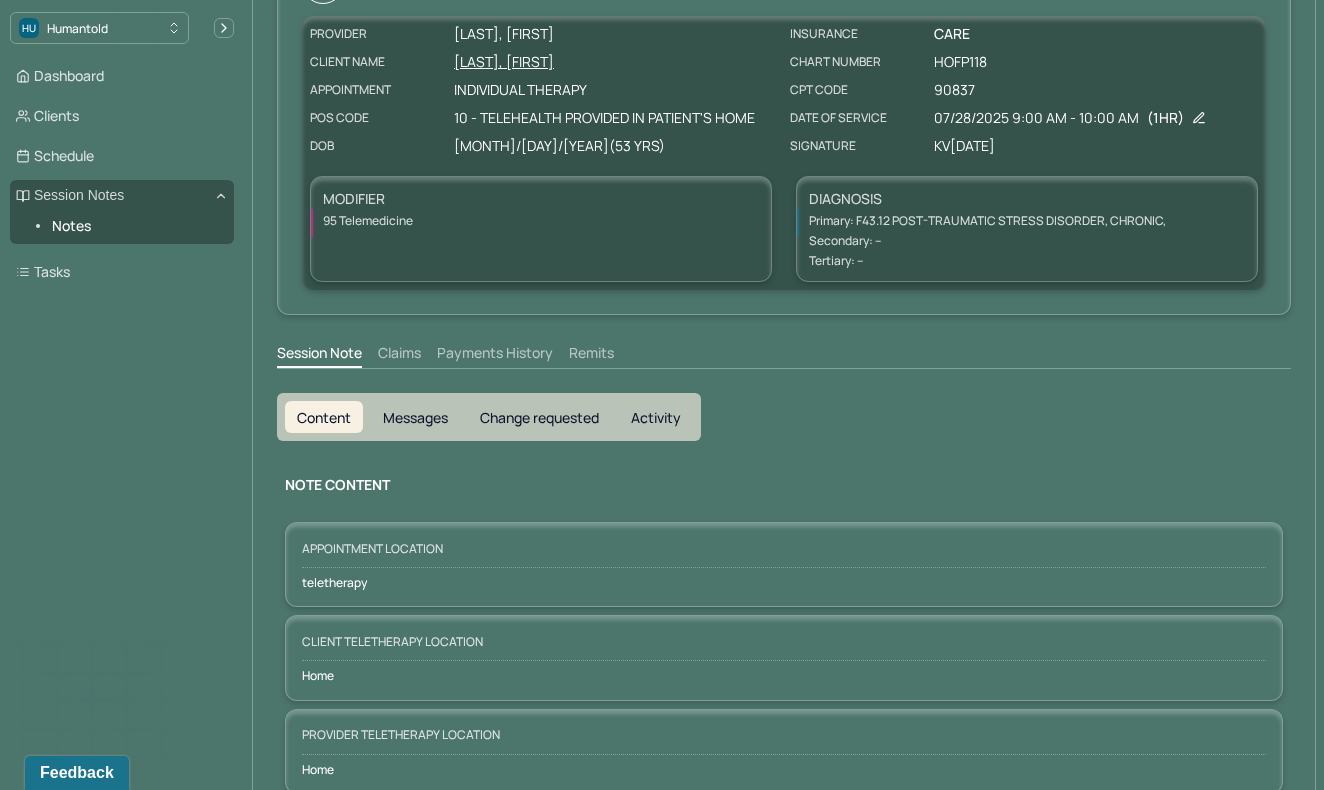 click on "Change requested" at bounding box center (539, 417) 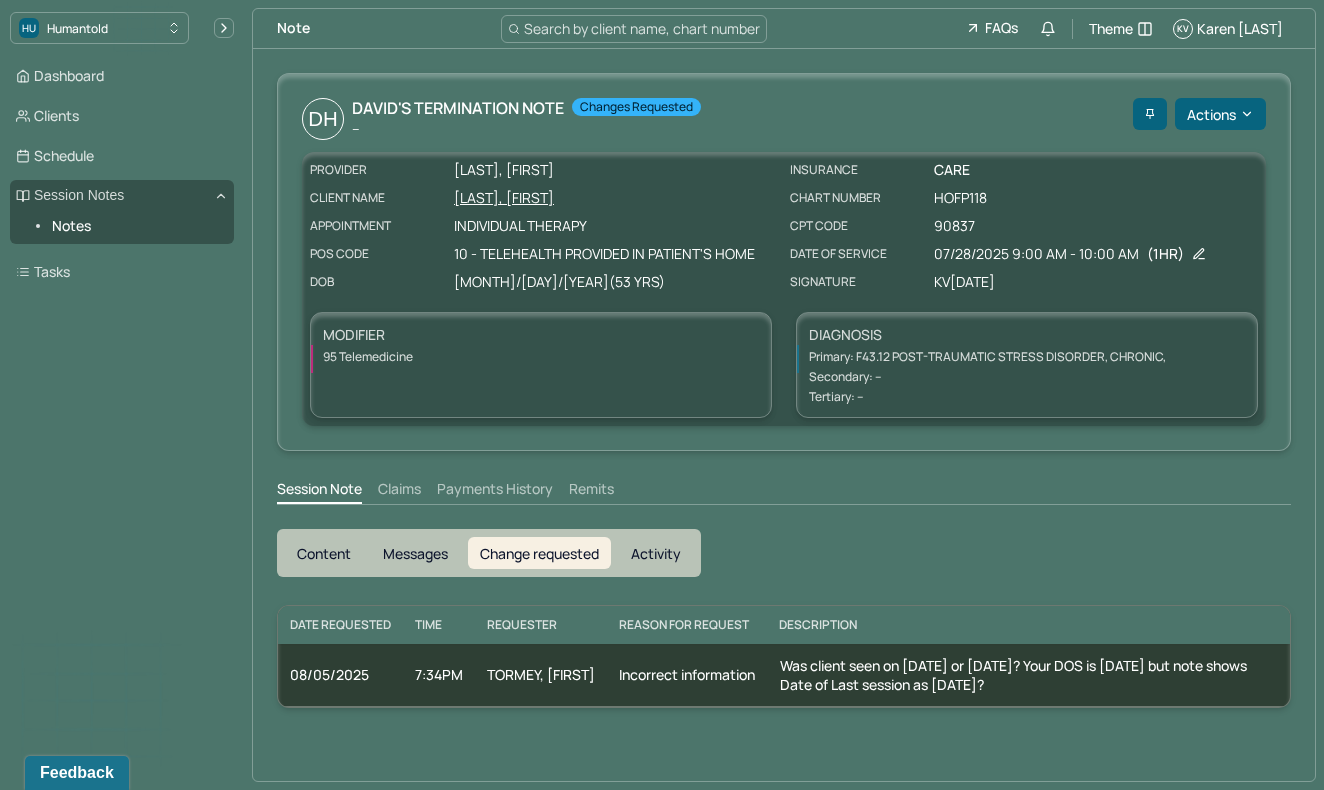 scroll, scrollTop: 0, scrollLeft: 0, axis: both 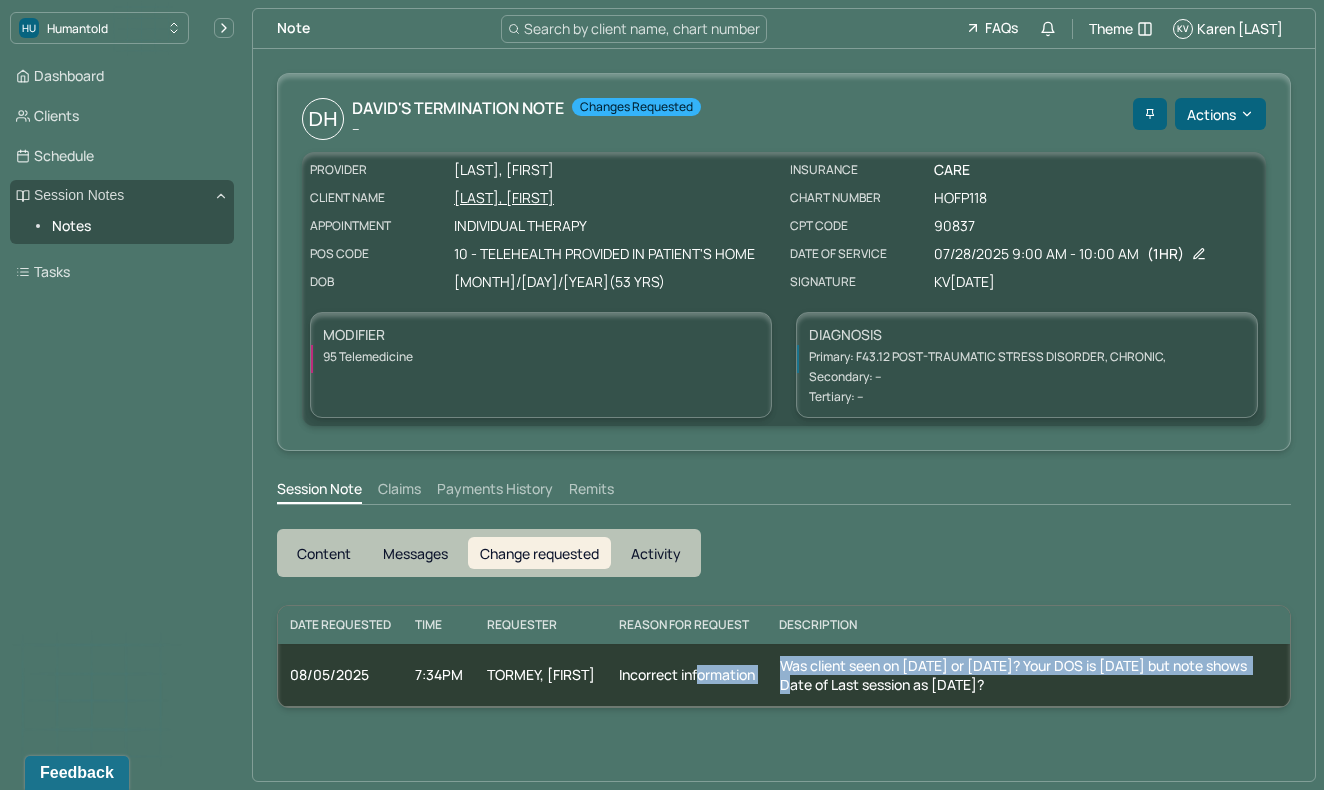 drag, startPoint x: 778, startPoint y: 686, endPoint x: 704, endPoint y: 675, distance: 74.8131 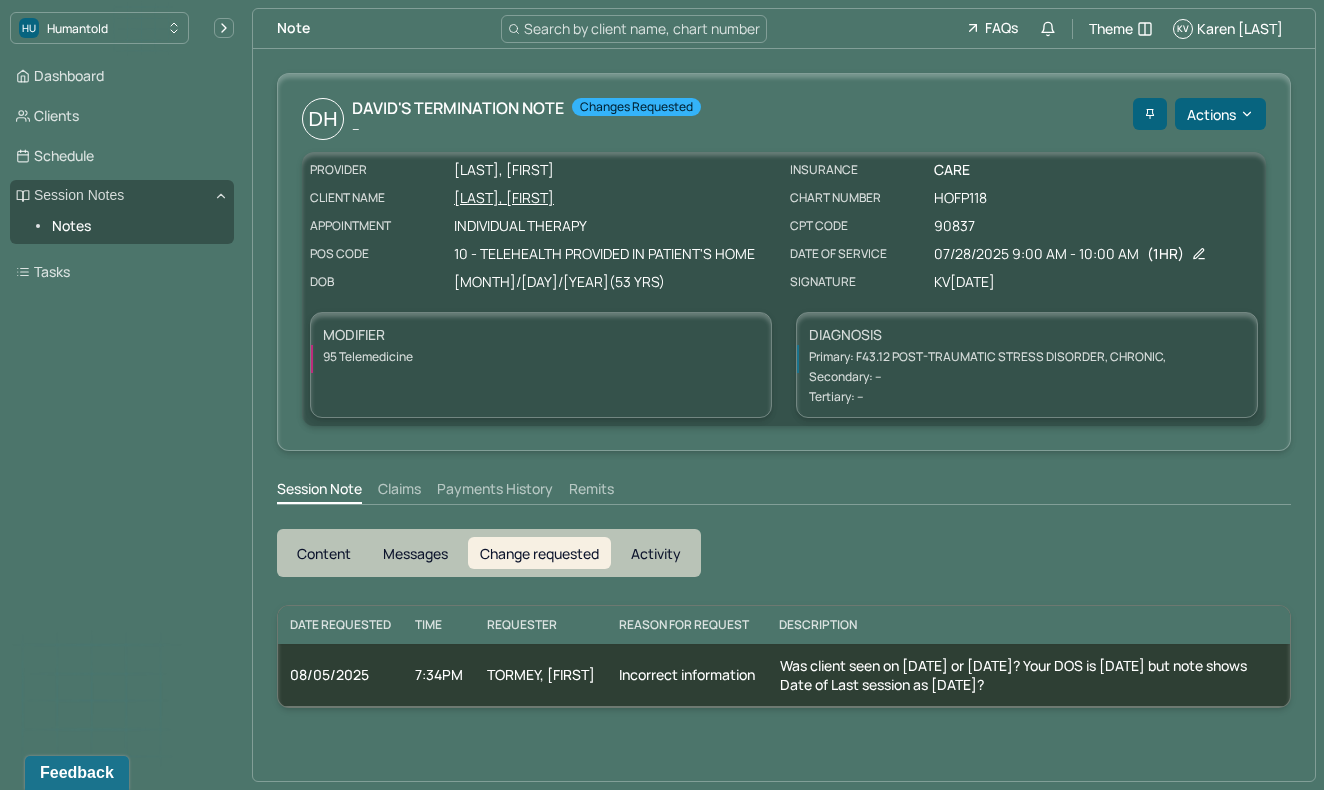click on "Description" at bounding box center (1028, 625) 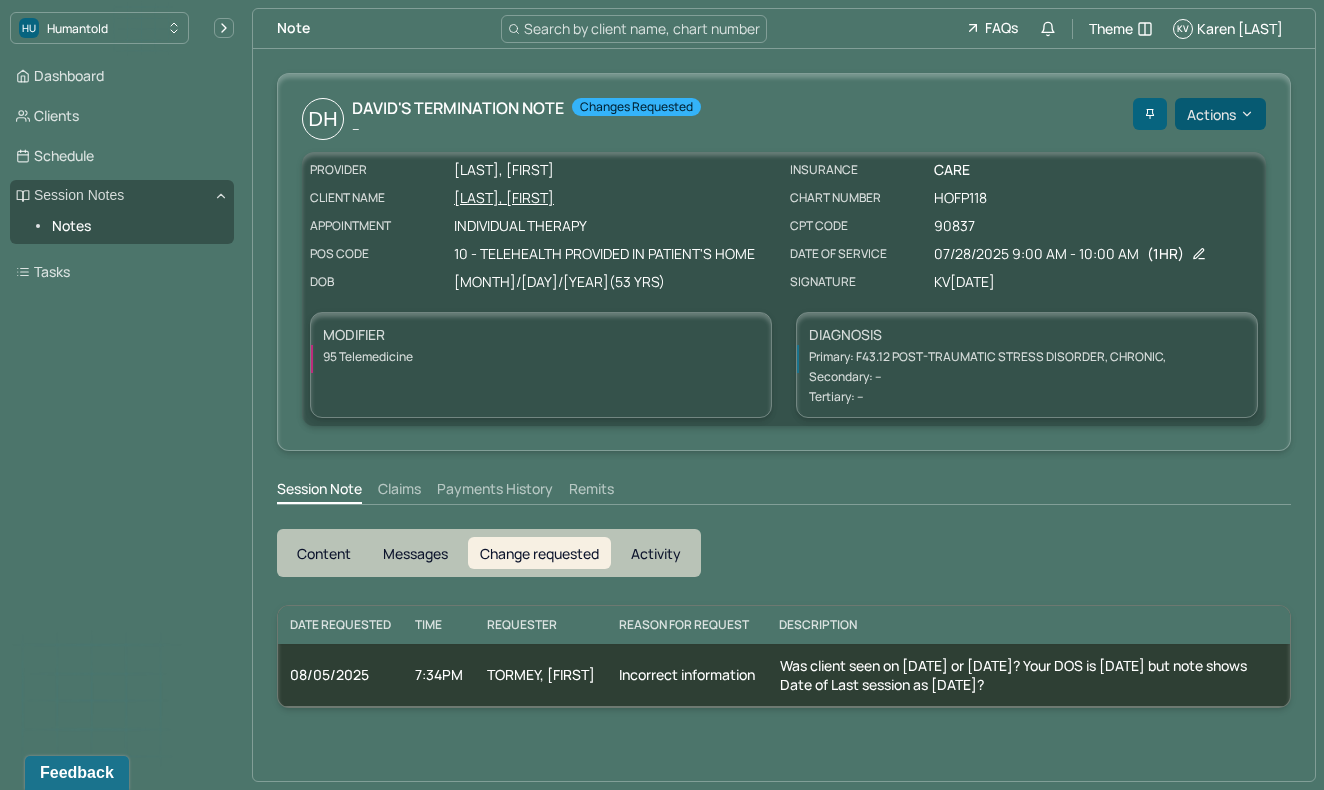 click on "Actions" at bounding box center [1220, 114] 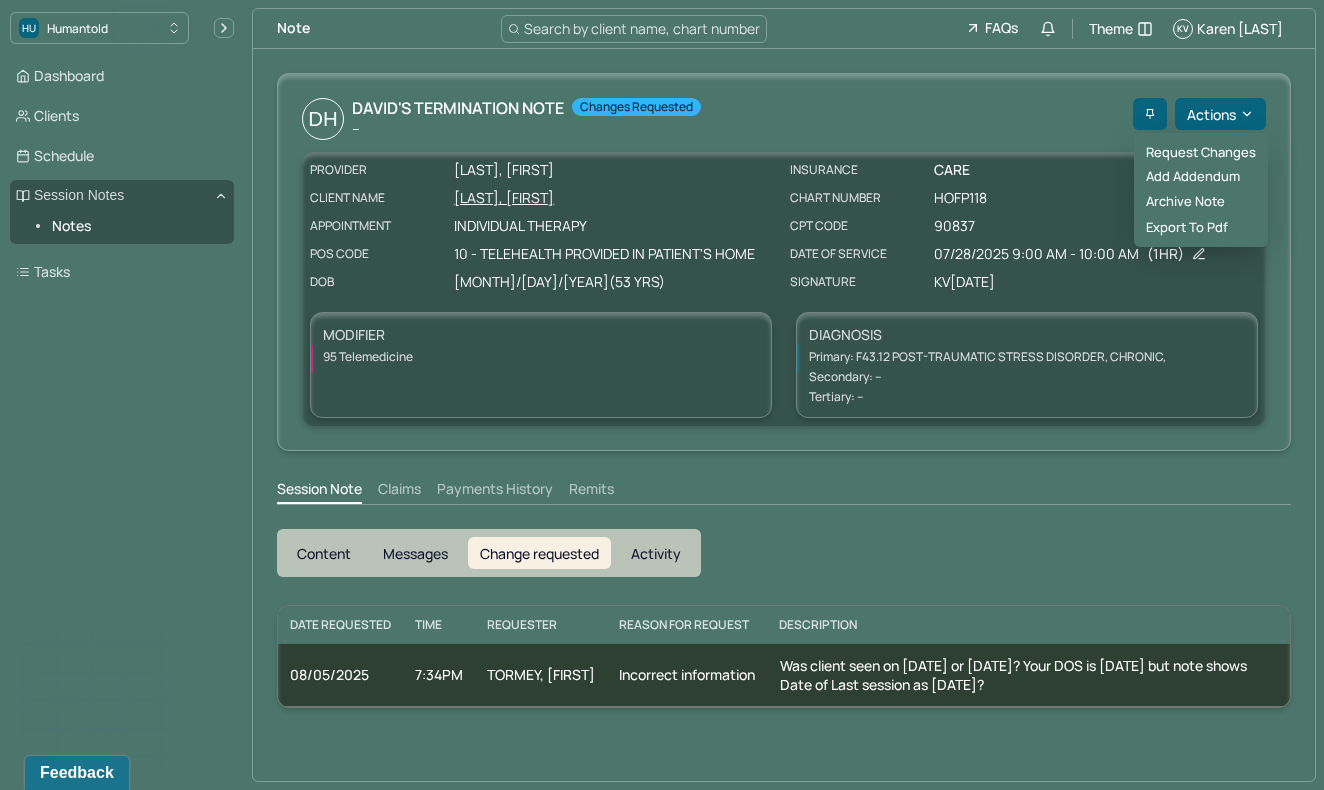 click on "DH [LAST]'s   Termination note -- Changes requested" at bounding box center (713, 119) 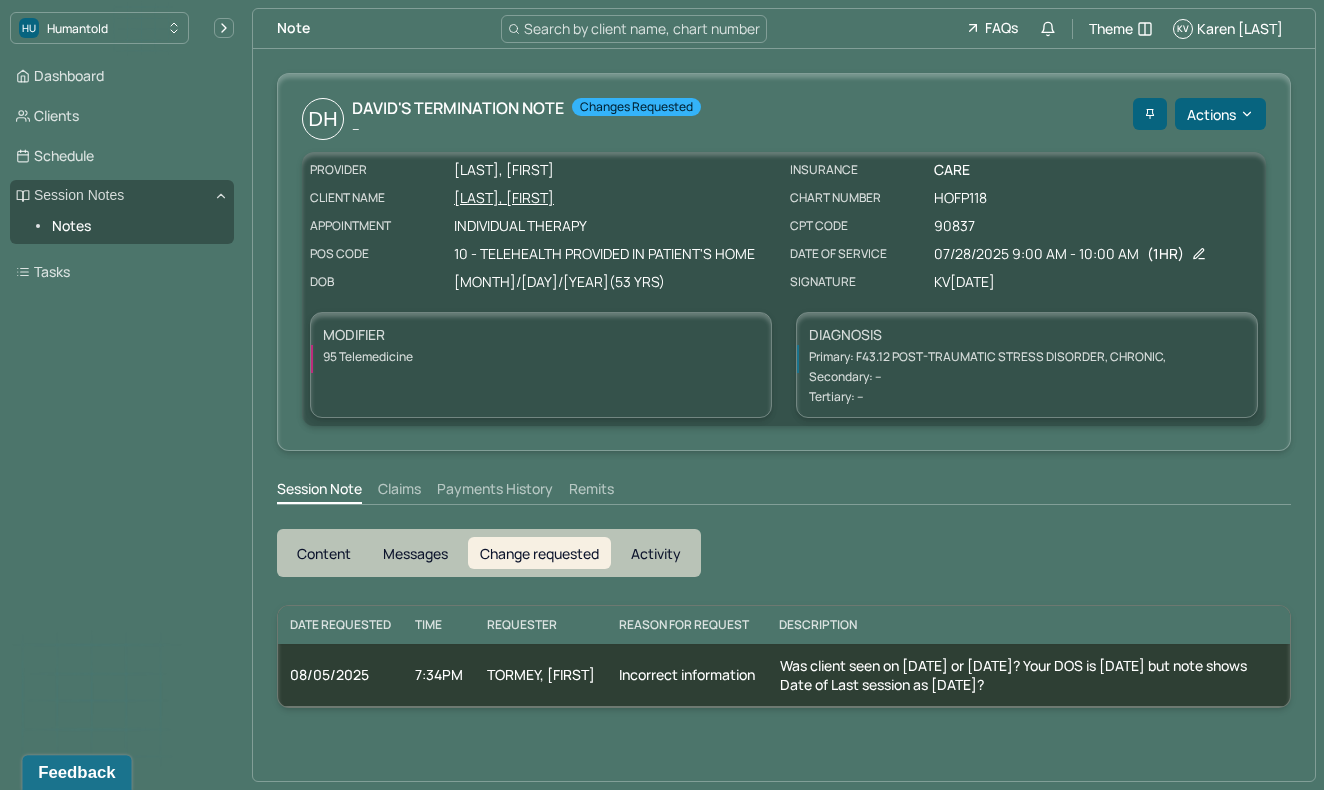 click on "Feedback" at bounding box center (76, 773) 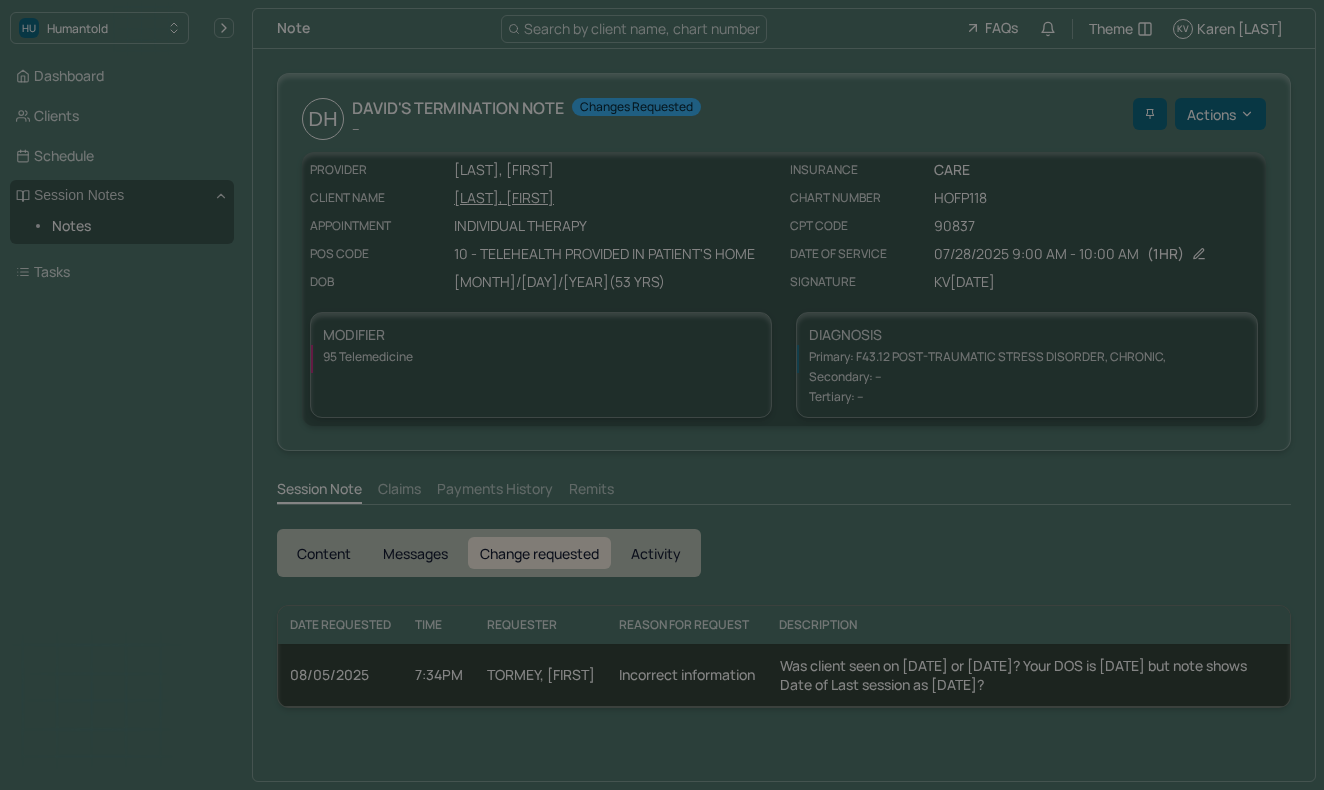 scroll, scrollTop: 0, scrollLeft: 0, axis: both 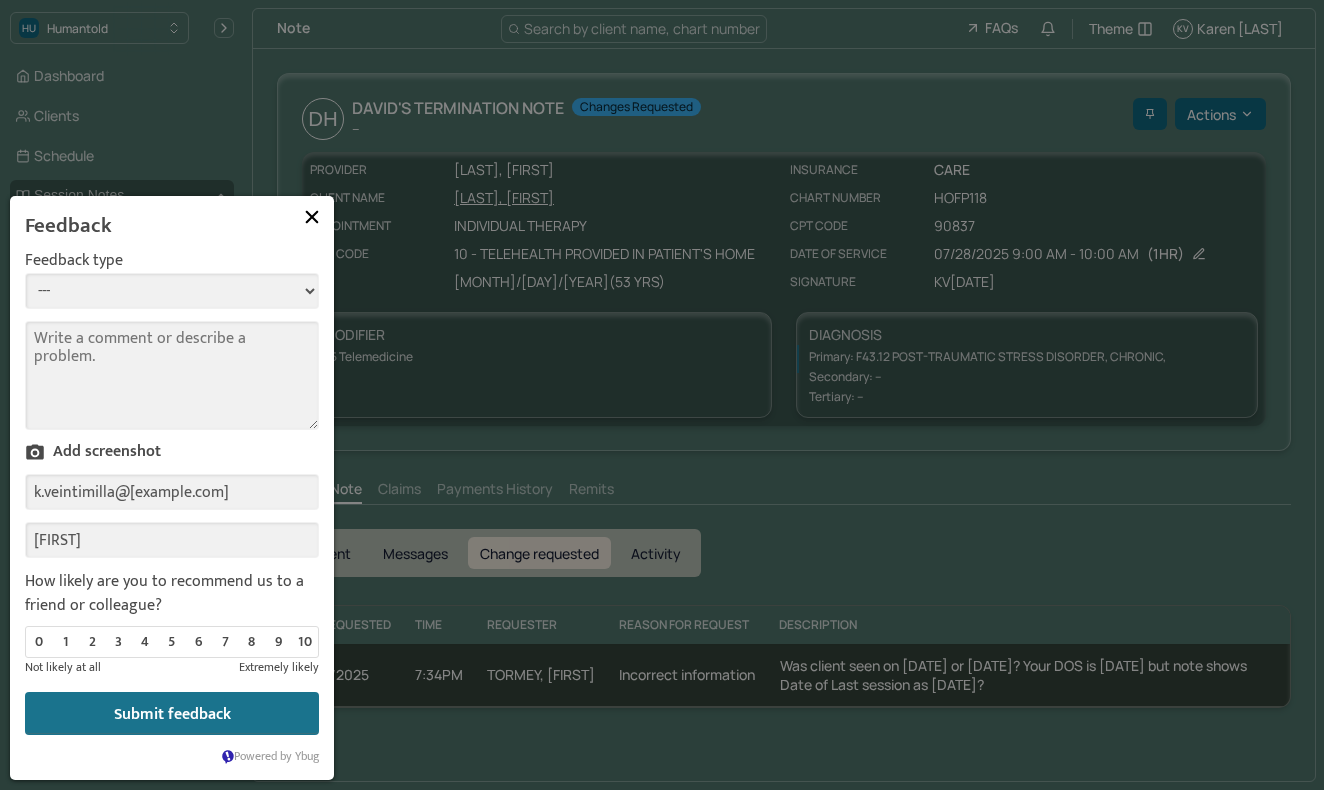 click at bounding box center [312, 217] 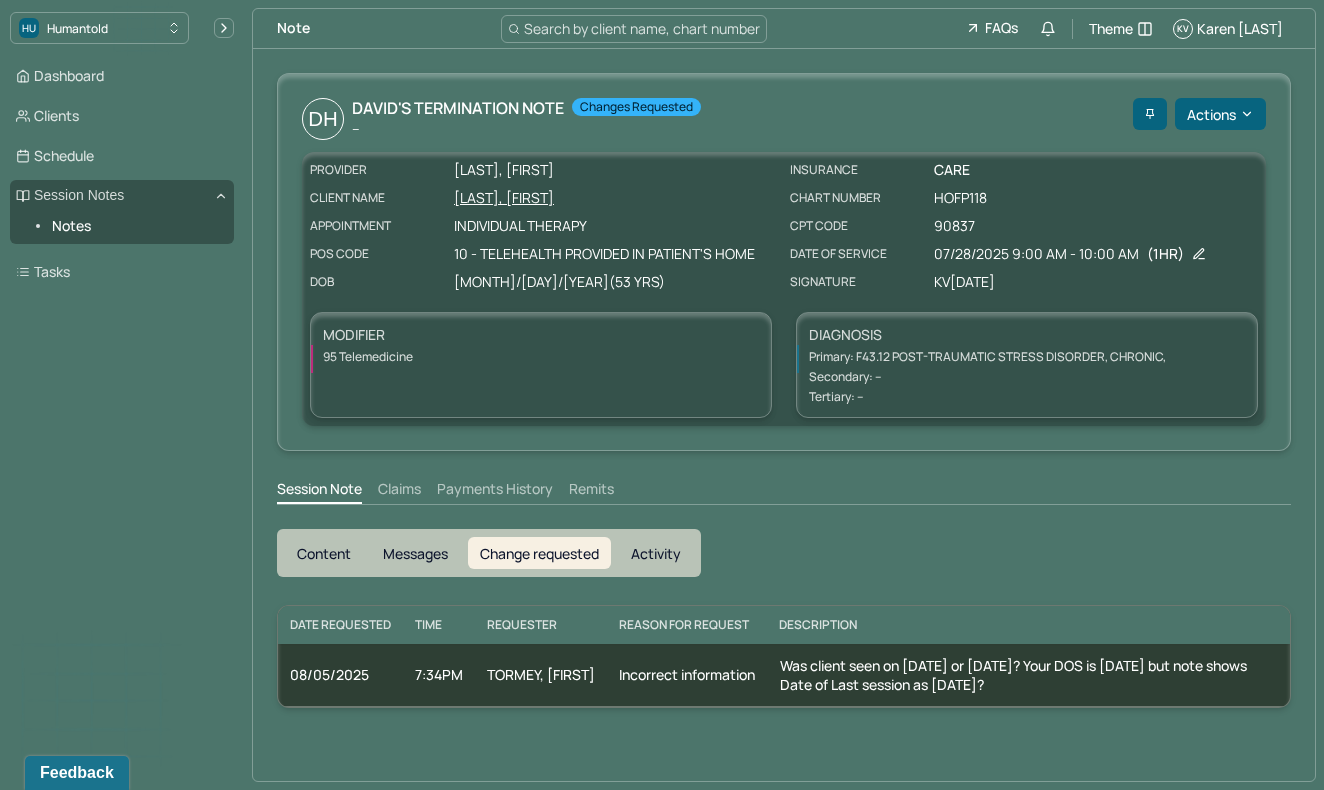 click on "Search by client name, chart number" at bounding box center (642, 28) 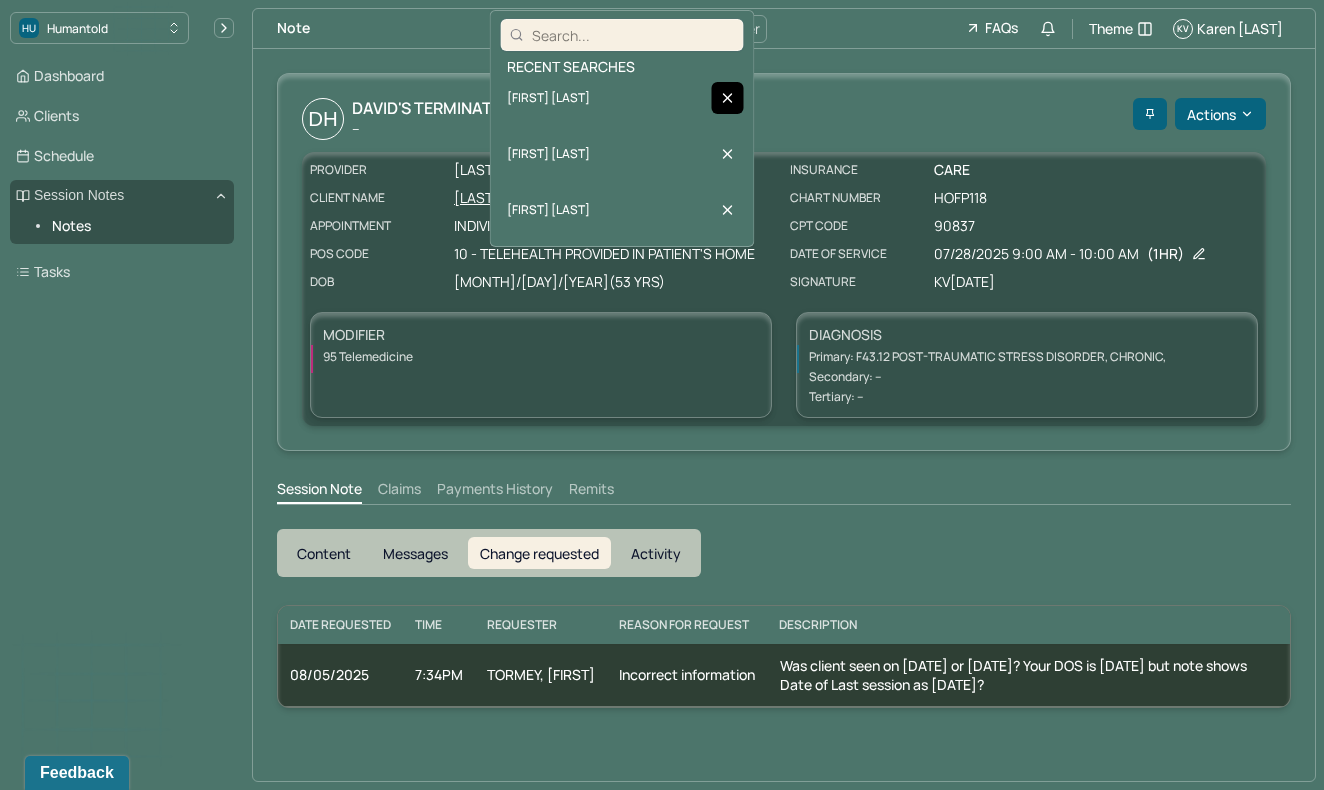 click 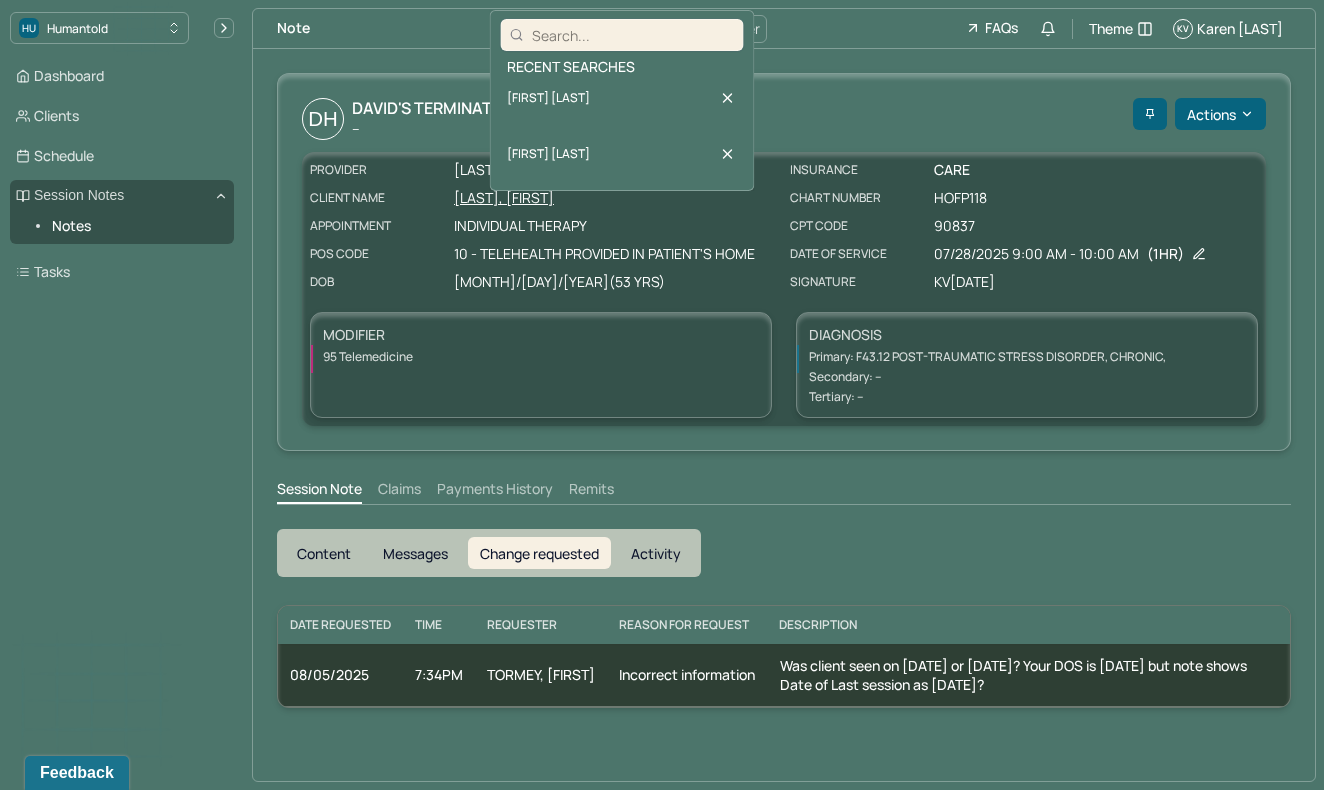 click 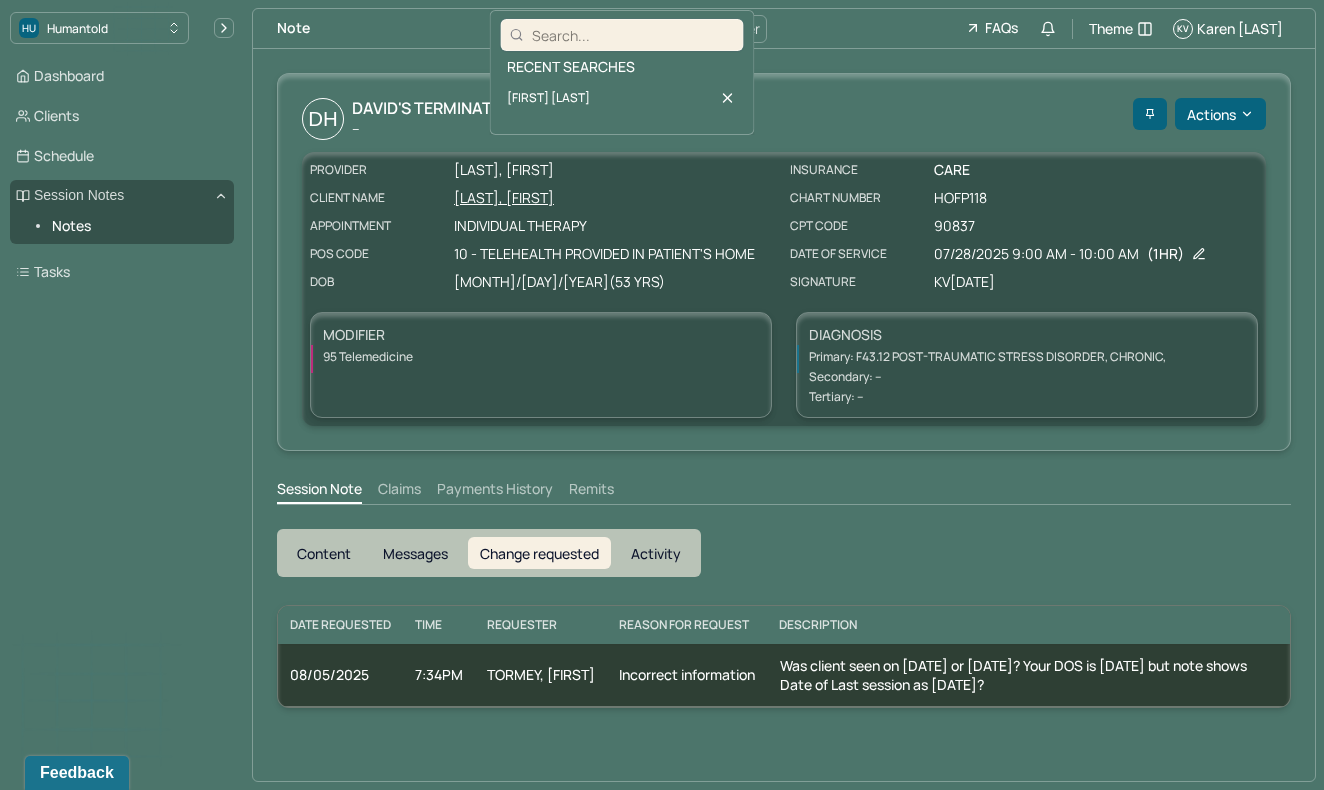 click 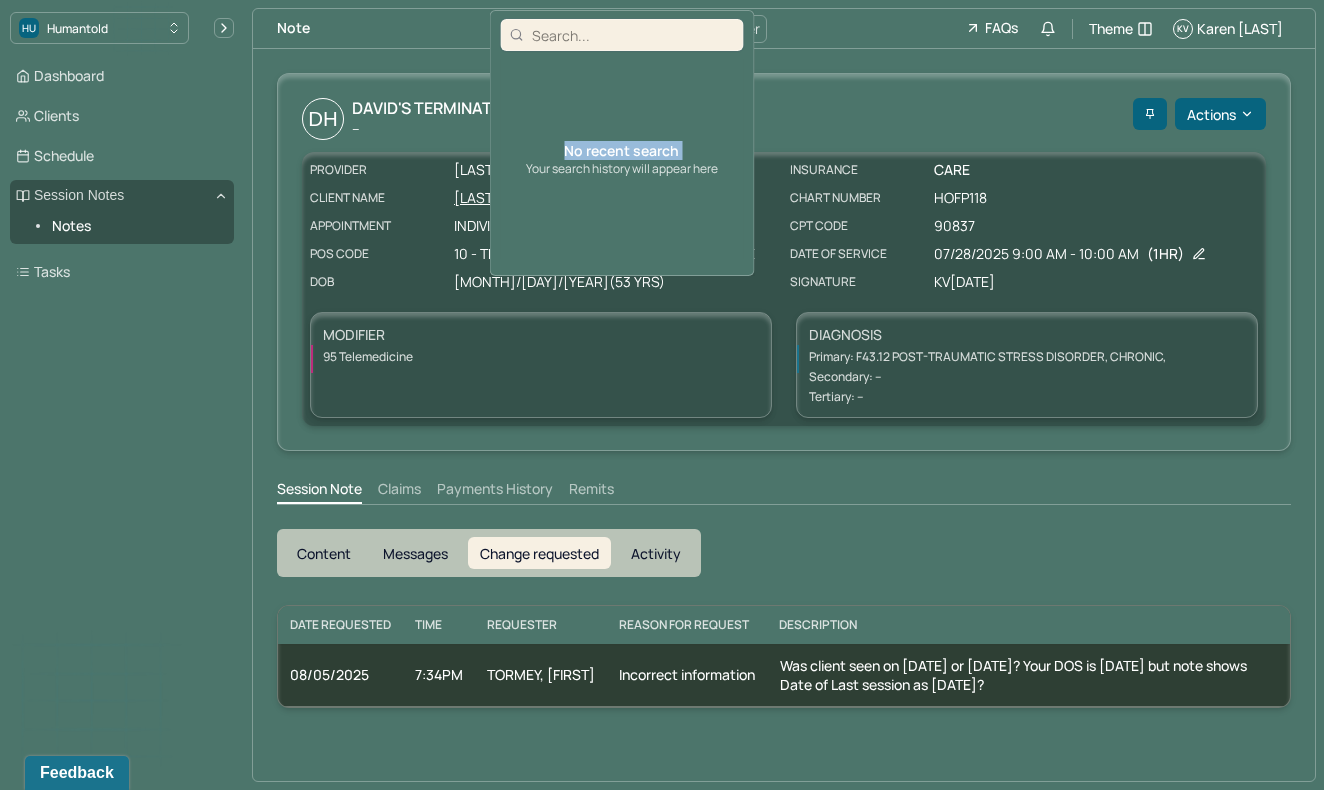 click on "No recent search Your search history will appear here" at bounding box center (622, 159) 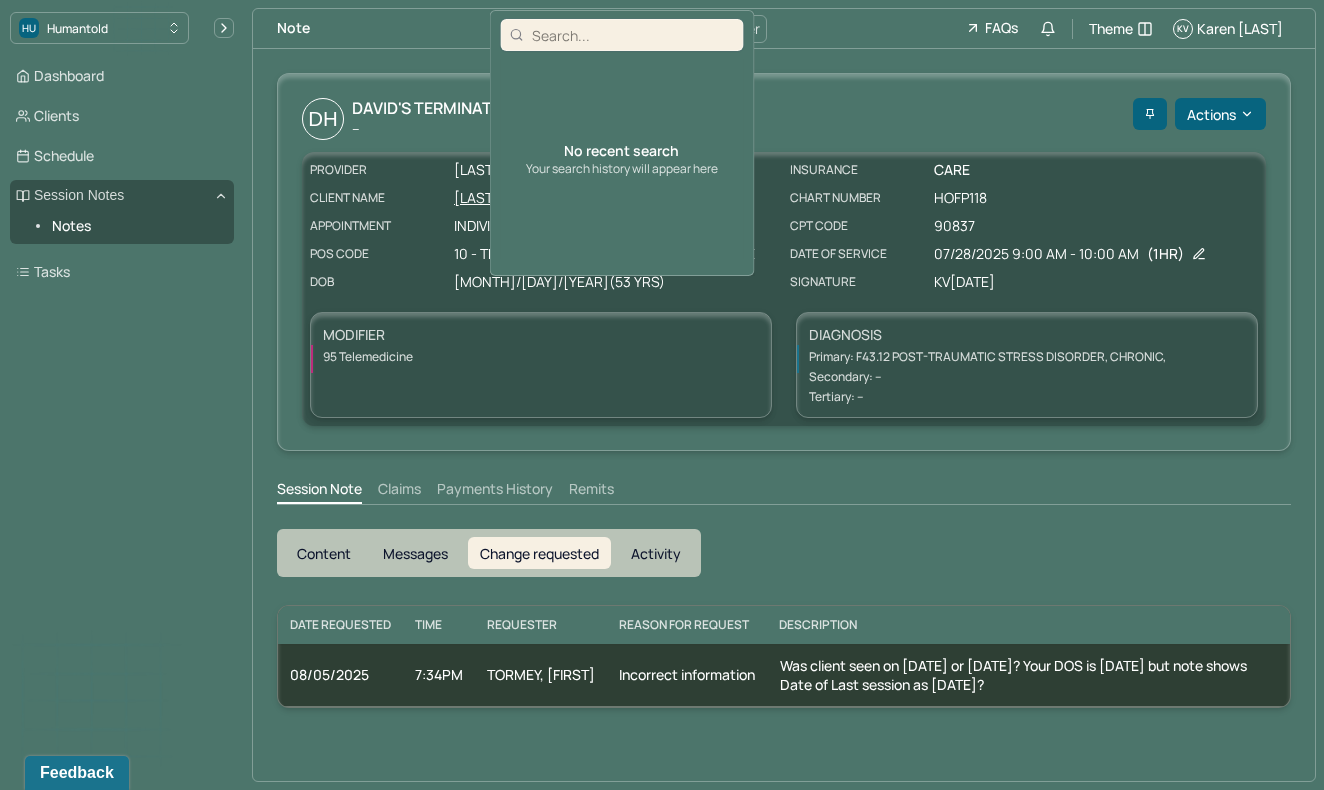 click on "[FIRST]'s   Termination note" at bounding box center [458, 108] 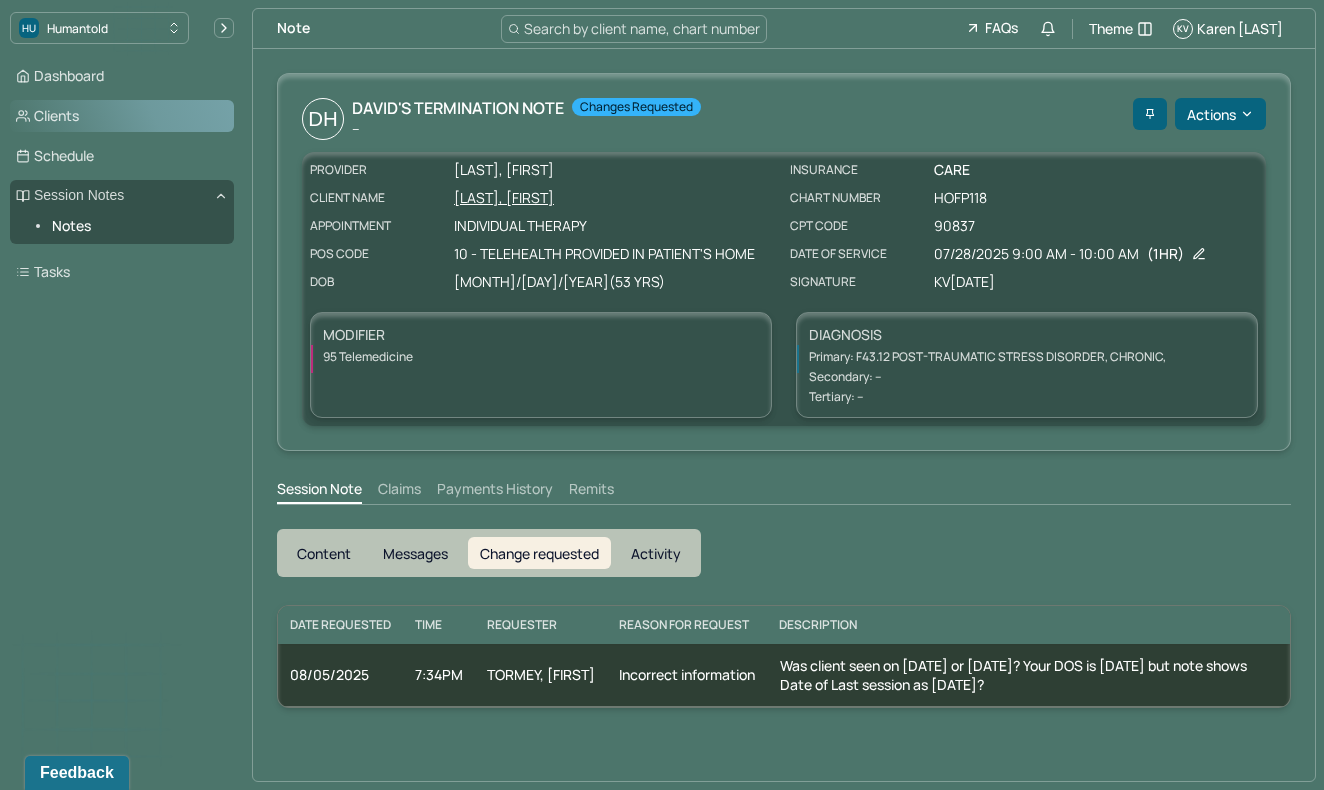 click on "Clients" at bounding box center [122, 116] 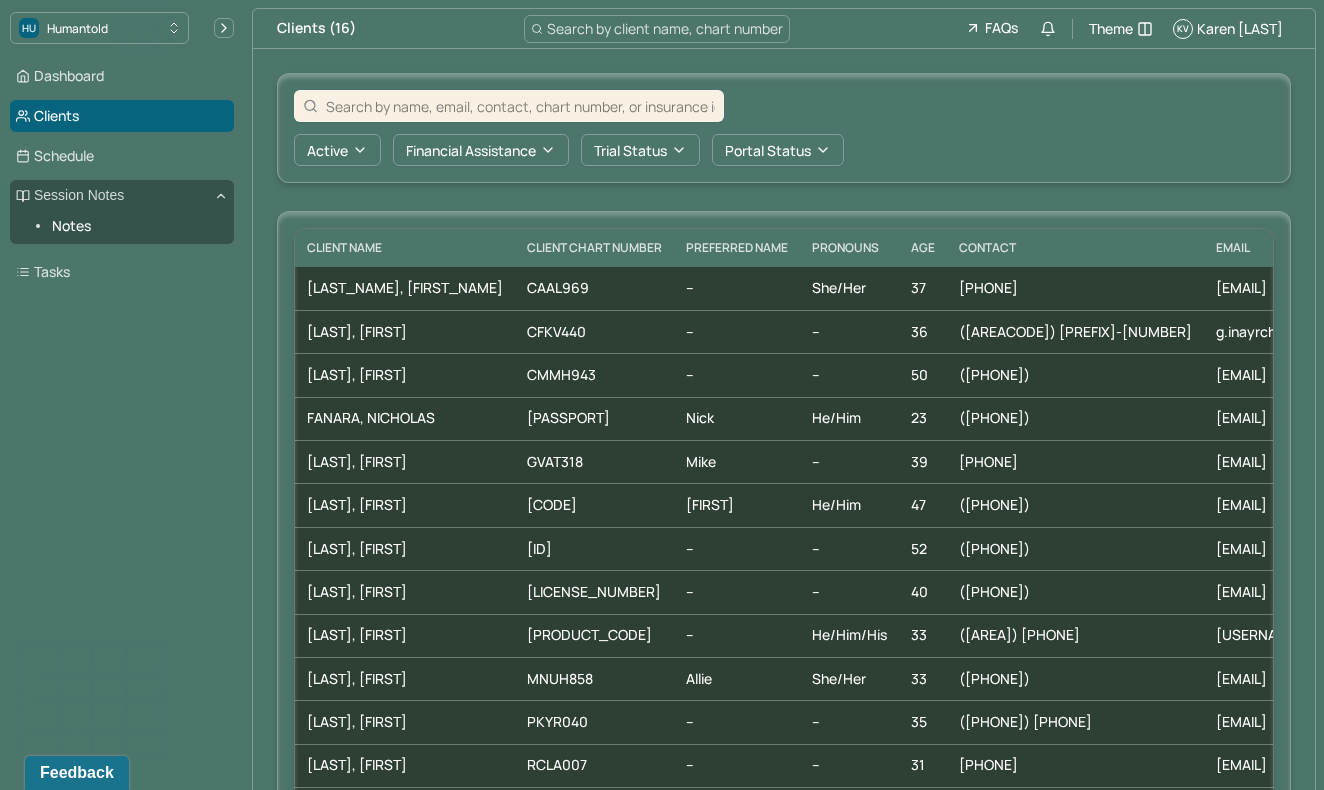 click at bounding box center (520, 106) 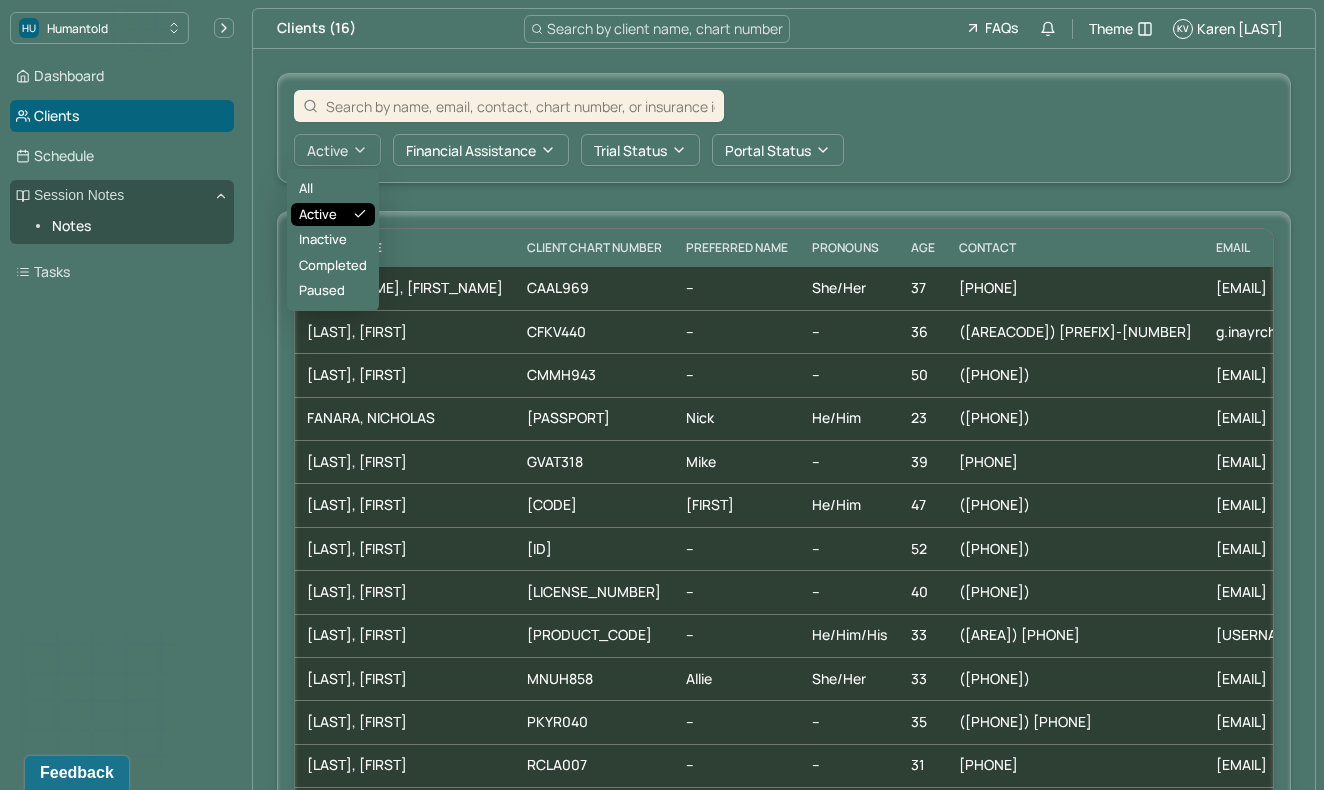 click on "Active" at bounding box center [337, 150] 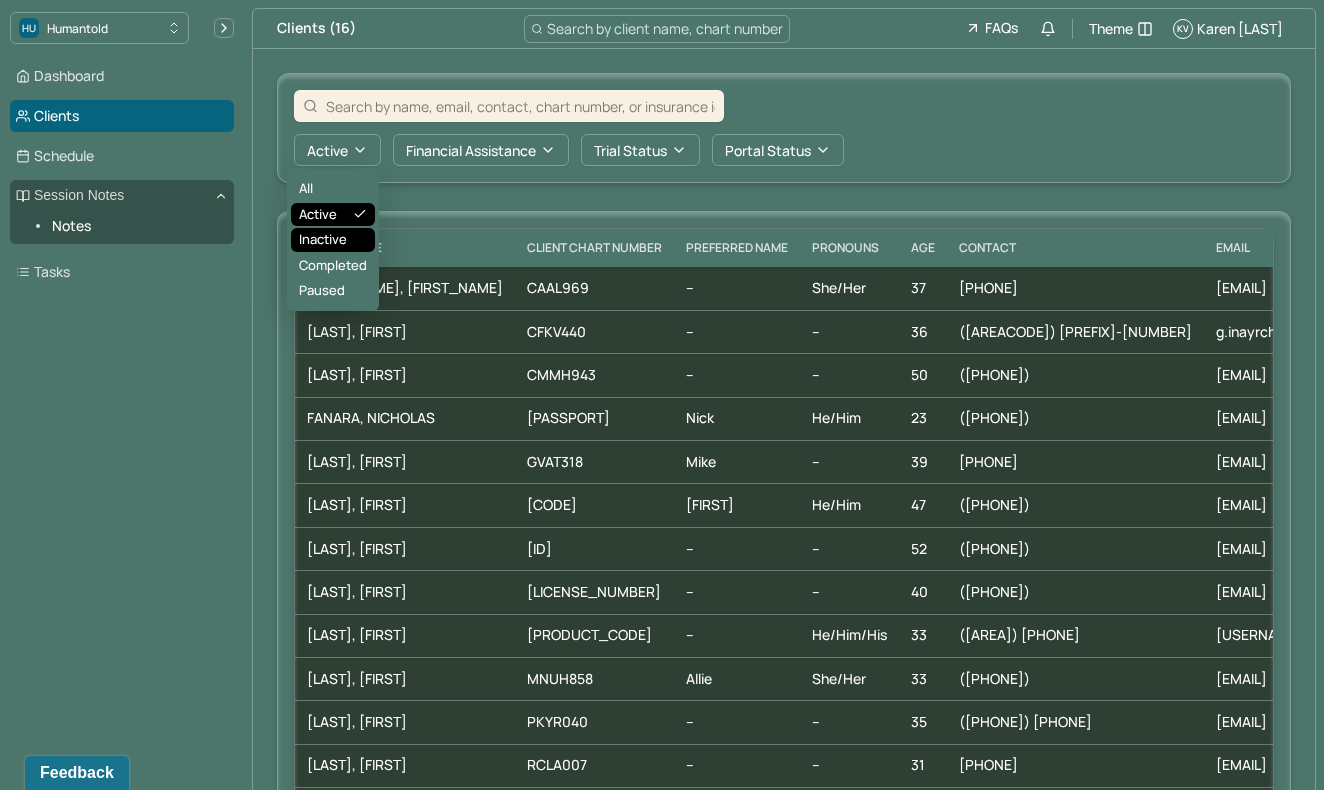 click on "inactive" at bounding box center [333, 240] 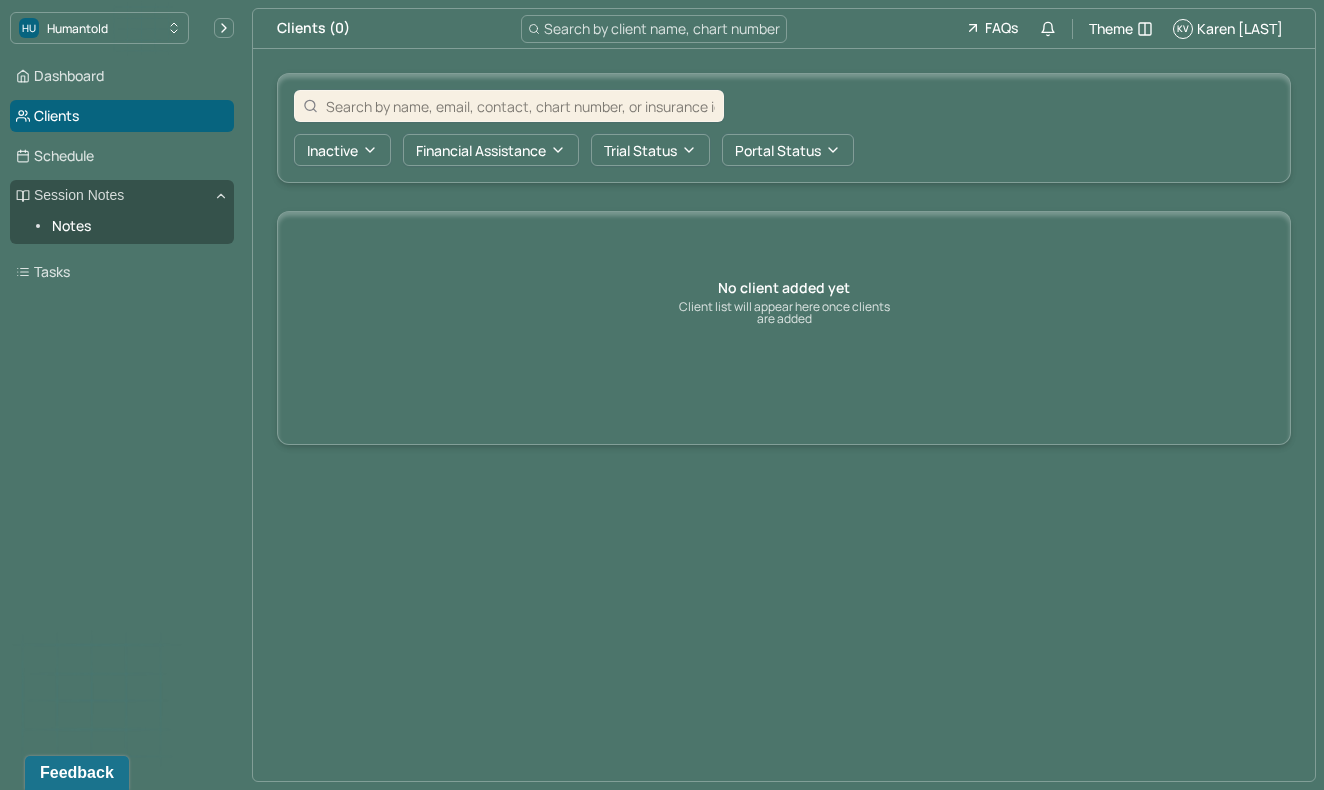 click at bounding box center (520, 106) 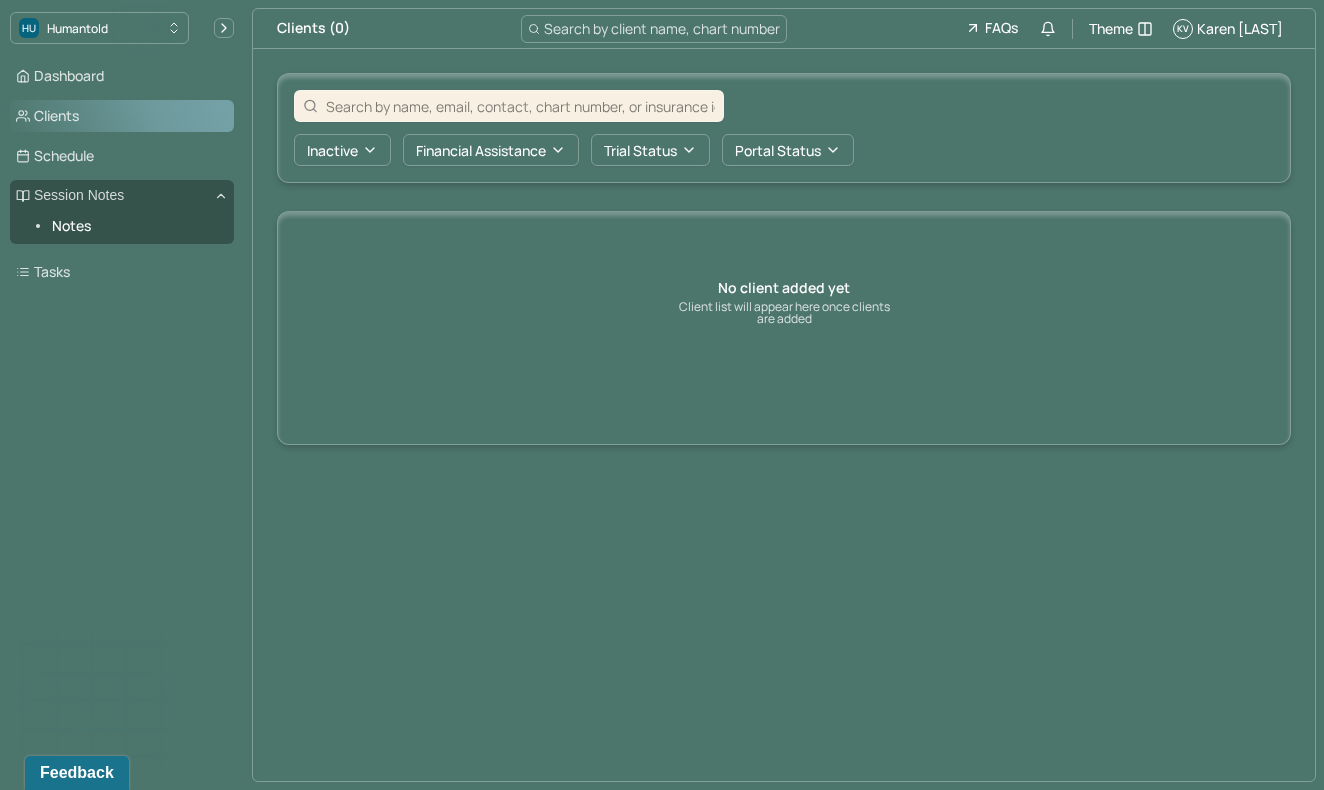 click on "Clients" at bounding box center (122, 116) 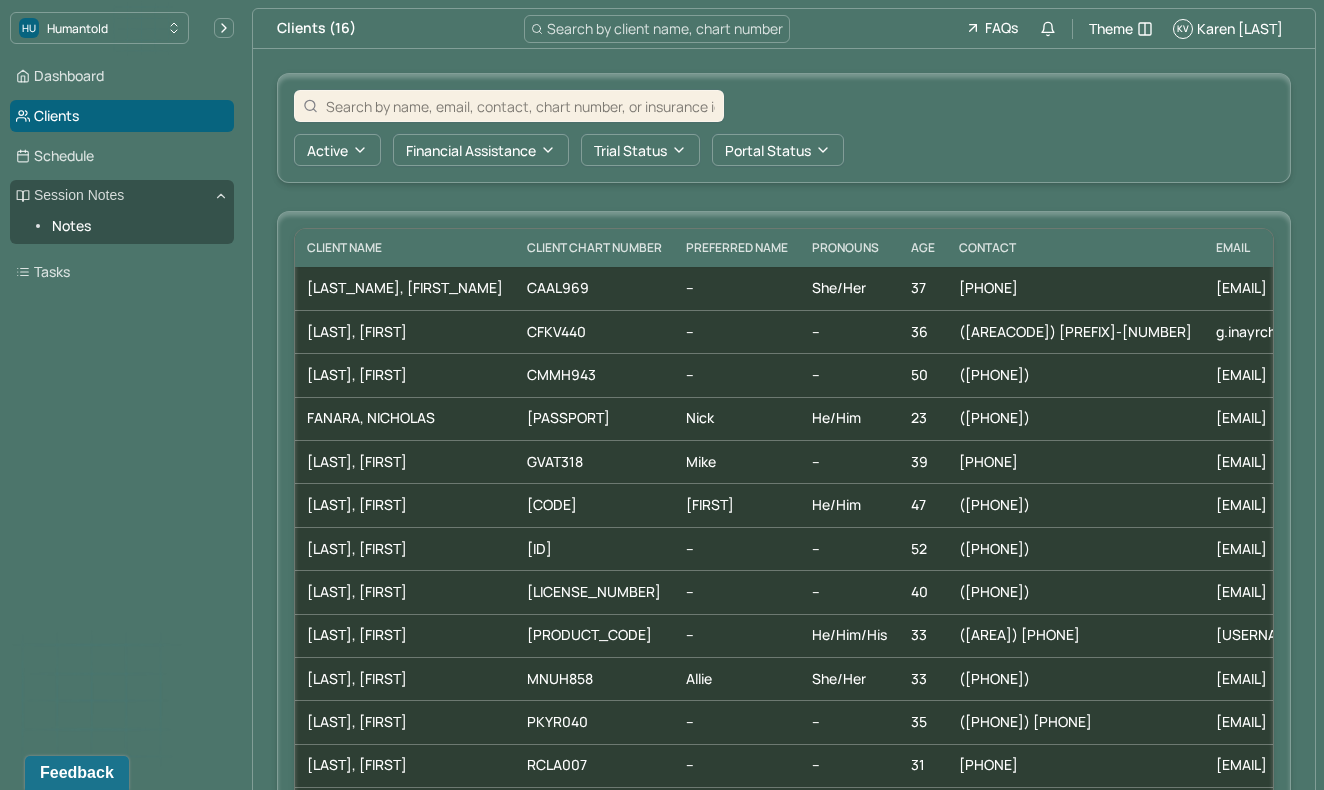 click at bounding box center [520, 106] 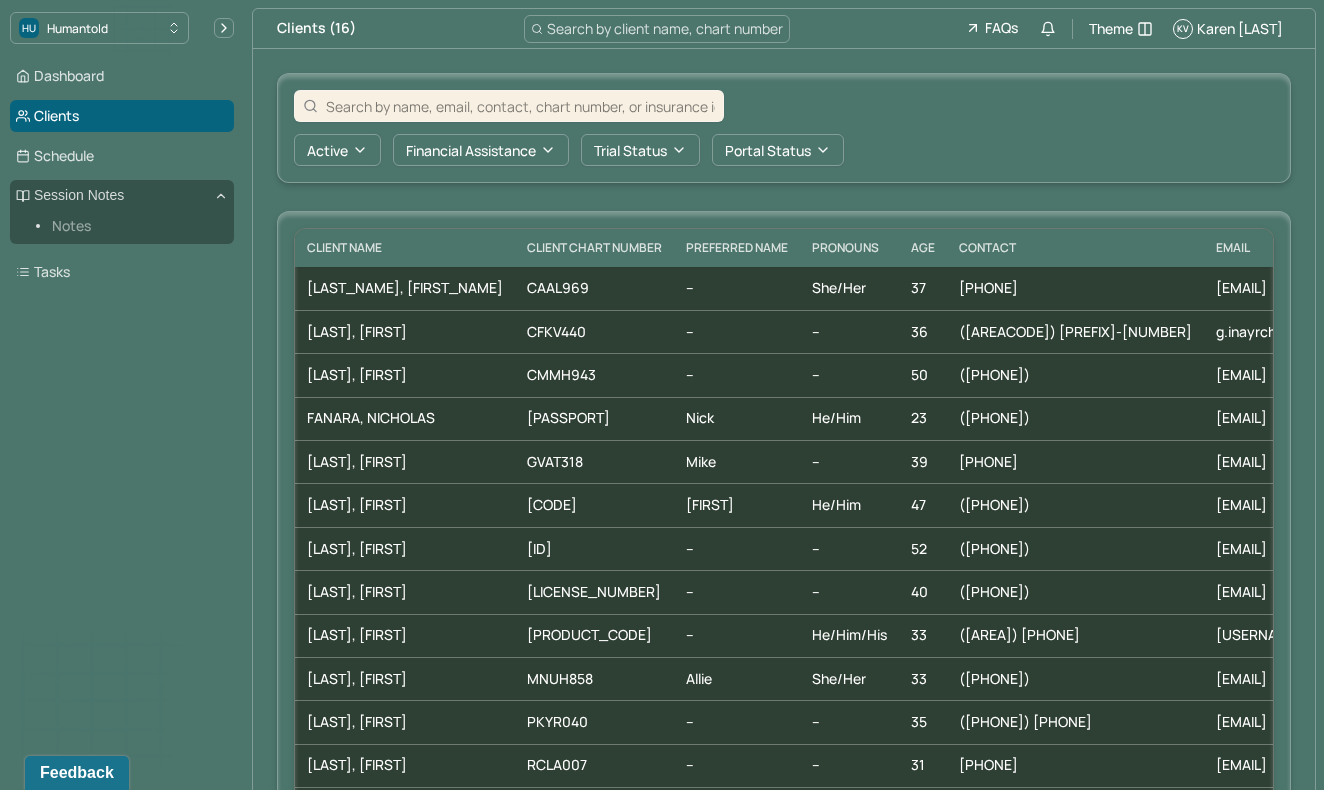 click on "Notes" at bounding box center [135, 226] 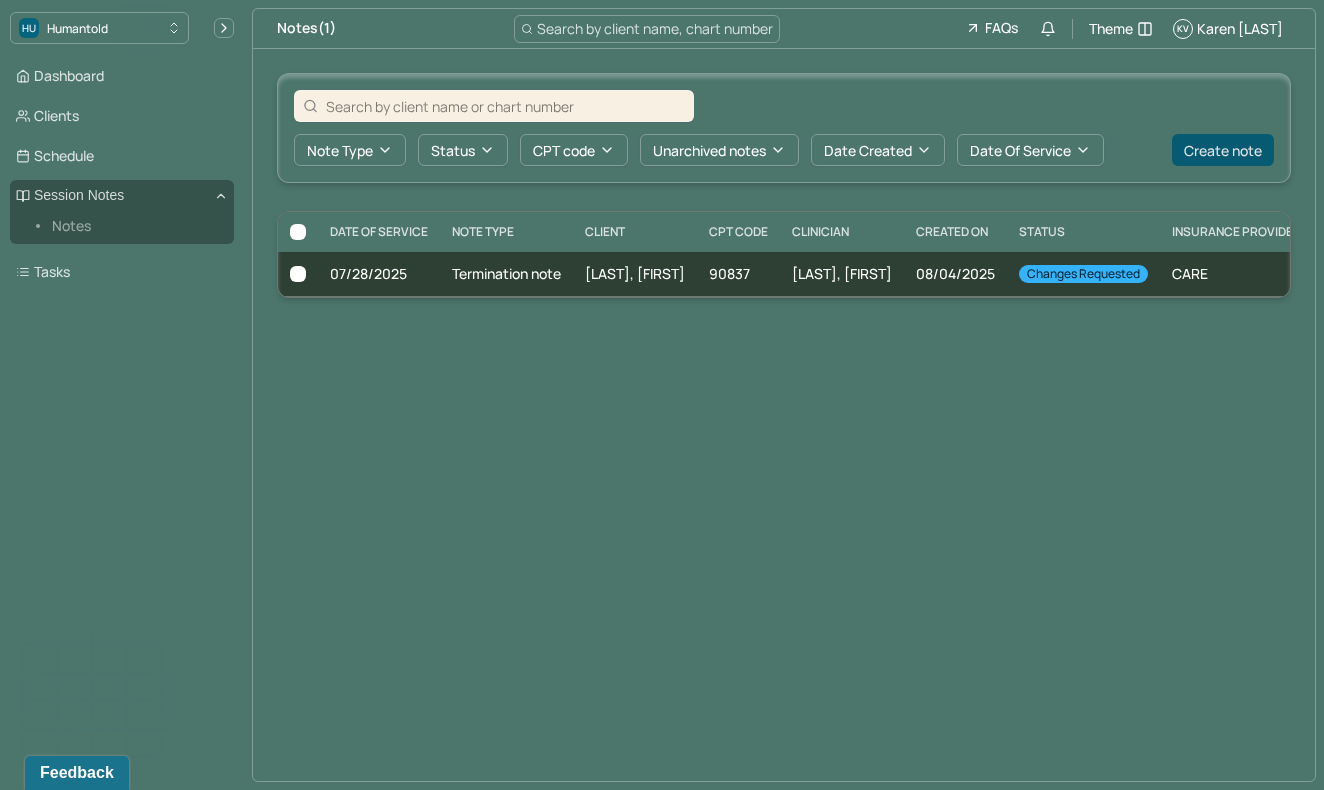 click on "Create note" at bounding box center [1223, 150] 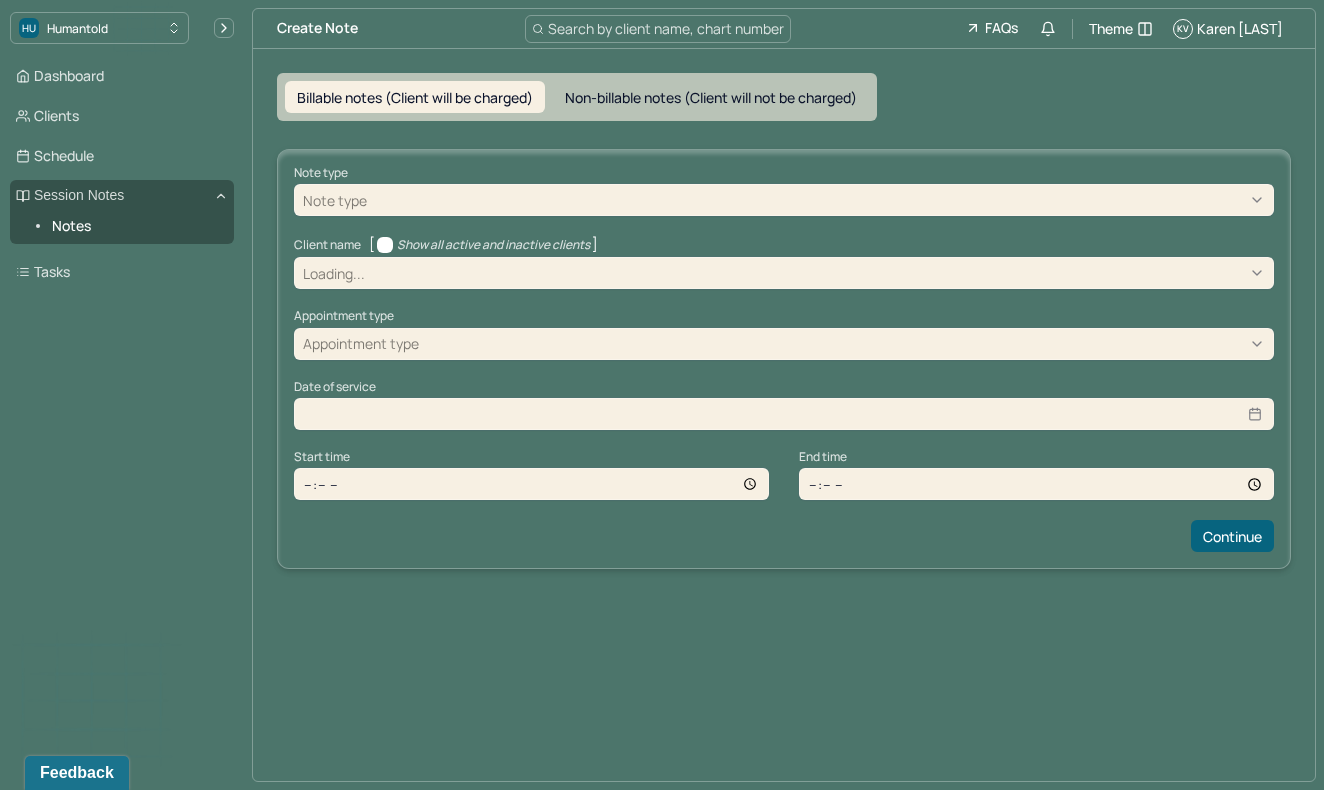 click on "Show all active and inactive clients" at bounding box center [385, 245] 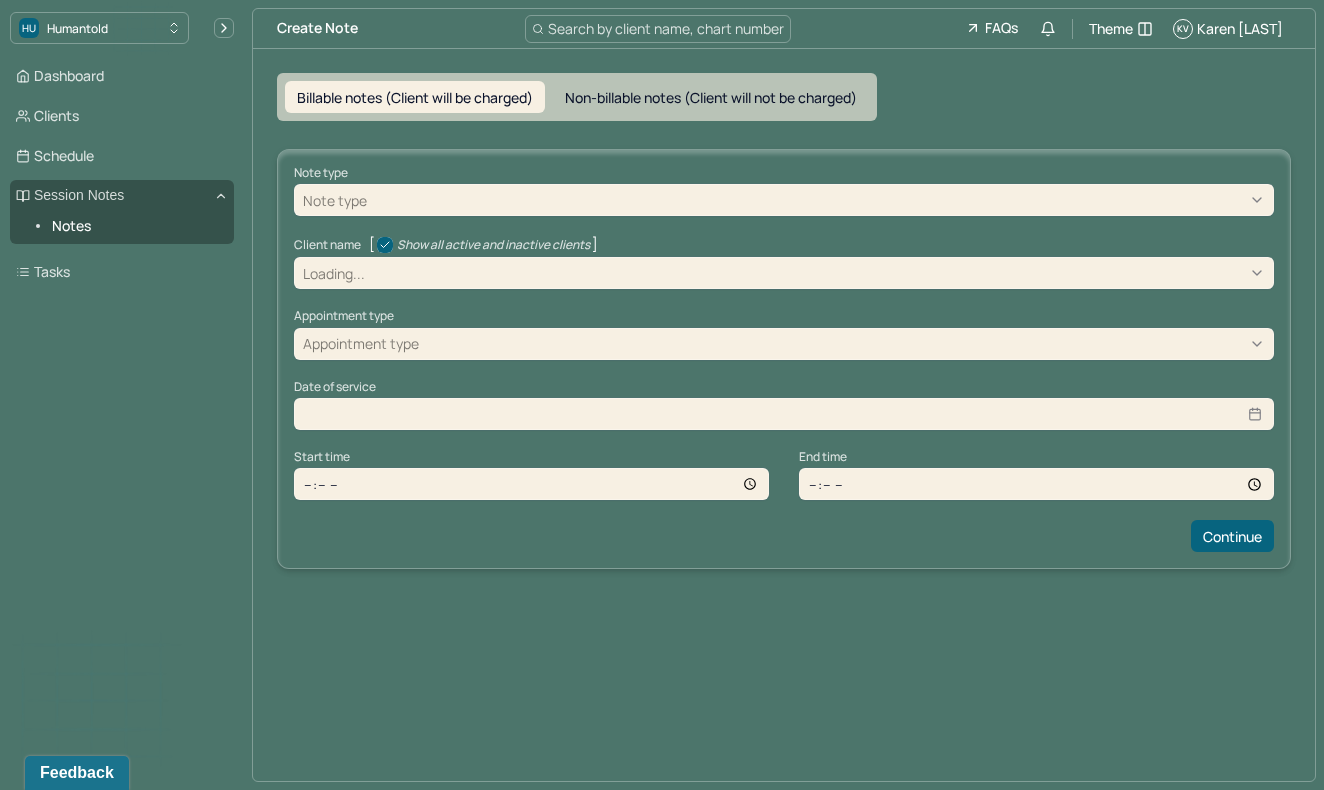 checkbox on "true" 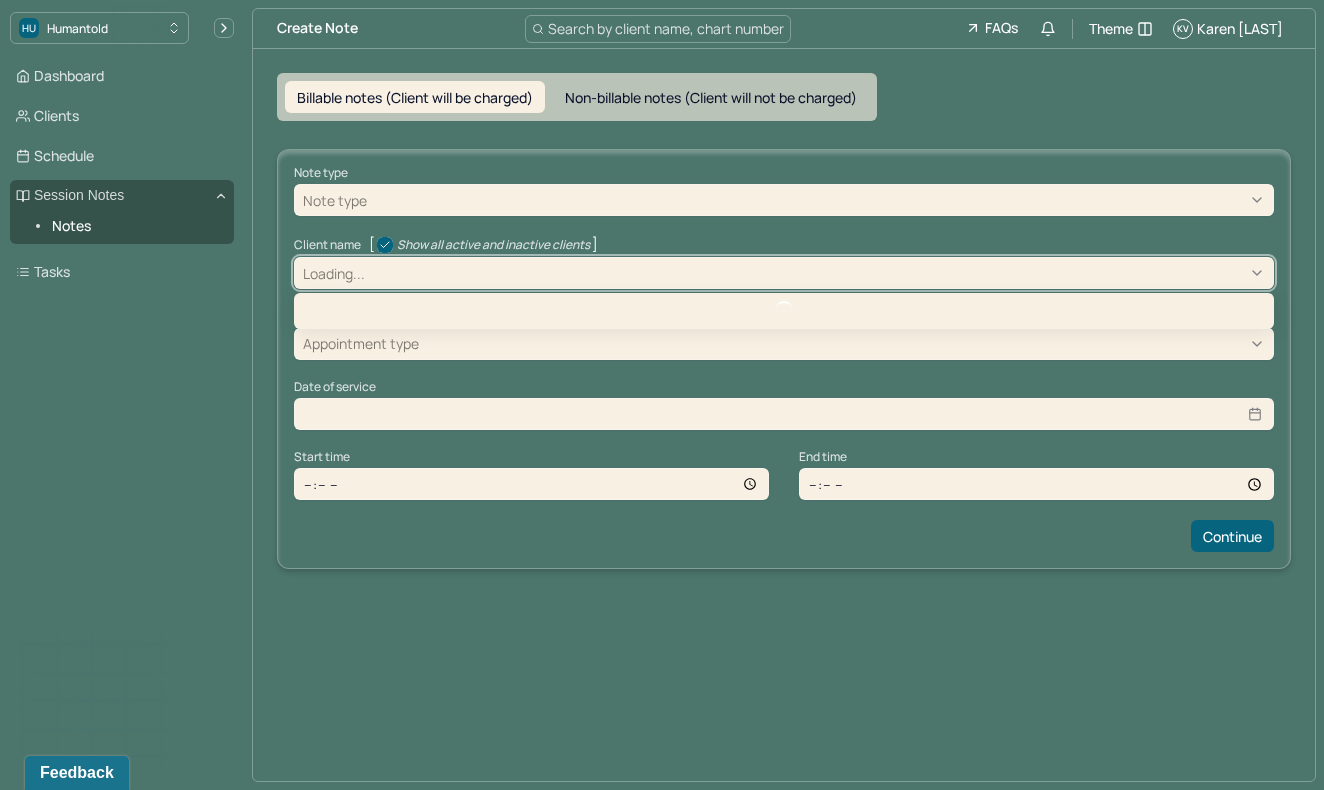 click on "Loading..." at bounding box center (784, 273) 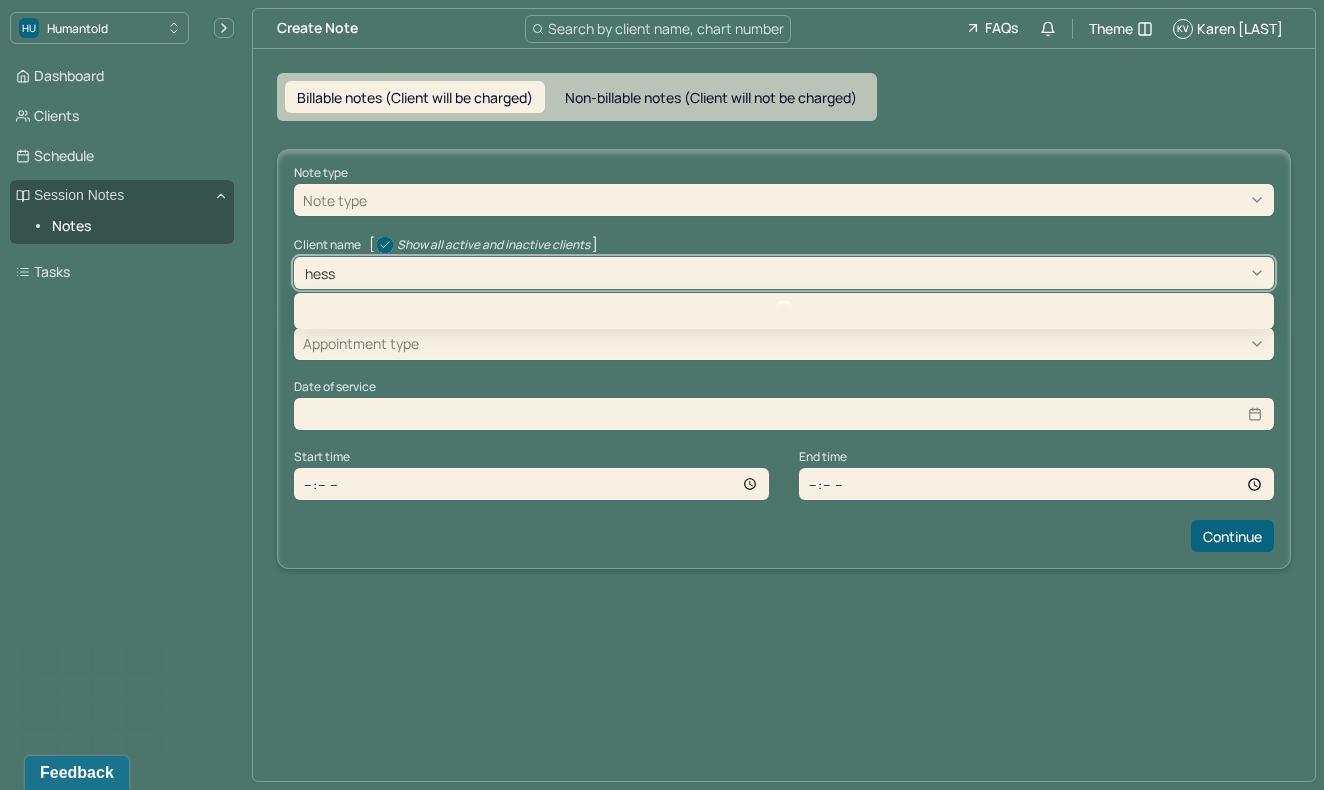 type on "hess" 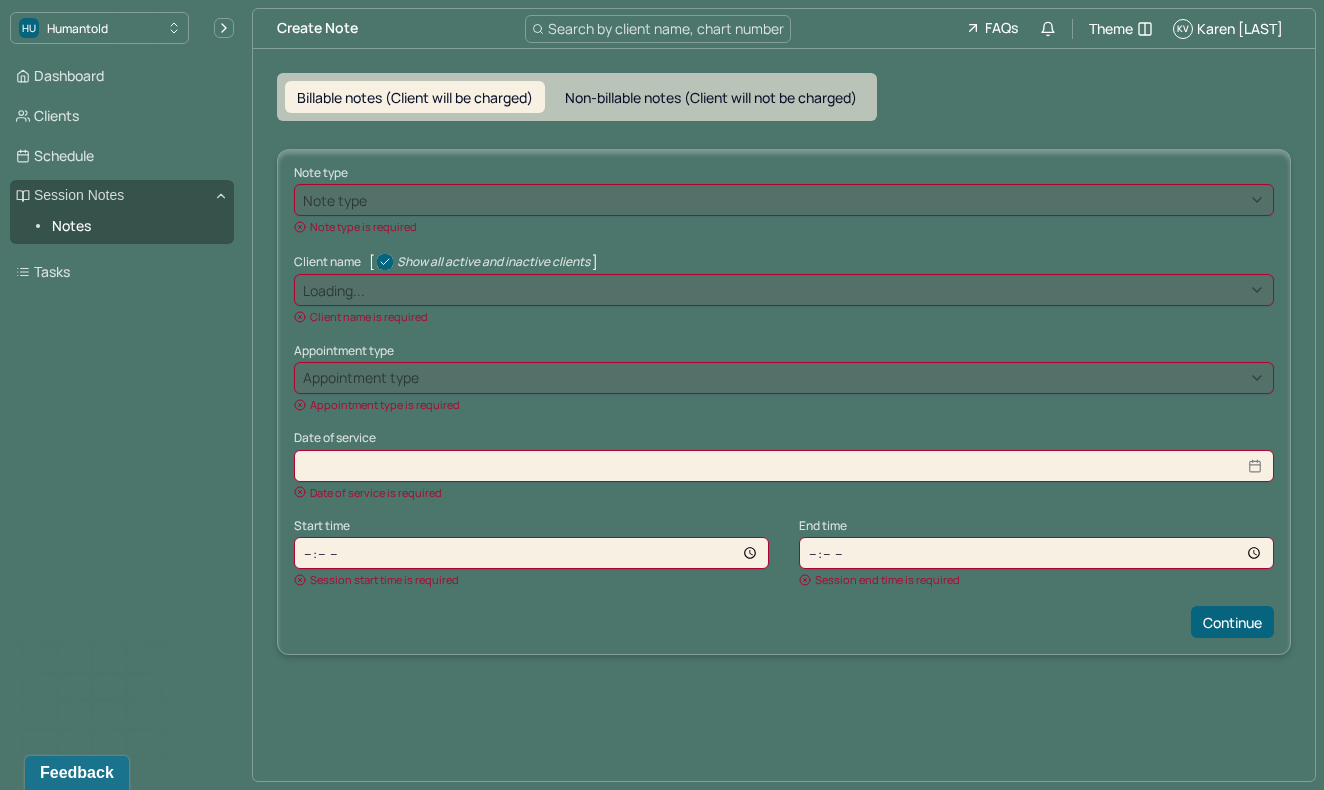 click at bounding box center [817, 290] 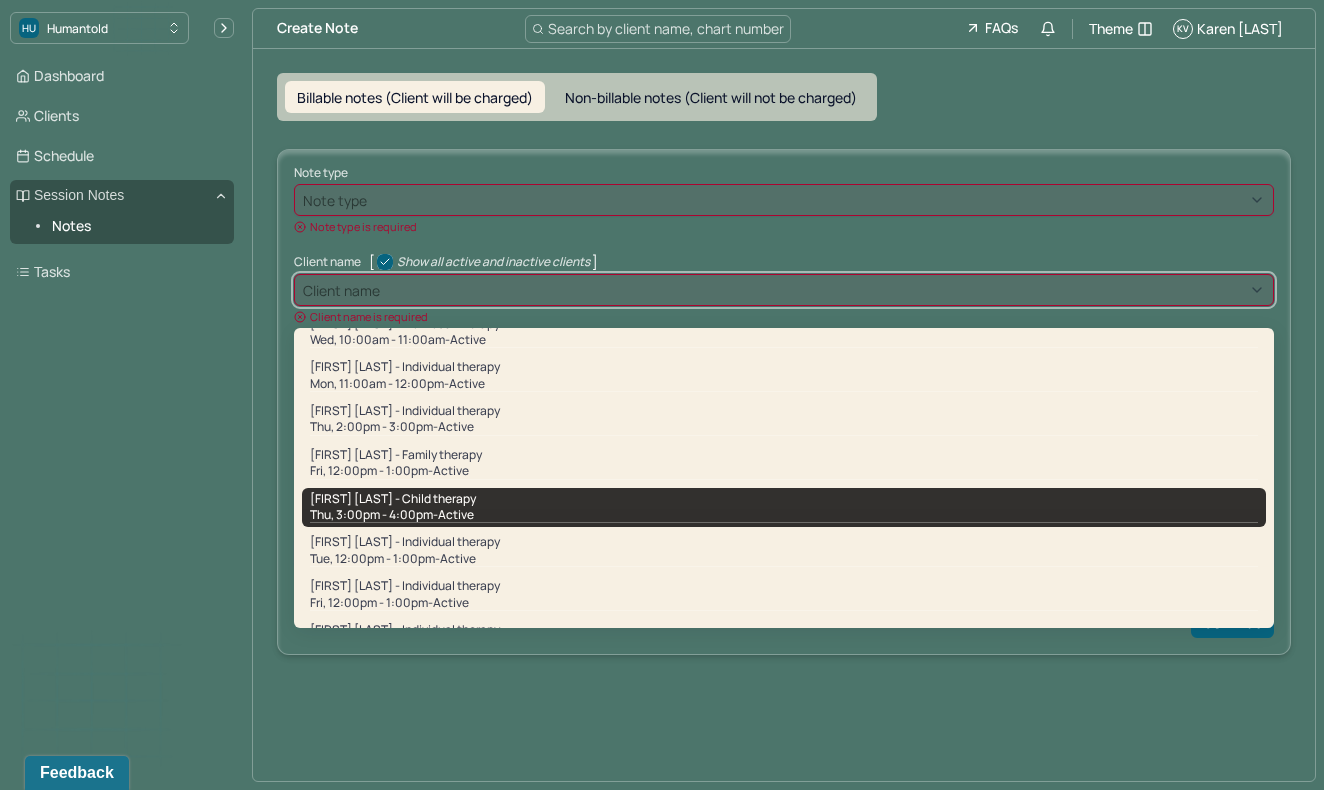 scroll, scrollTop: 634, scrollLeft: 0, axis: vertical 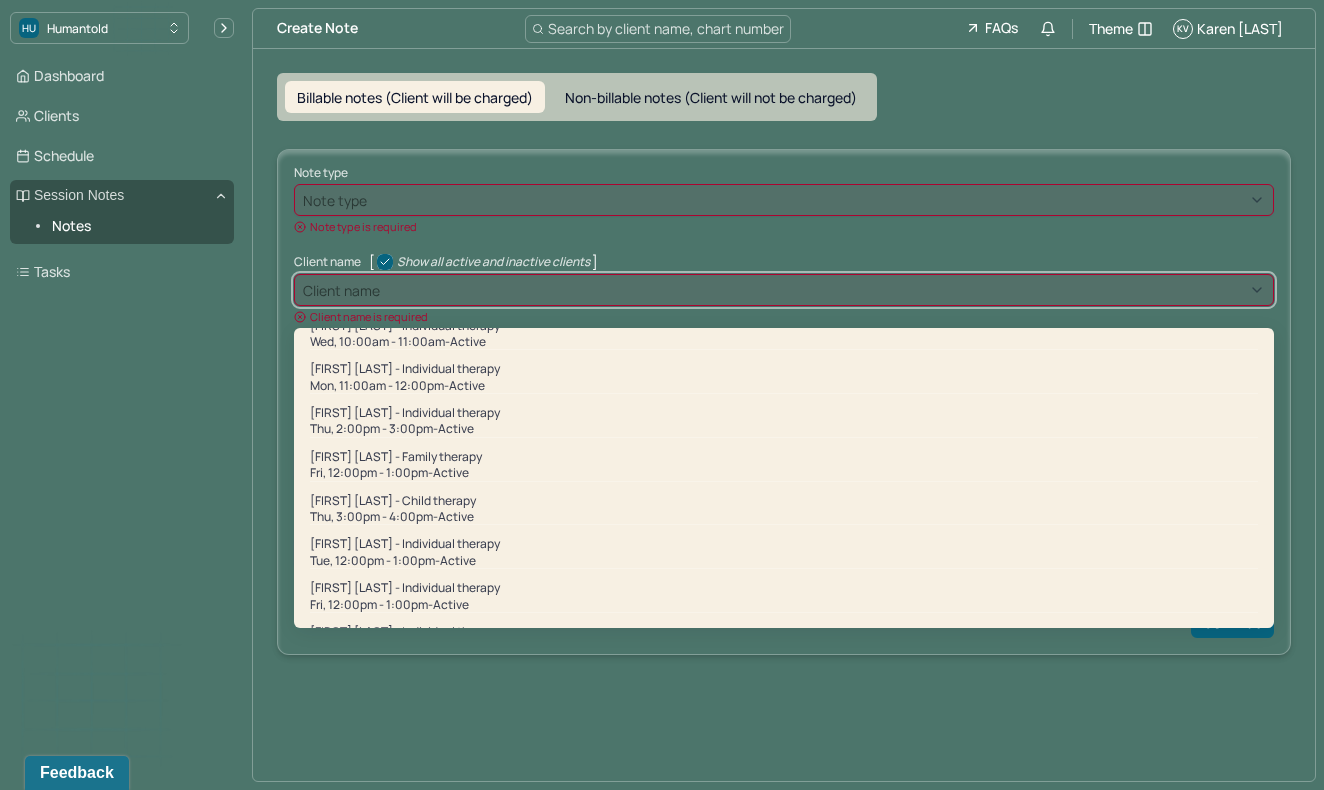 click at bounding box center [824, 290] 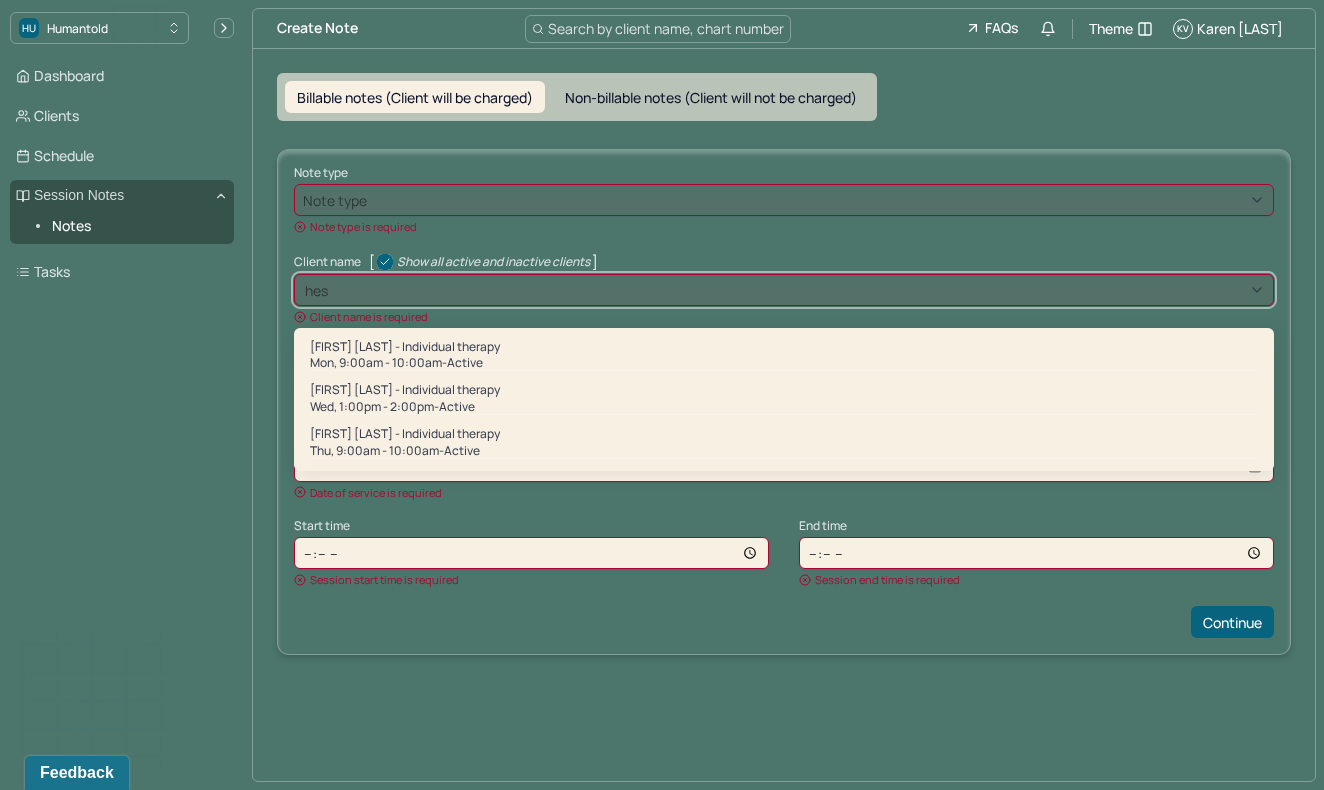 type on "hess" 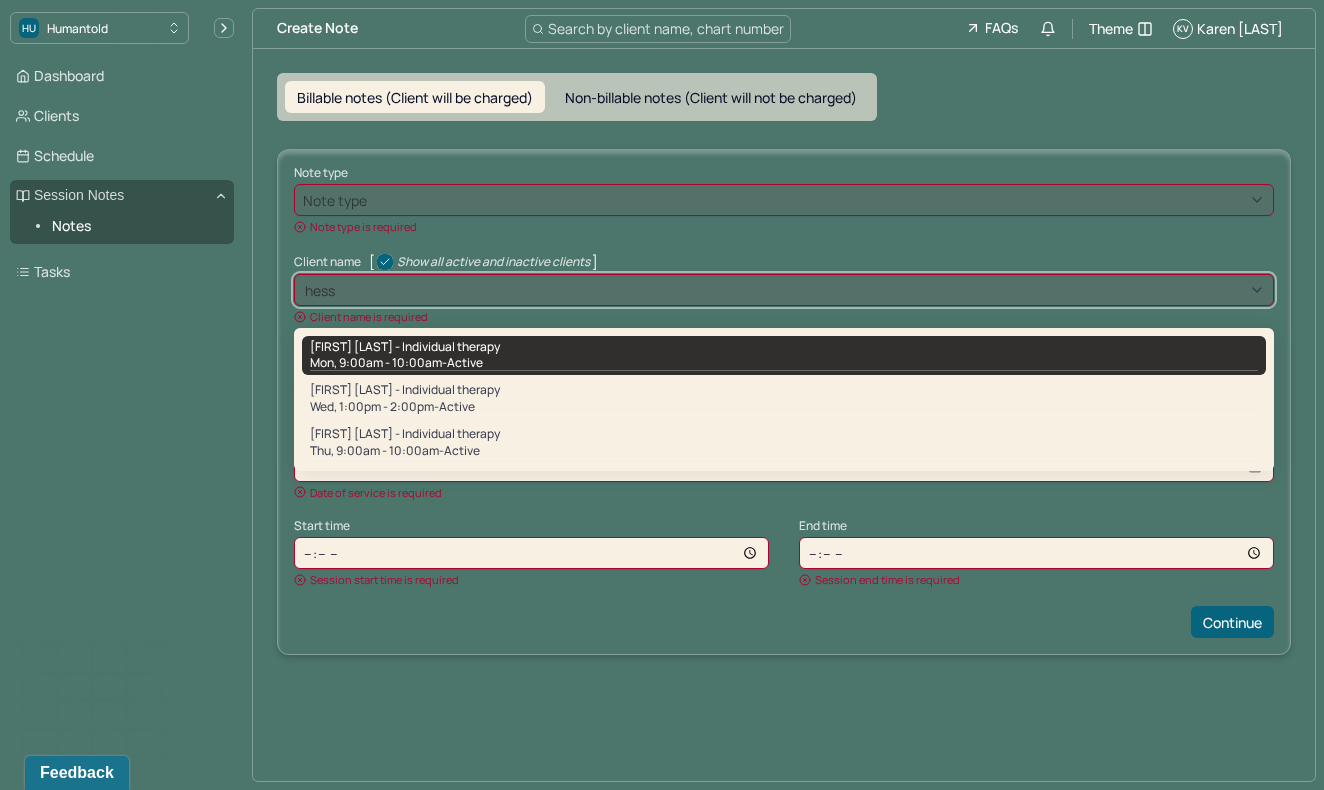 click on "Mon, 9:00am - 10:00am  -  active" at bounding box center [784, 363] 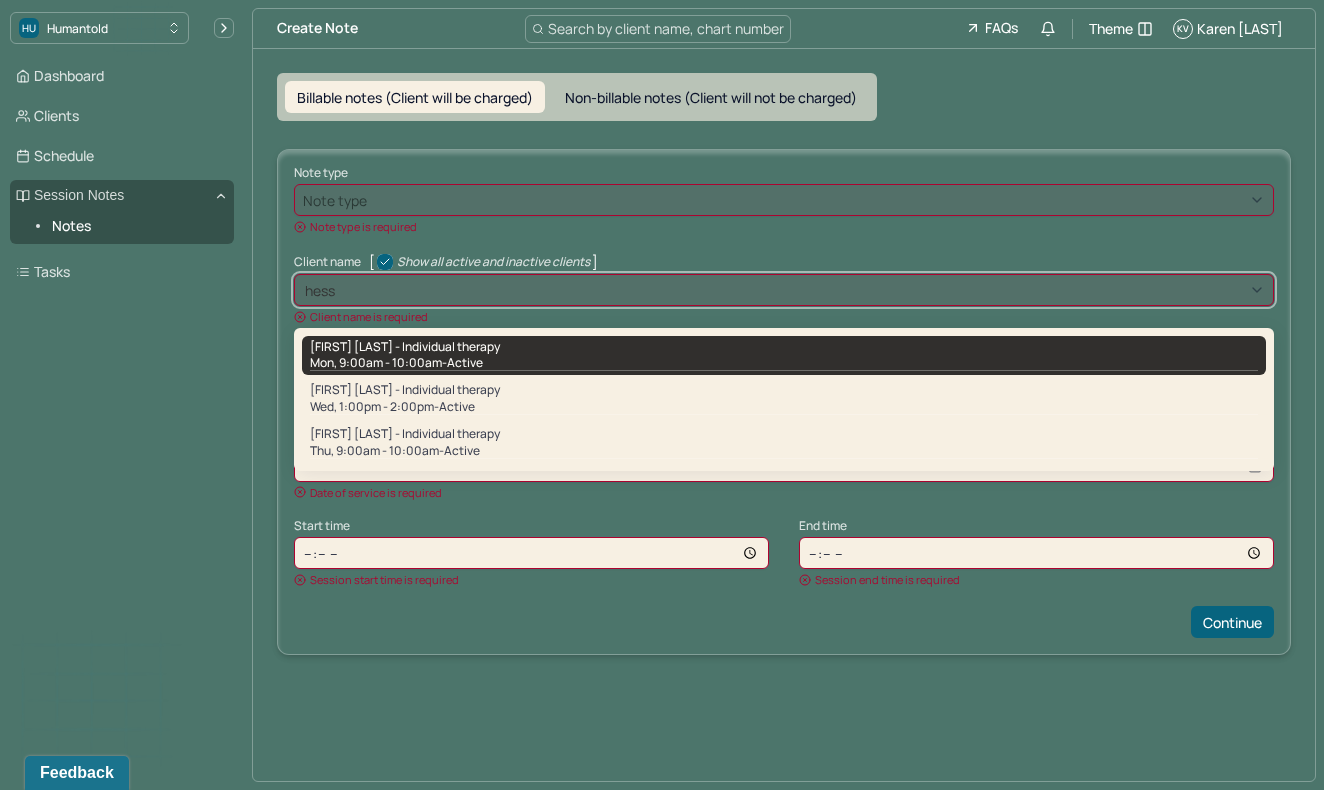 type 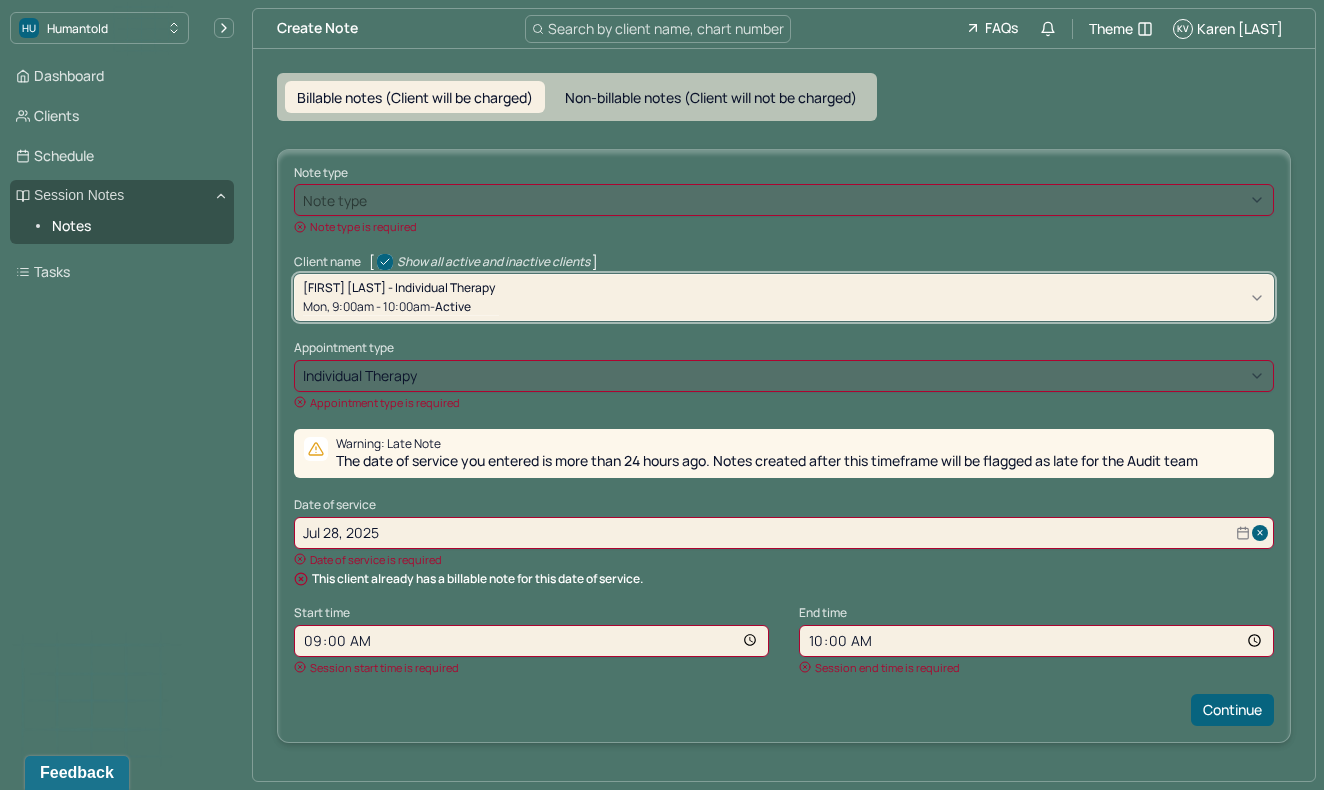 click on "Jul 28, 2025" at bounding box center (784, 533) 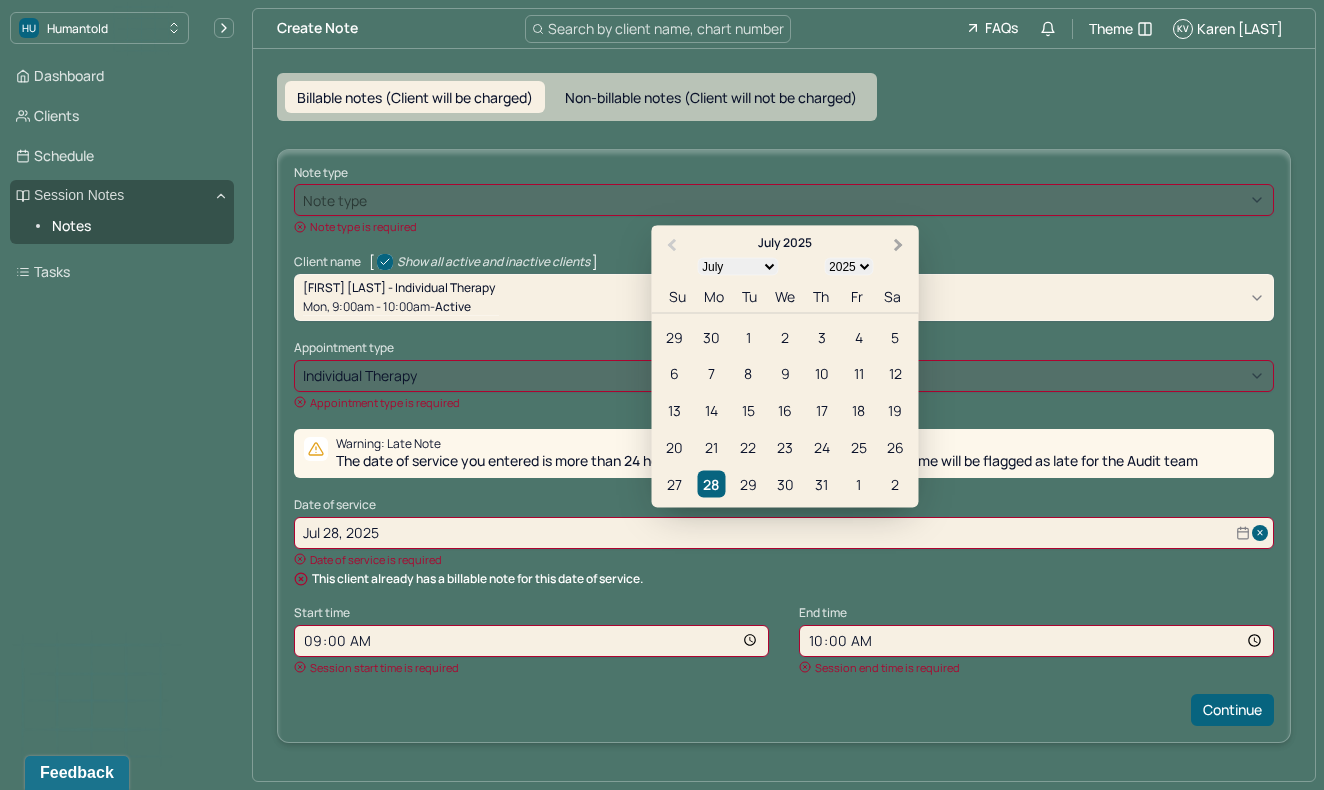 click on "Next Month" at bounding box center (901, 246) 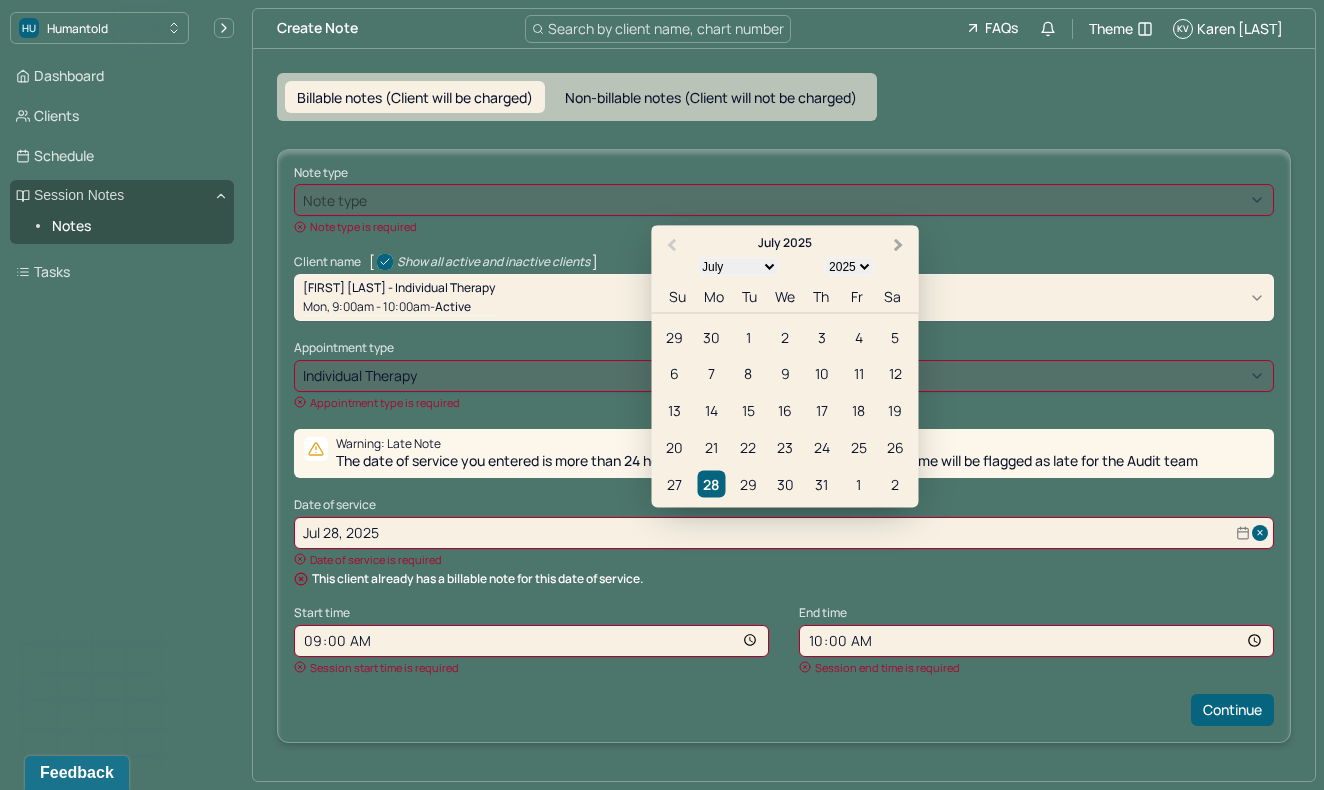 select on "7" 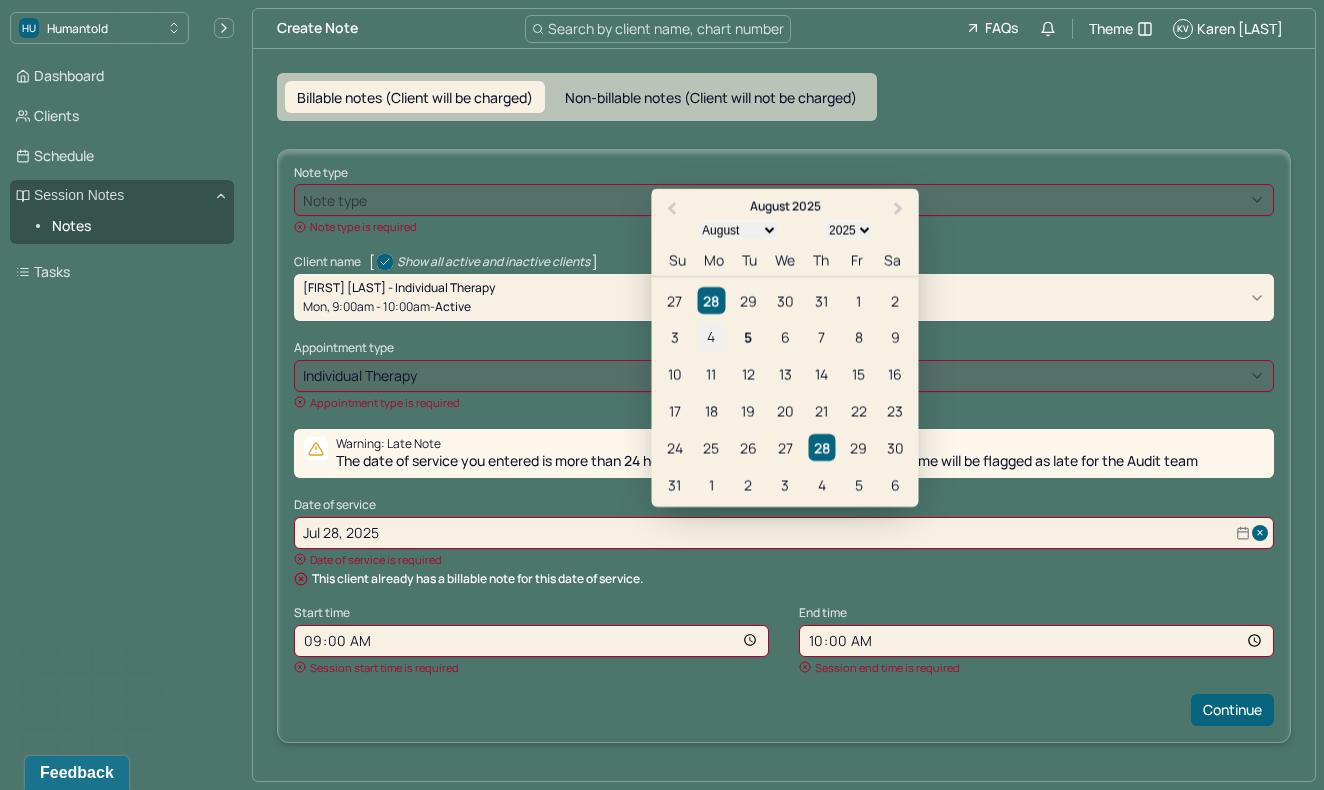 click on "4" at bounding box center [711, 336] 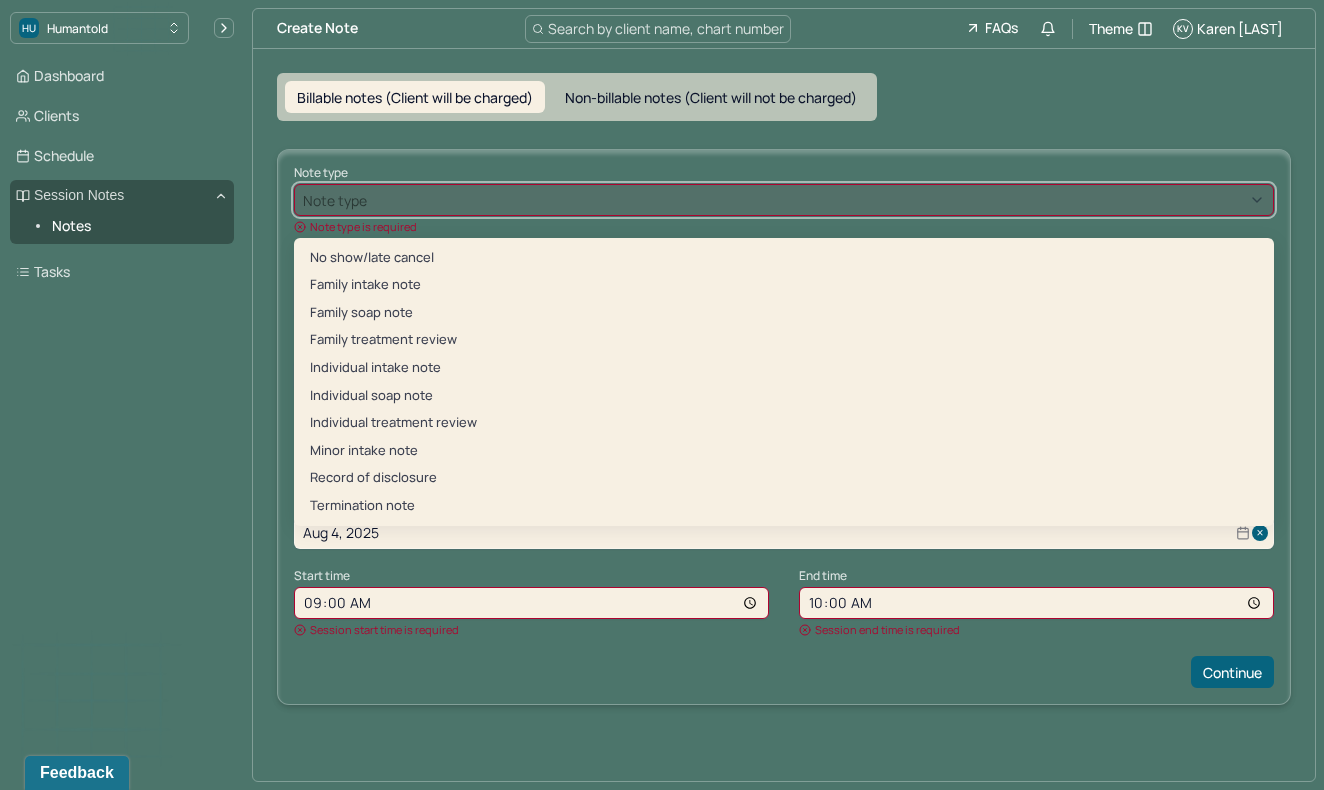 click at bounding box center (818, 200) 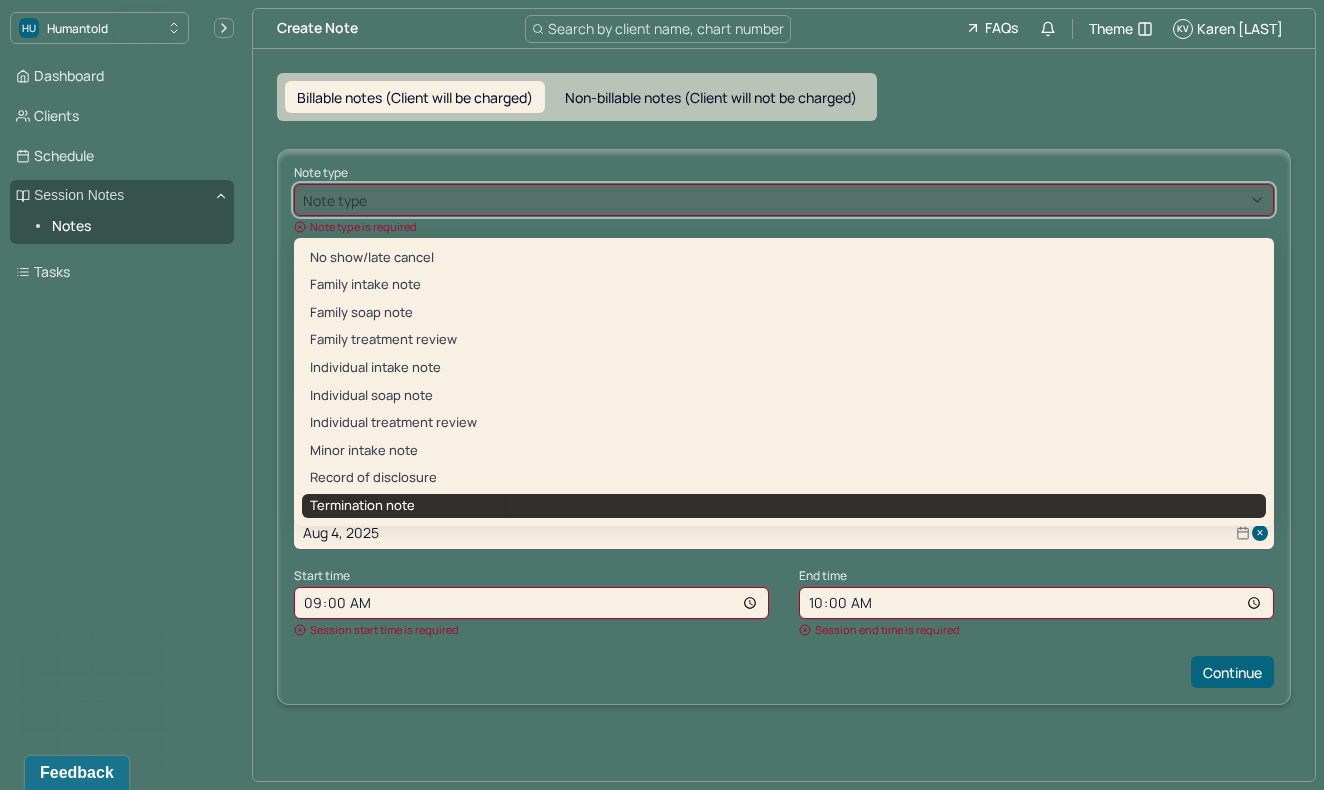 click on "Termination note" at bounding box center [784, 506] 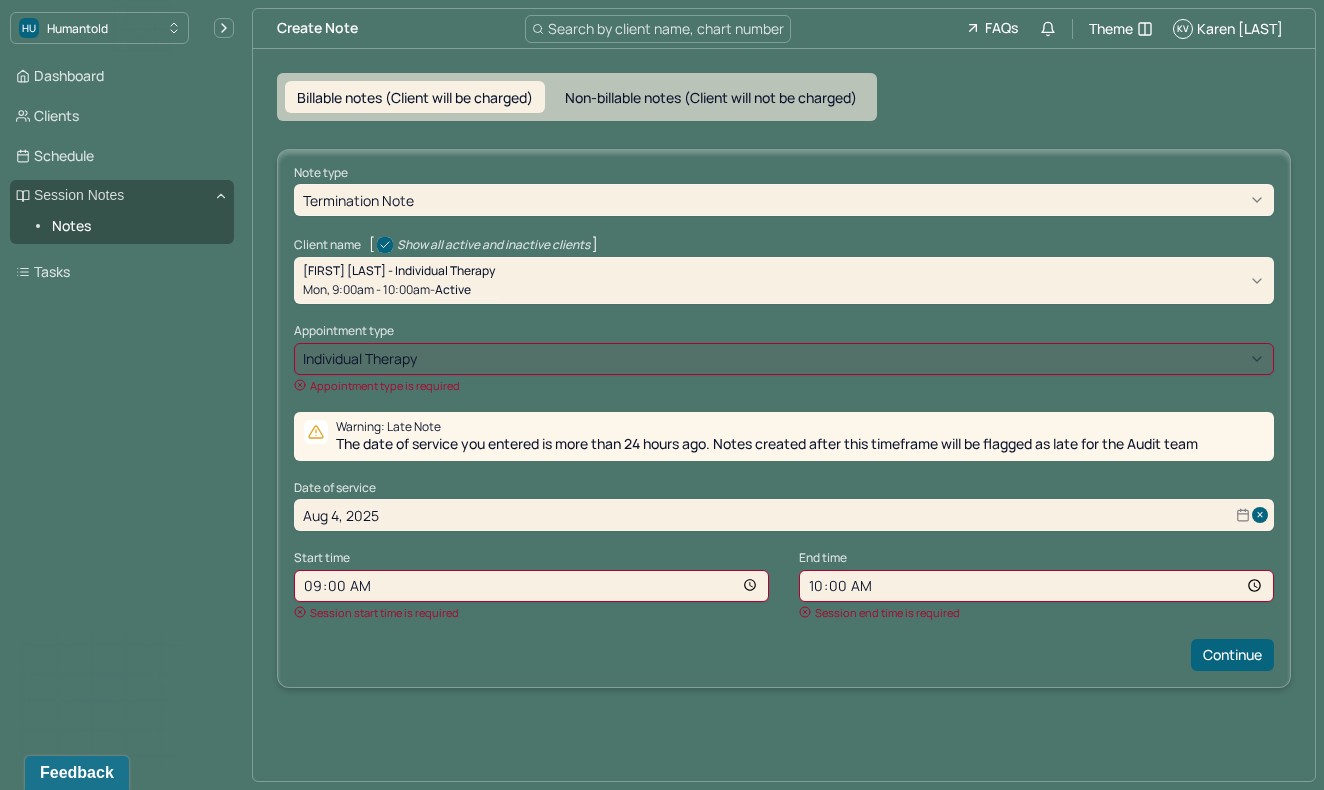 click on "Date of service" at bounding box center [784, 488] 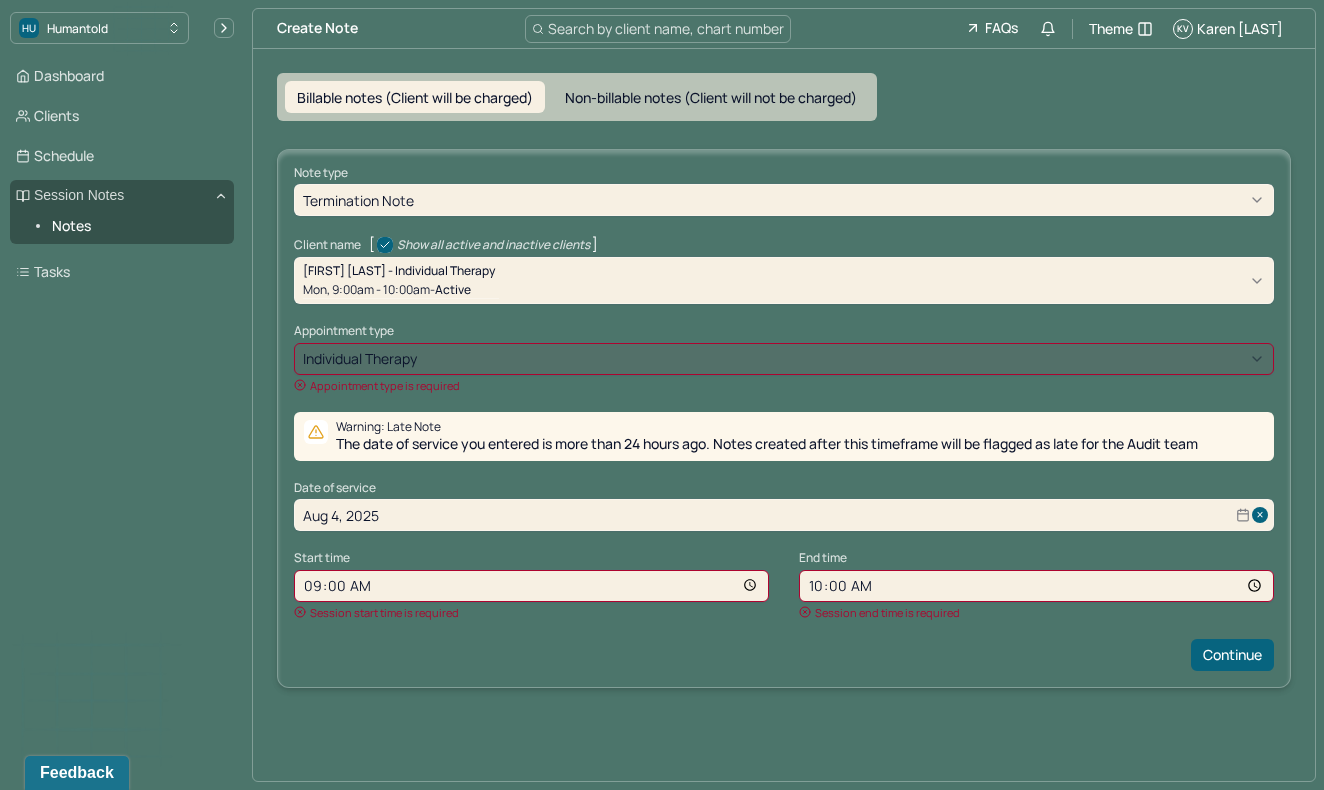 click at bounding box center [843, 358] 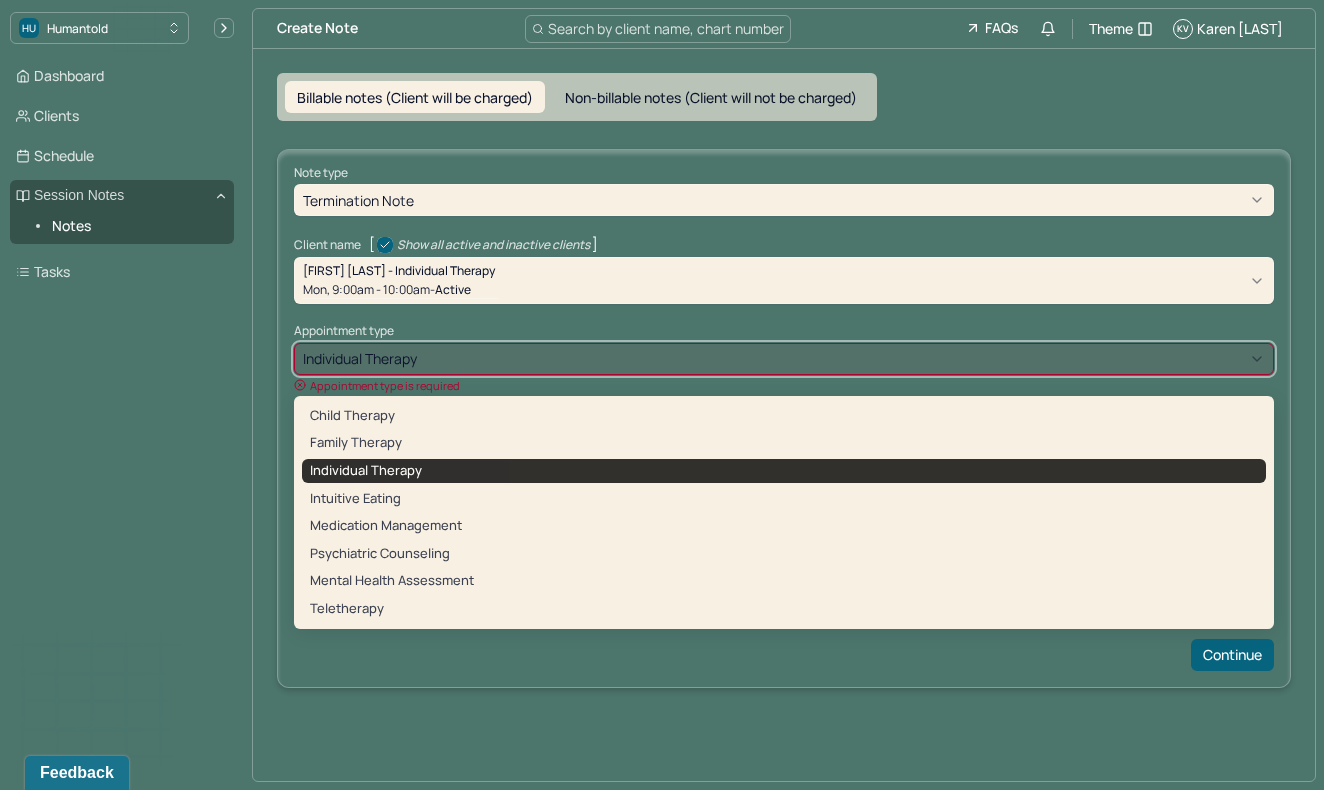 click on "individual therapy" at bounding box center (366, 470) 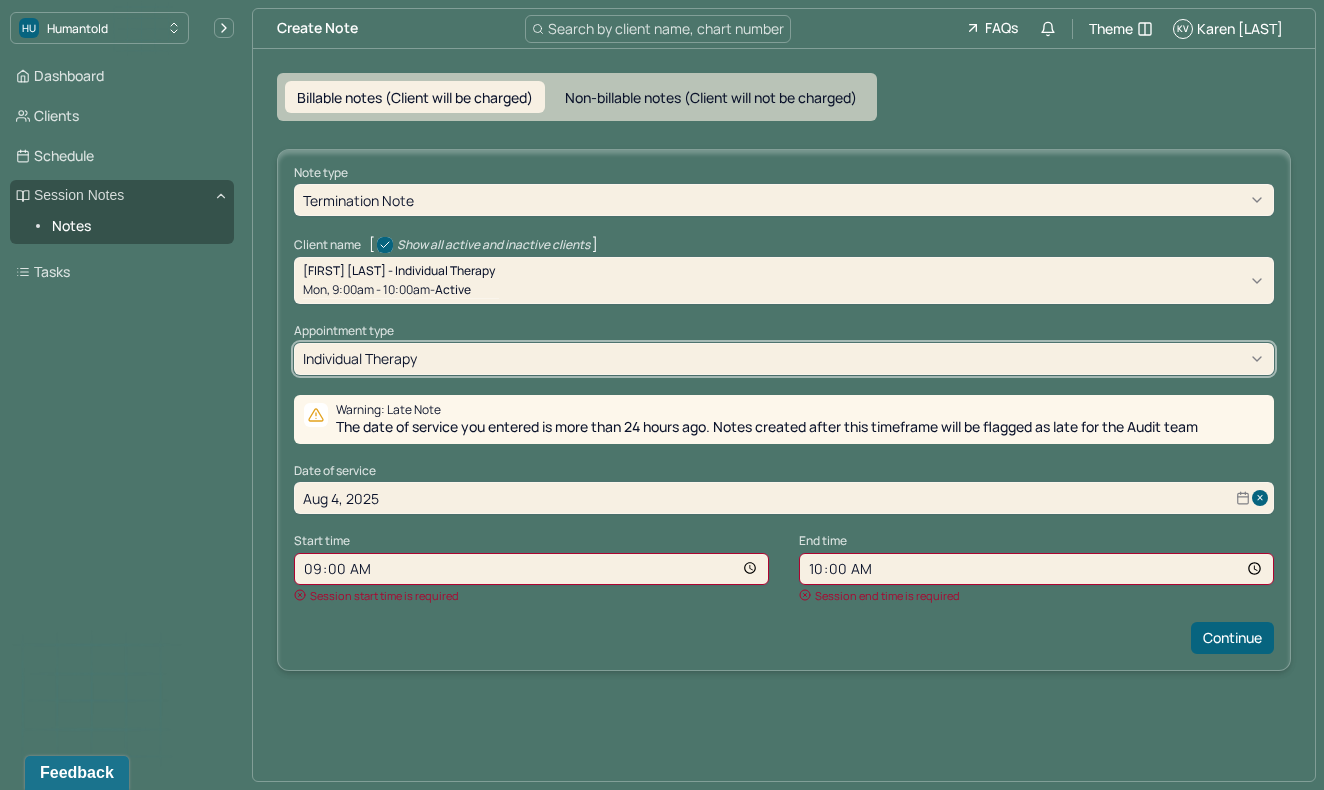 click on "Non-billable notes (Client will not be charged)" at bounding box center (711, 97) 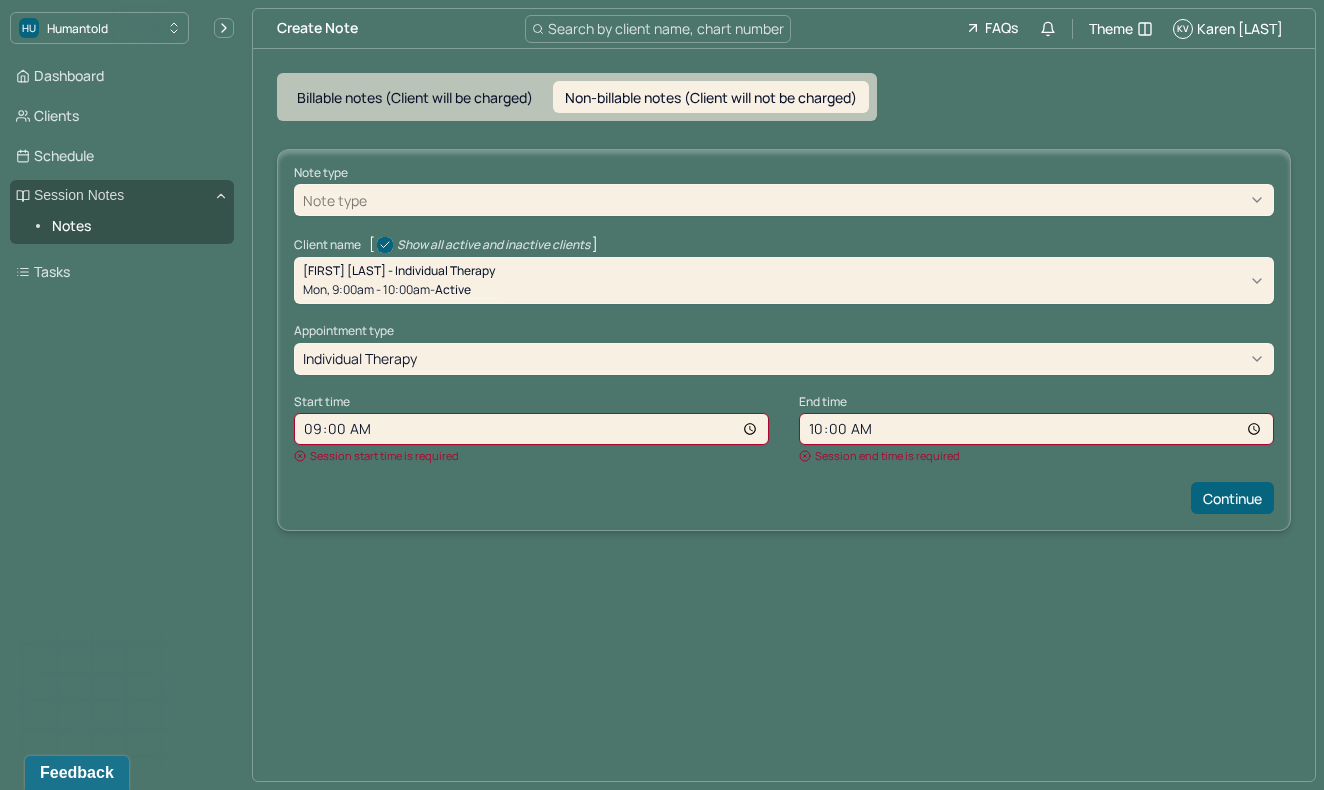 click on "Billable notes (Client will be charged)" at bounding box center [415, 97] 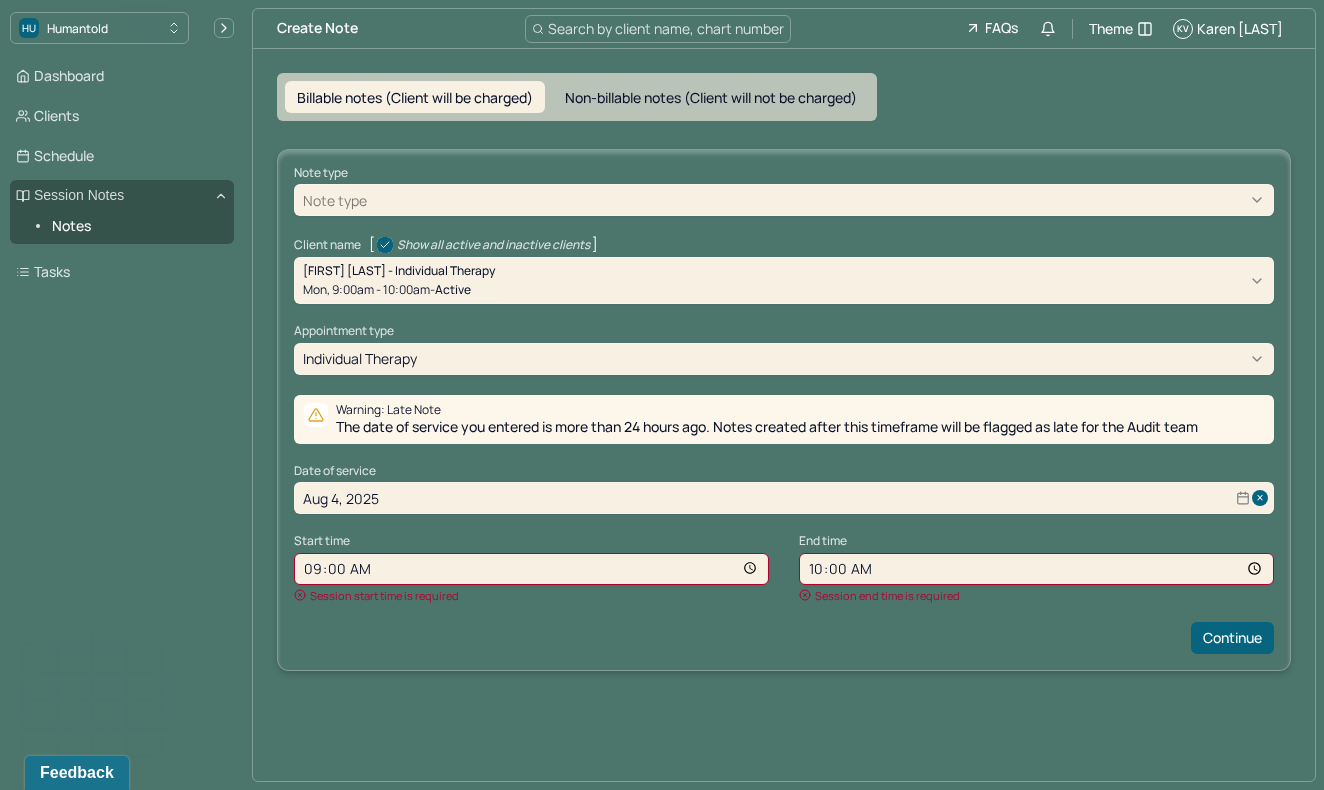 click at bounding box center (818, 200) 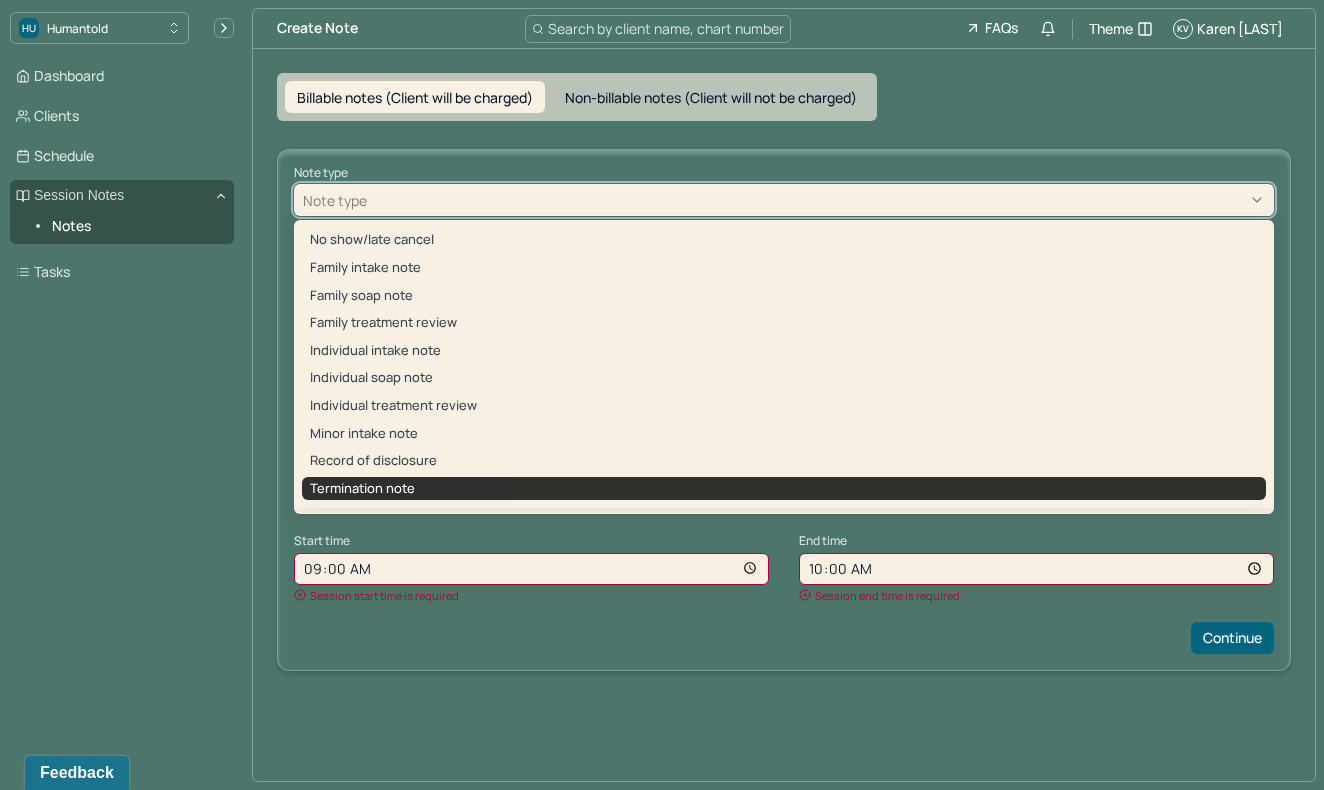 click on "Termination note" at bounding box center (784, 489) 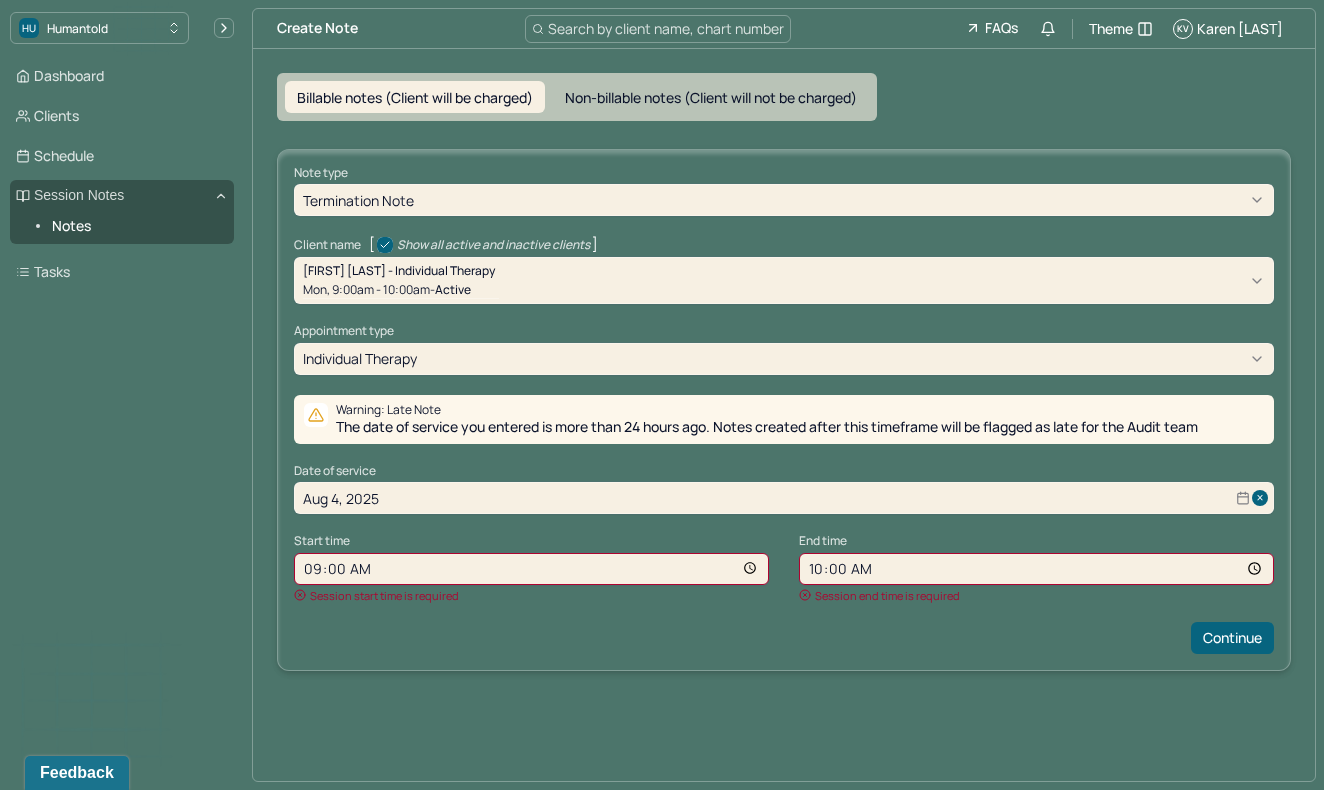 click on "Create Note Search by client name, chart number  FAQs Theme KV Karen   Veintimilla Billable notes (Client will be charged) Non-billable notes (Client will not be charged) Note type Termination note Client name [ Show all active and inactive clients ] David Hess - Individual therapy Mon, 9:00am - 10:00am  -  active Supervisee name Karen Veintimilla Appointment type individual therapy Warning: Late Note The date of service you entered is more than 24 hours ago. Notes created after this timeframe will be flagged as late for the Audit team Date of service [DATE] Start time 09:00 Session start time is required End time 10:00 Session end time is required Continue" at bounding box center (784, 395) 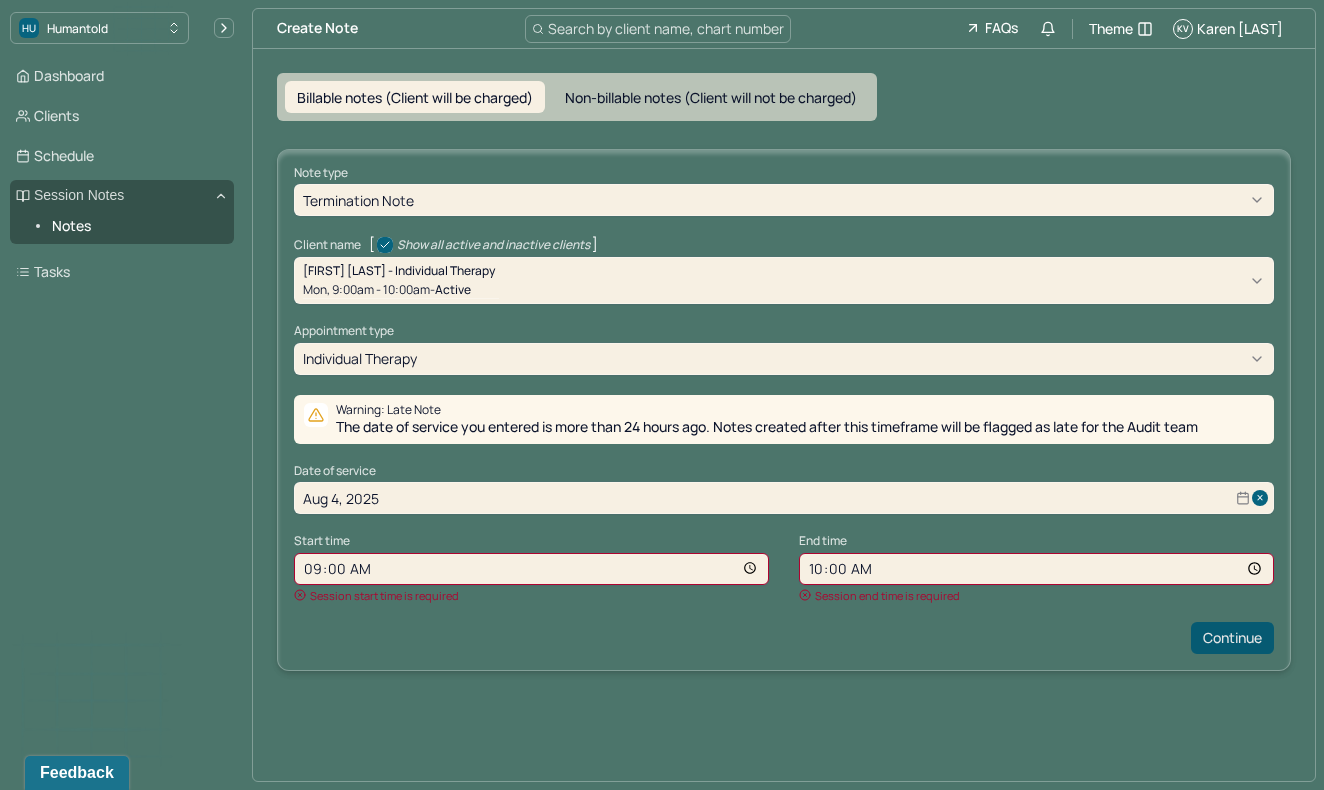 click on "Continue" at bounding box center [1232, 638] 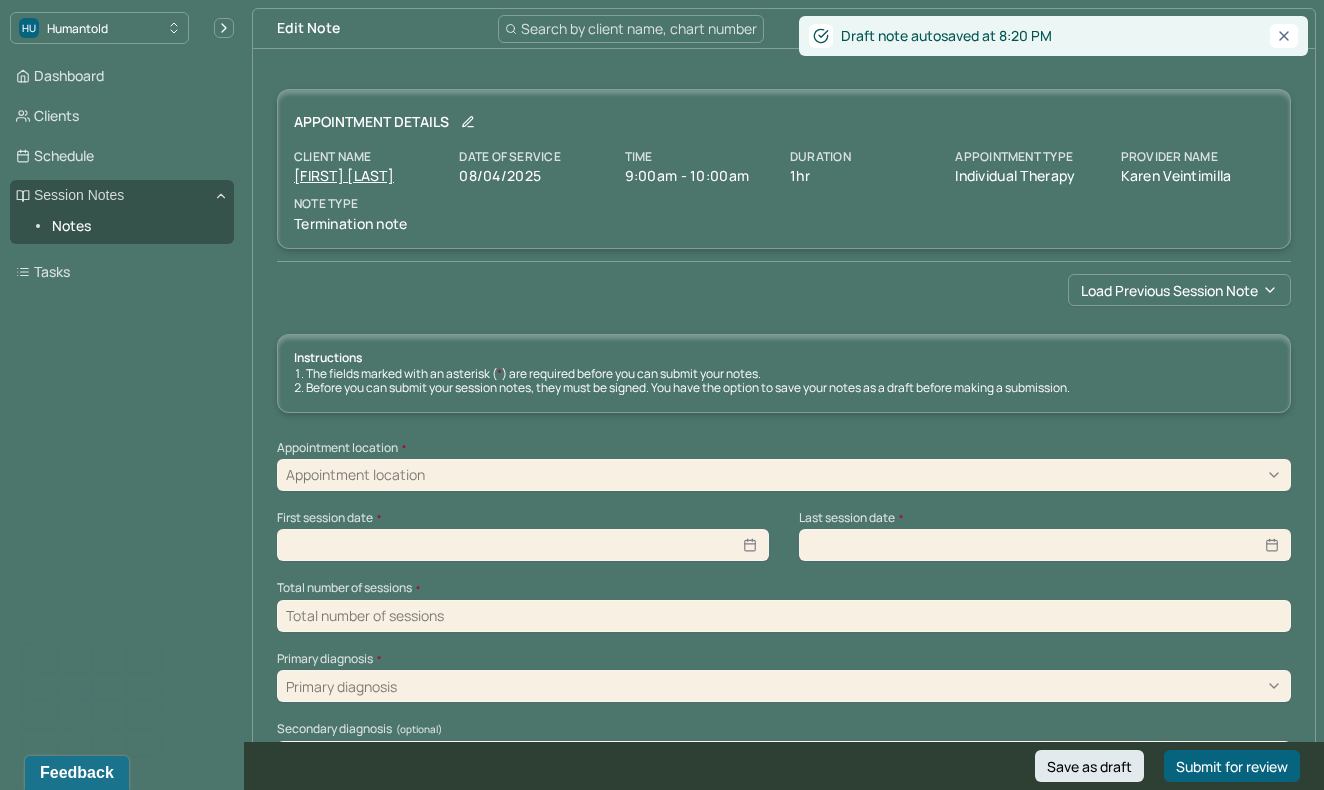 click on "Appointment Details Client name [FIRST] [LAST] Date of service [DATE] Time 9:00am - 10:00am Duration 1hr Appointment type individual therapy Provider name Karen Veintimilla Note type Termination note Load previous session note Instructions The fields marked with an asterisk ( * ) are required before you can submit your notes. Before you can submit your session notes, they must be signed. You have the option to save your notes as a draft before making a submission. Appointment location * Appointment location First session date * Last session date * Total number of sessions * Primary diagnosis * Primary diagnosis Secondary diagnosis (optional) Secondary diagnosis Tertiary diagnosis (optional) Tertiary diagnosis Presenting problems * Planned treatment and goals * Course of treatment * Patient final condition * Prognosis * Reason for termination * Discharge plan and follow-up * Date created * Sign note here Provider's Initials * Save as draft Submit for review" at bounding box center [784, 954] 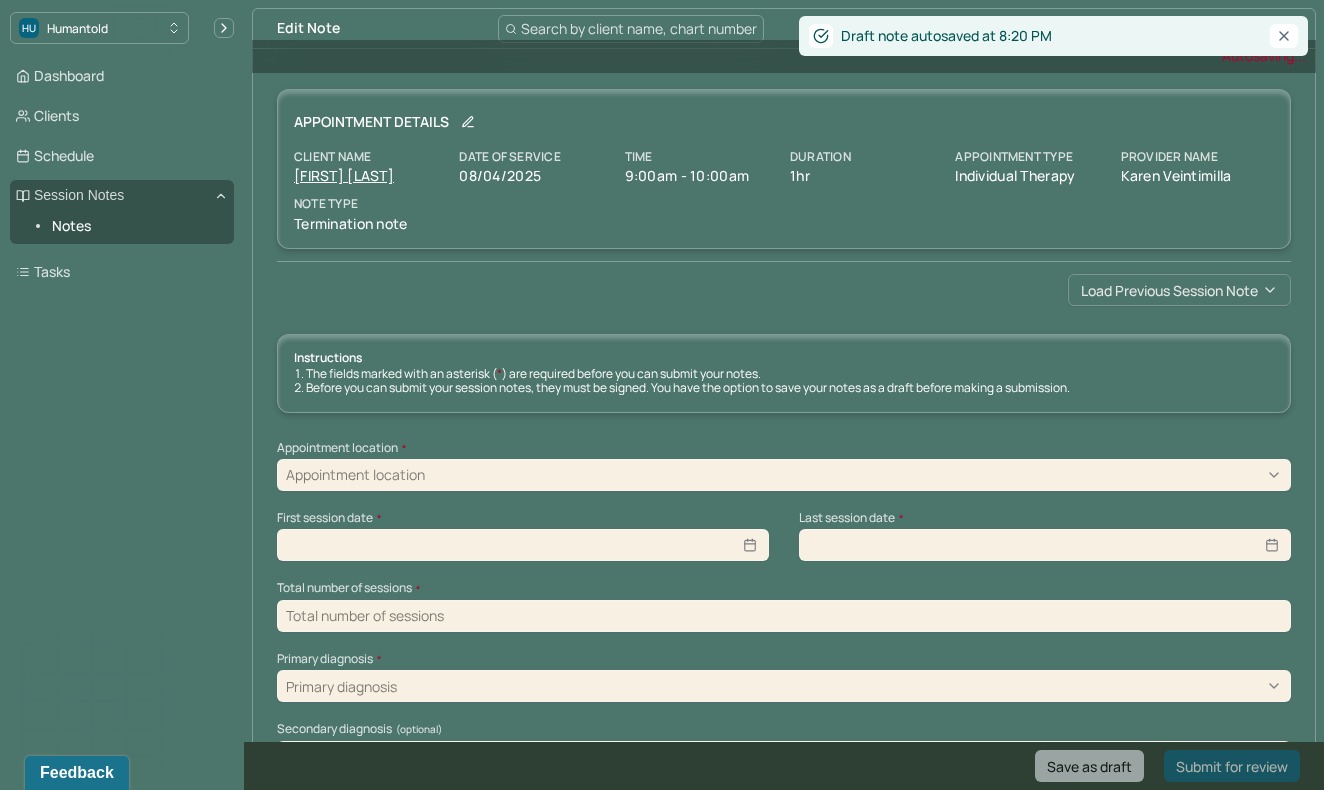 click on "Load previous session note" at bounding box center (1179, 290) 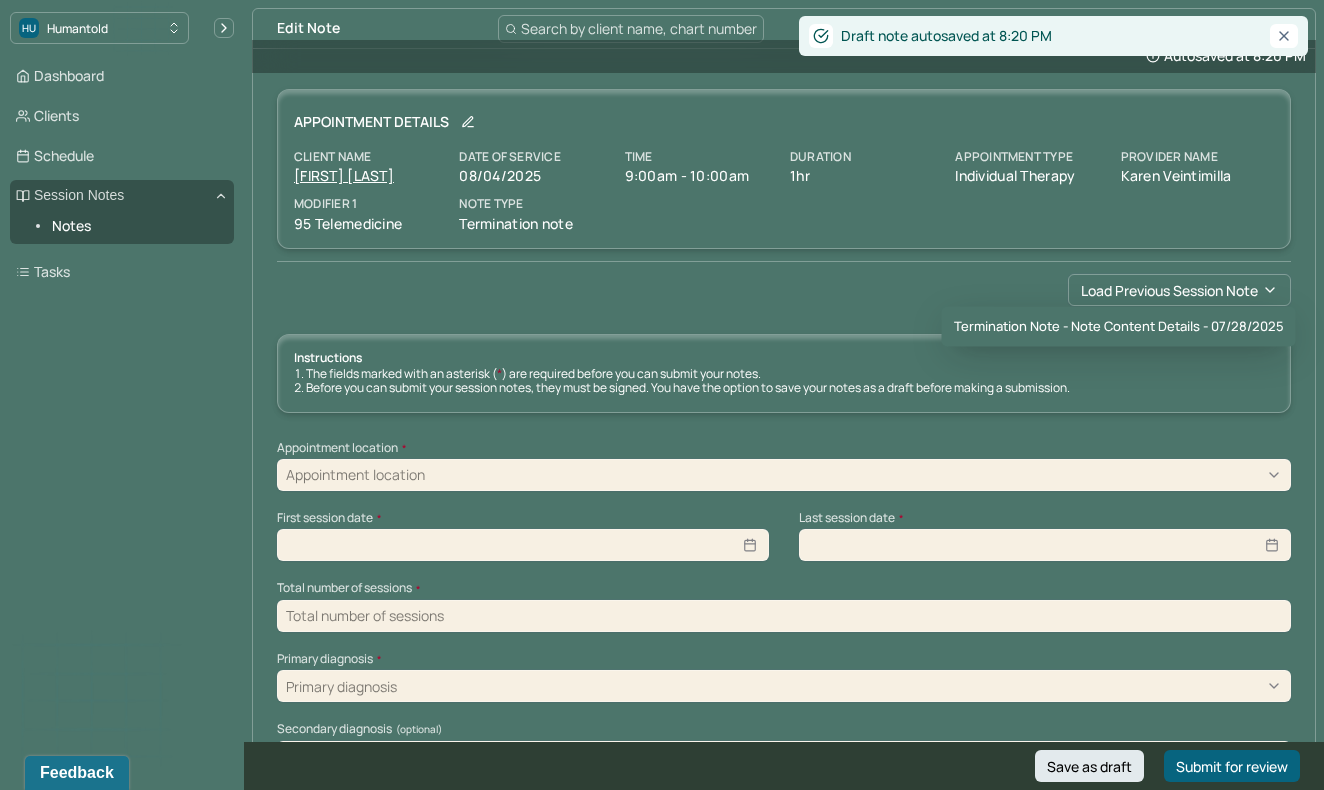 click on "Termination note - Note content Details - 07/[MONTH]/[YEAR]" at bounding box center [1119, 327] 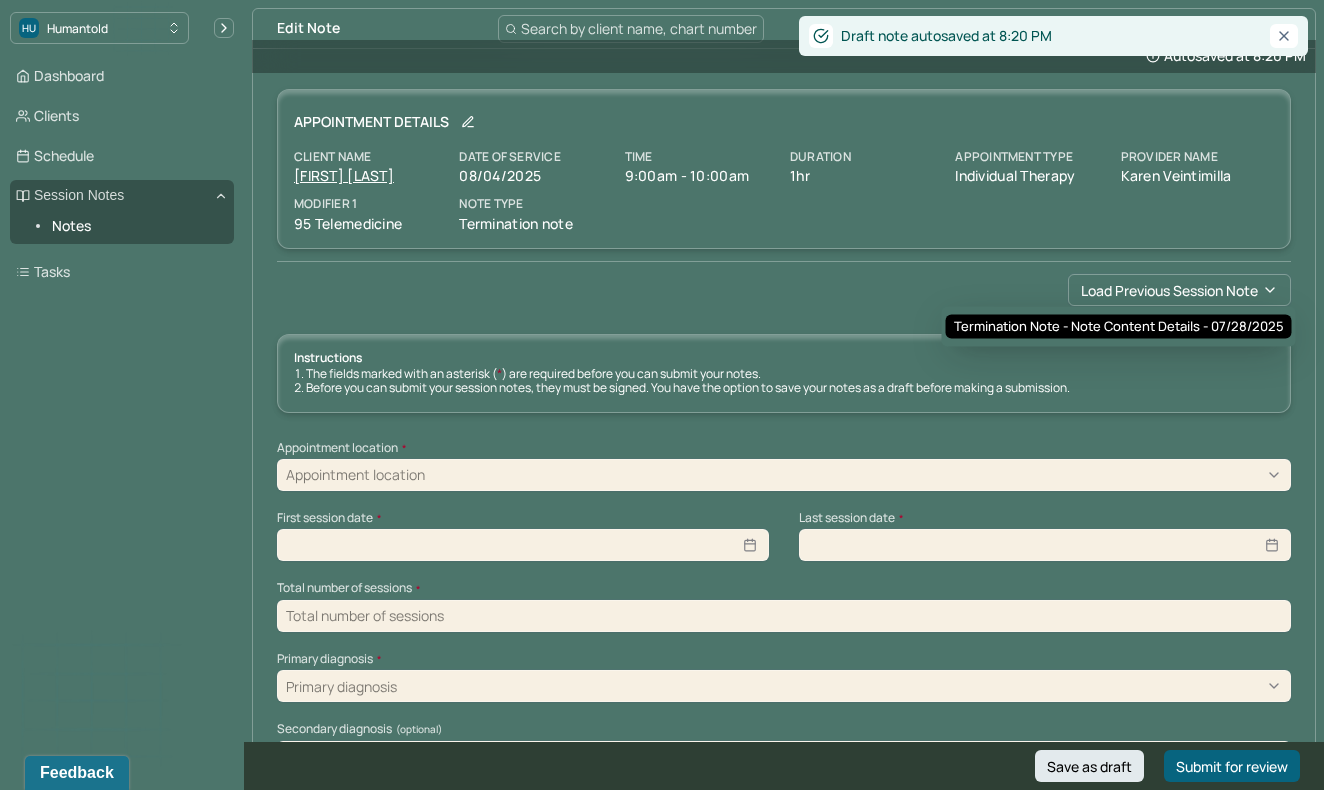 click on "Termination note - Note content Details - 07/[MONTH]/[YEAR]" at bounding box center [1119, 327] 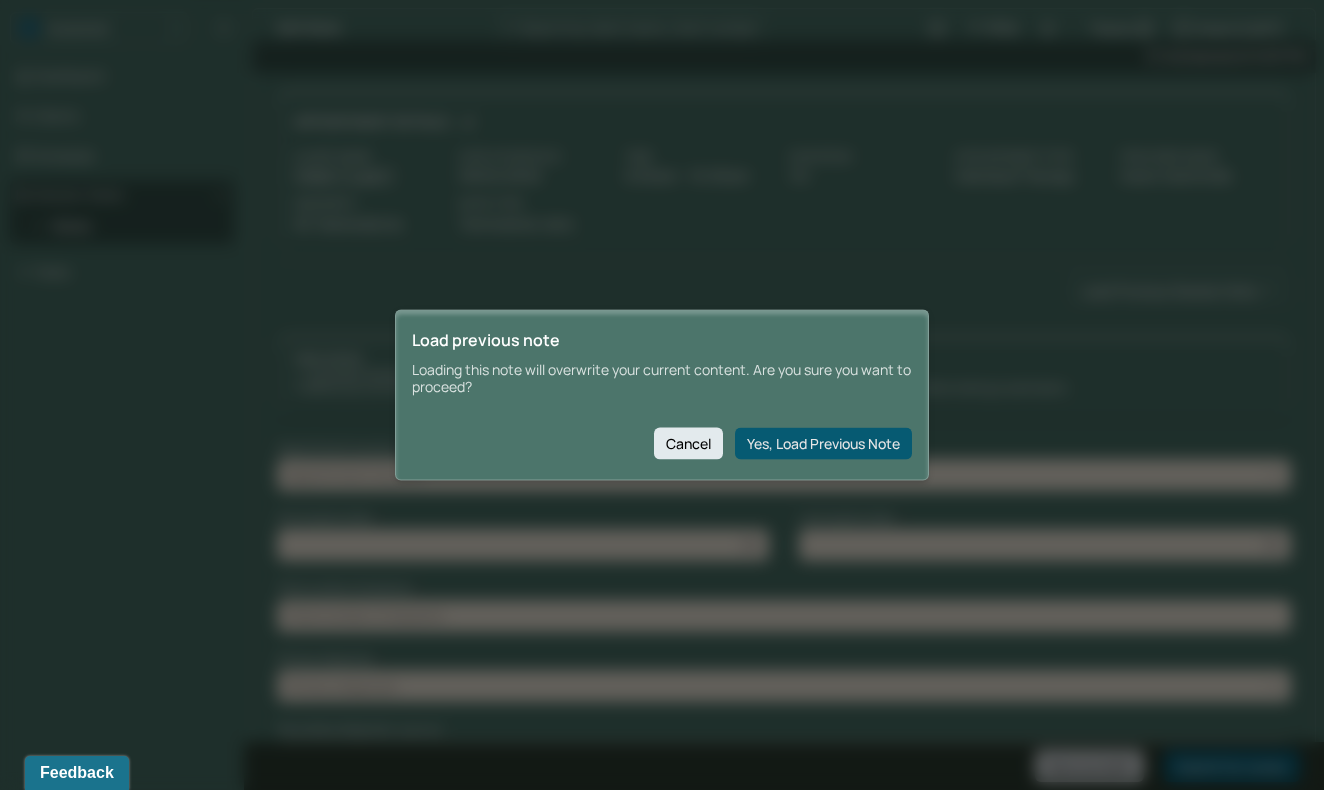 click on "Yes, Load Previous Note" at bounding box center (823, 443) 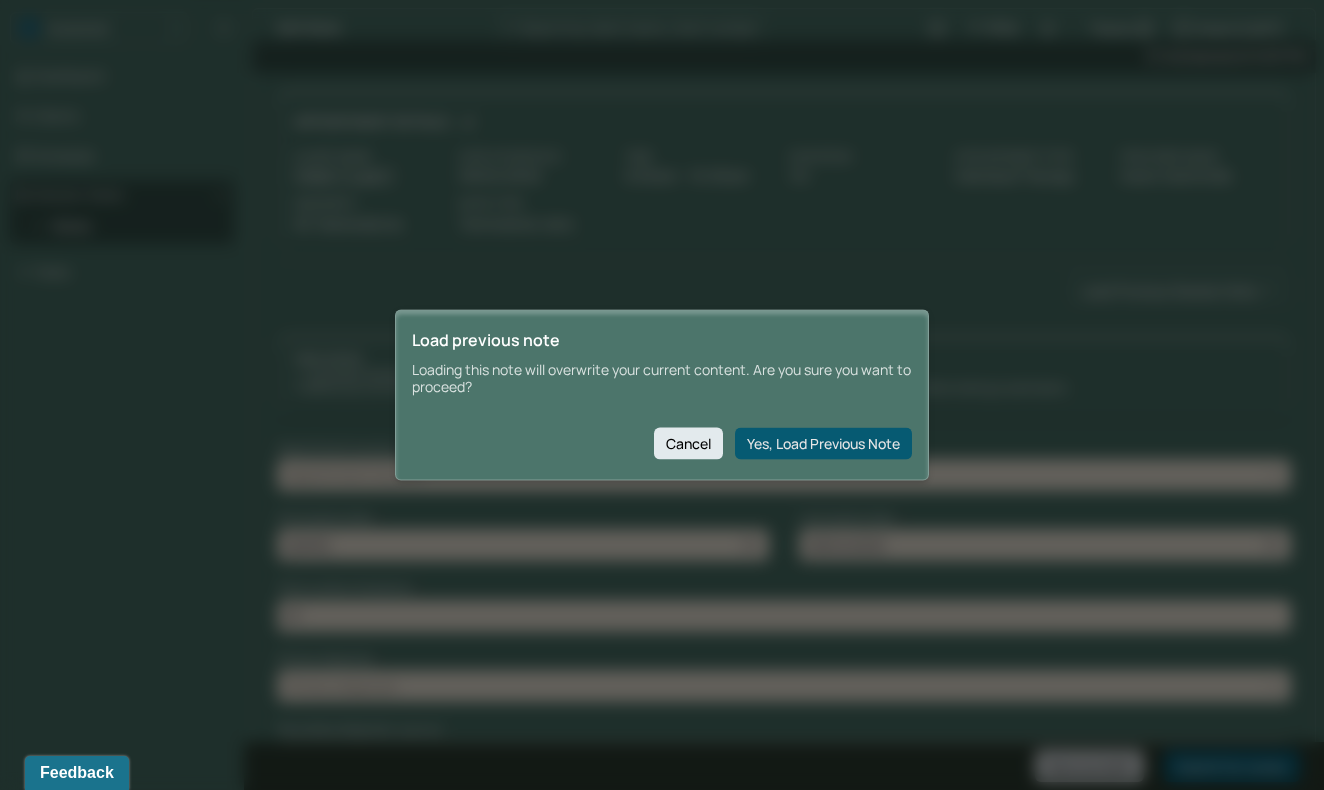 type on "Client came to session where he reported that he was having trouble sleeping, often has episodes of anger, and depressive states that lasts for more than a few weeks. Client was also a direct witness to an event during his time in the navy." 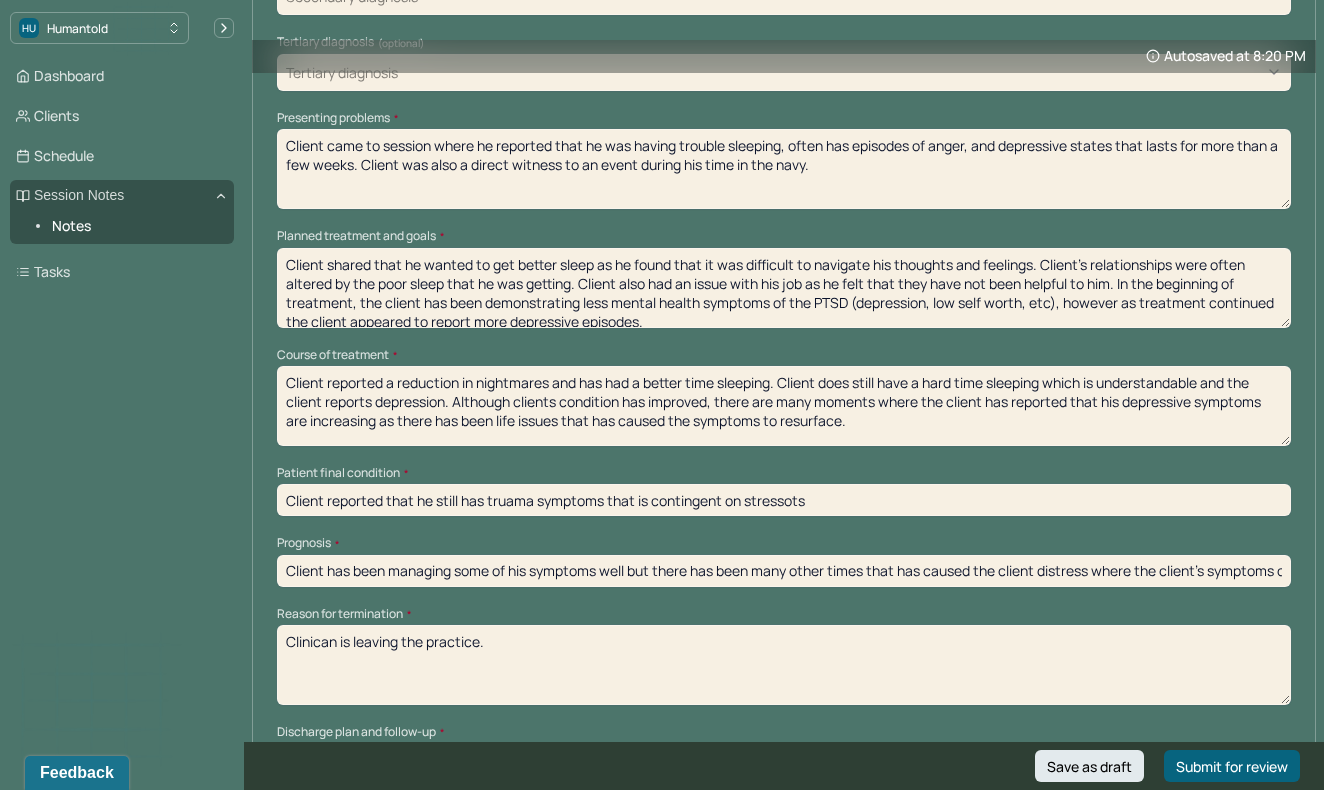scroll, scrollTop: 1259, scrollLeft: 0, axis: vertical 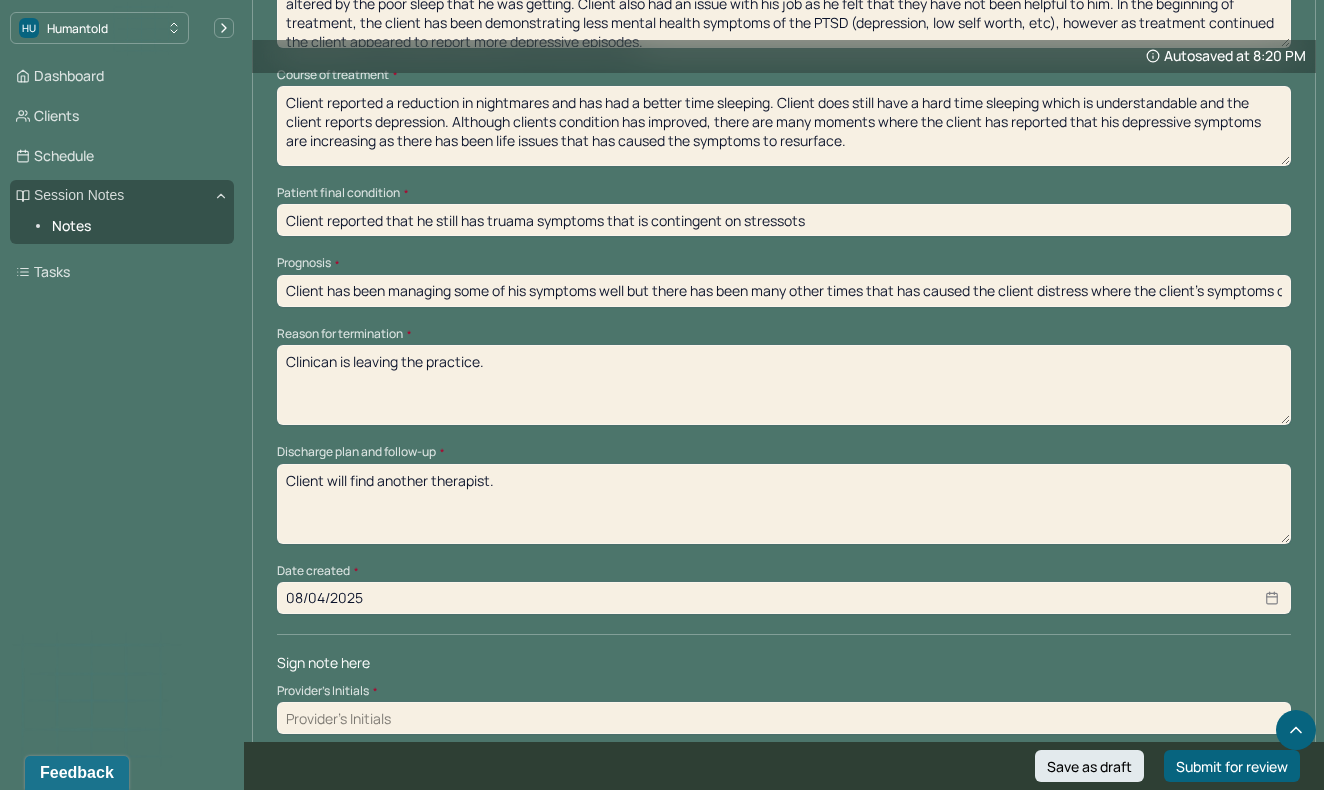 click at bounding box center [784, 718] 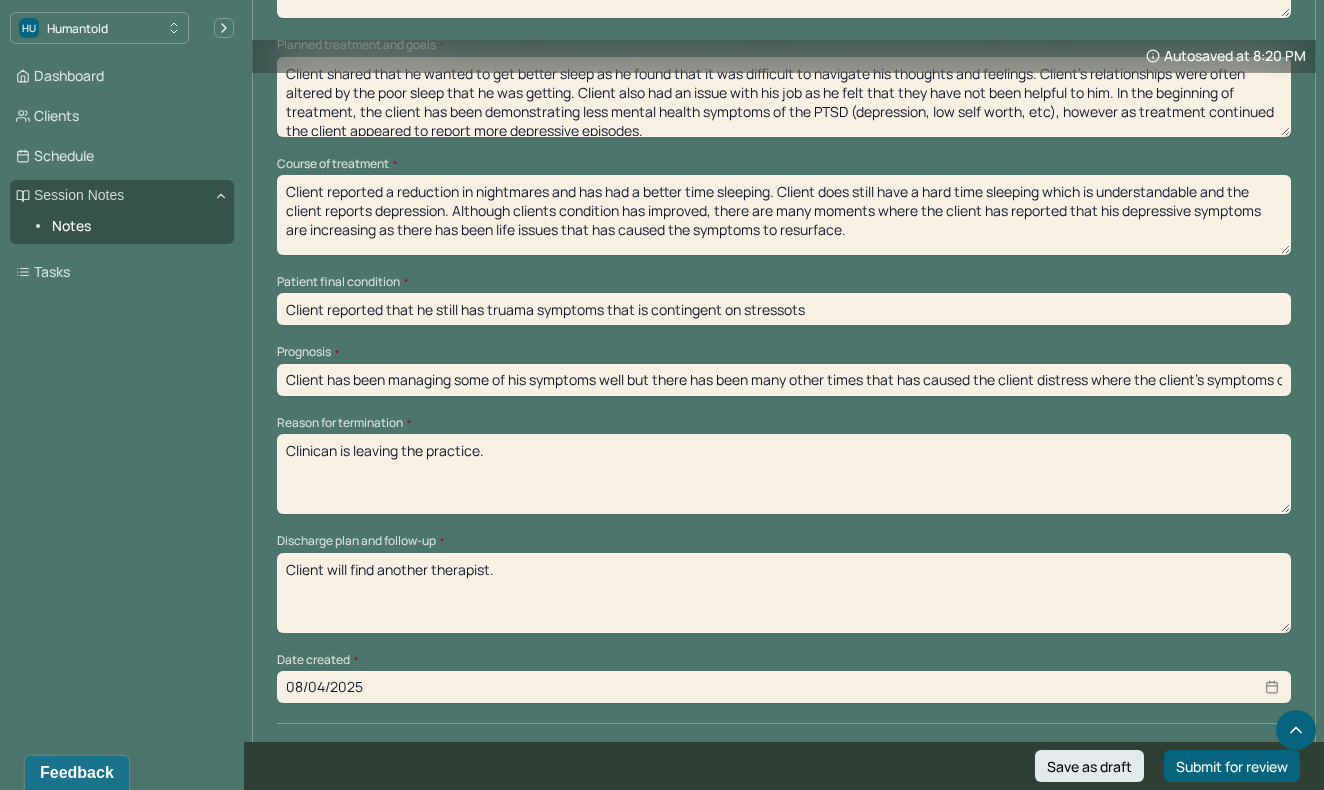 scroll, scrollTop: 1163, scrollLeft: 0, axis: vertical 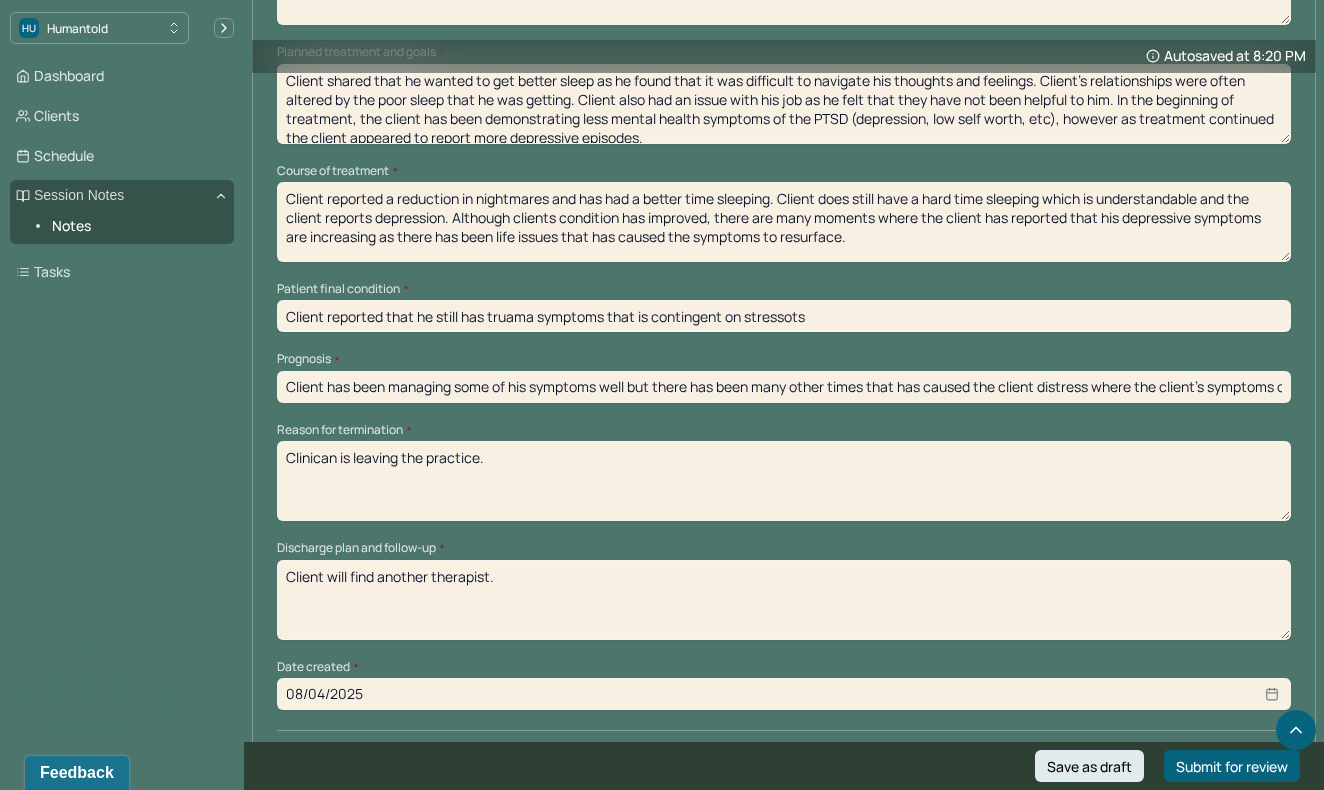 type on "KV" 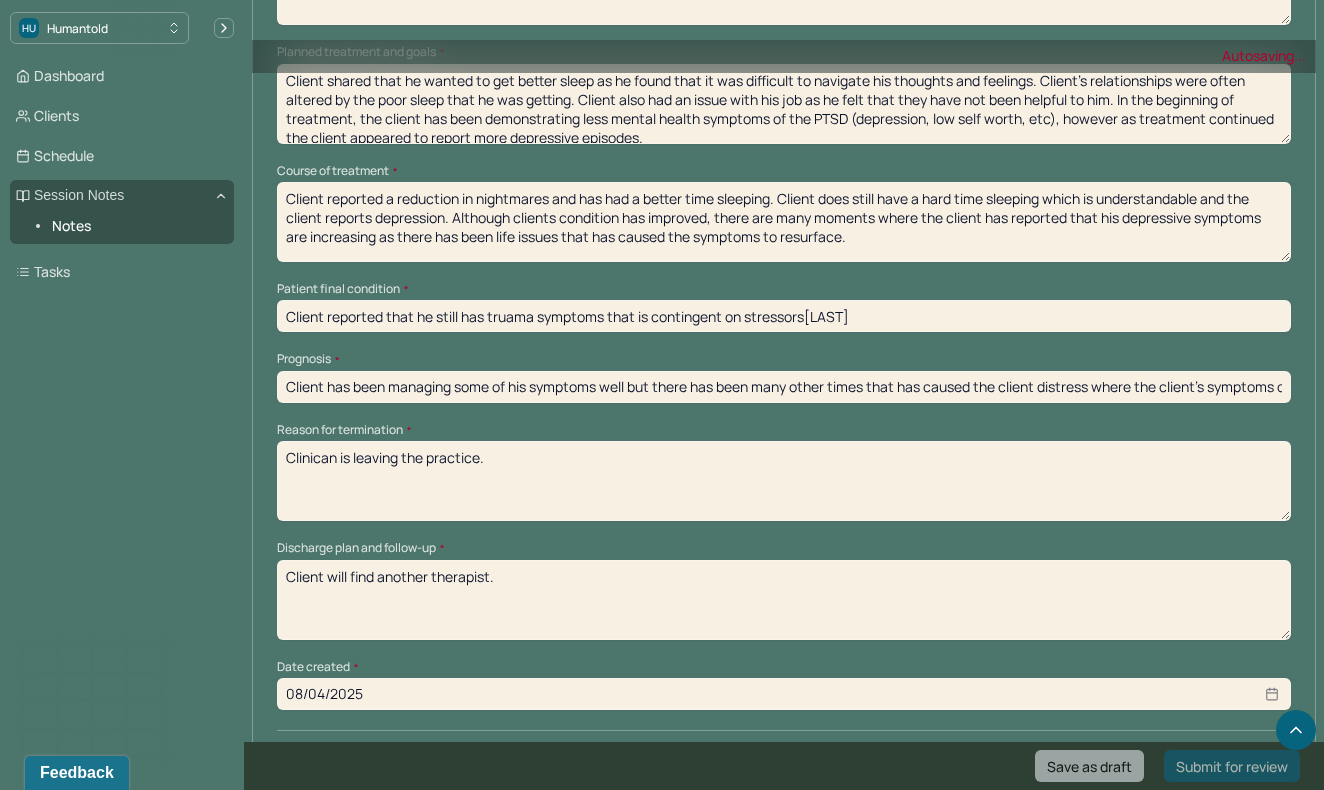 click on "Client reported that he still has truama symptoms that is contingent on stressors[LAST]" at bounding box center (784, 316) 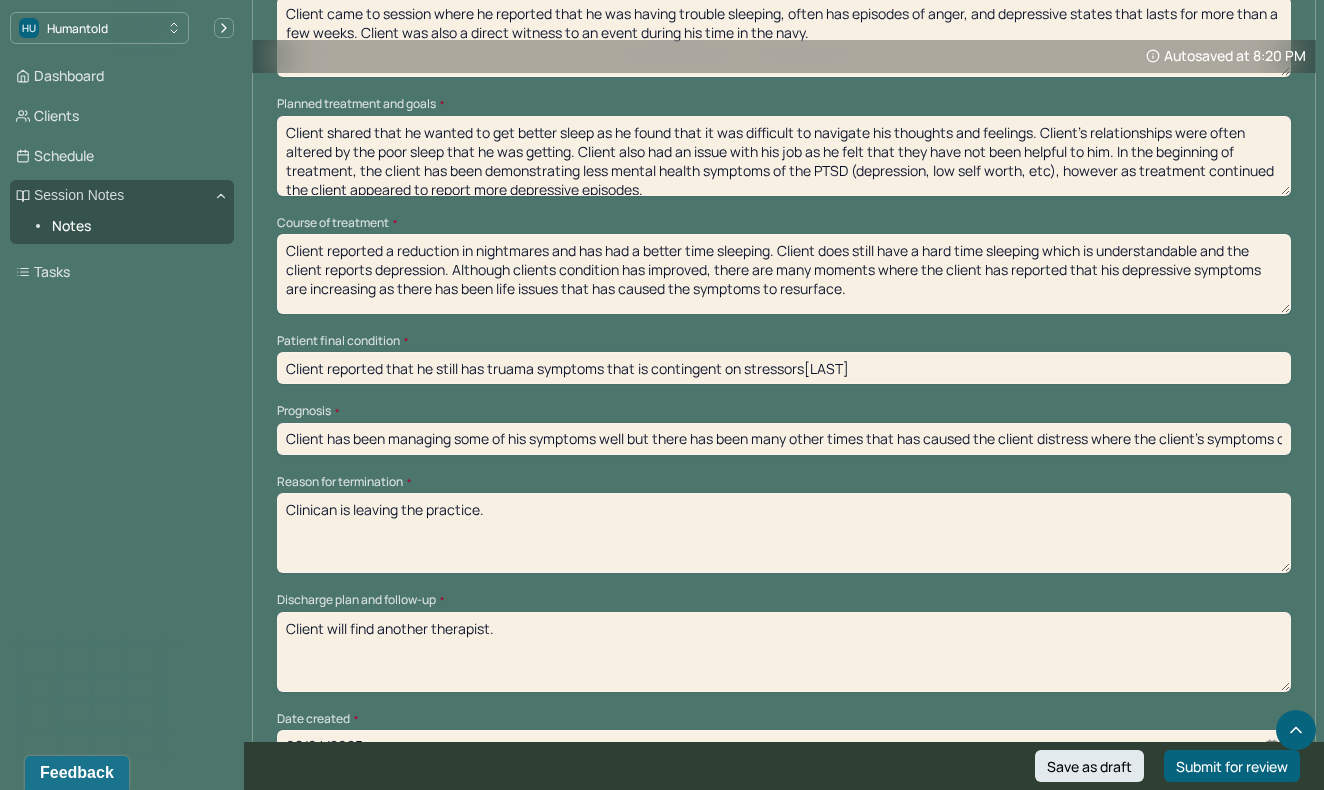 scroll, scrollTop: 1259, scrollLeft: 0, axis: vertical 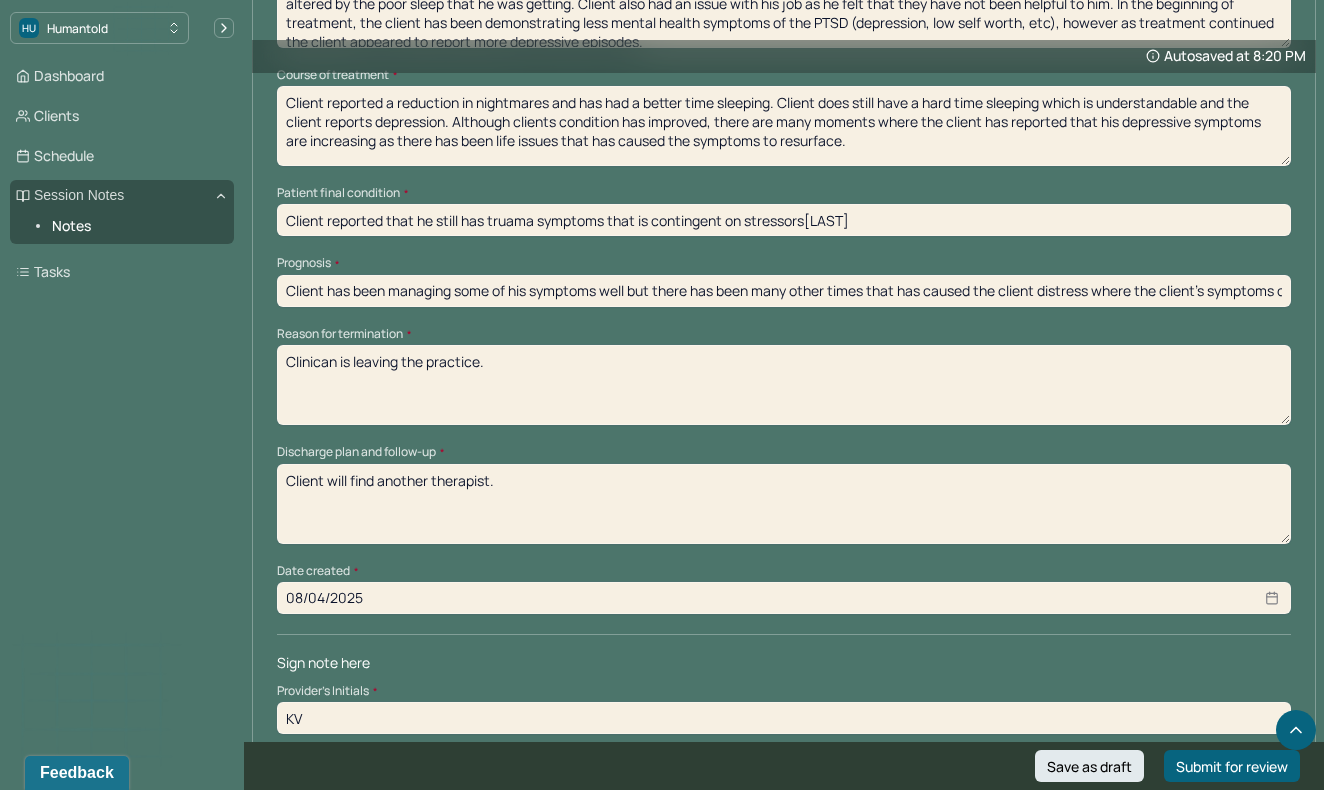 type on "Client reported that he still has truama symptoms that is contingent on stressors[LAST]" 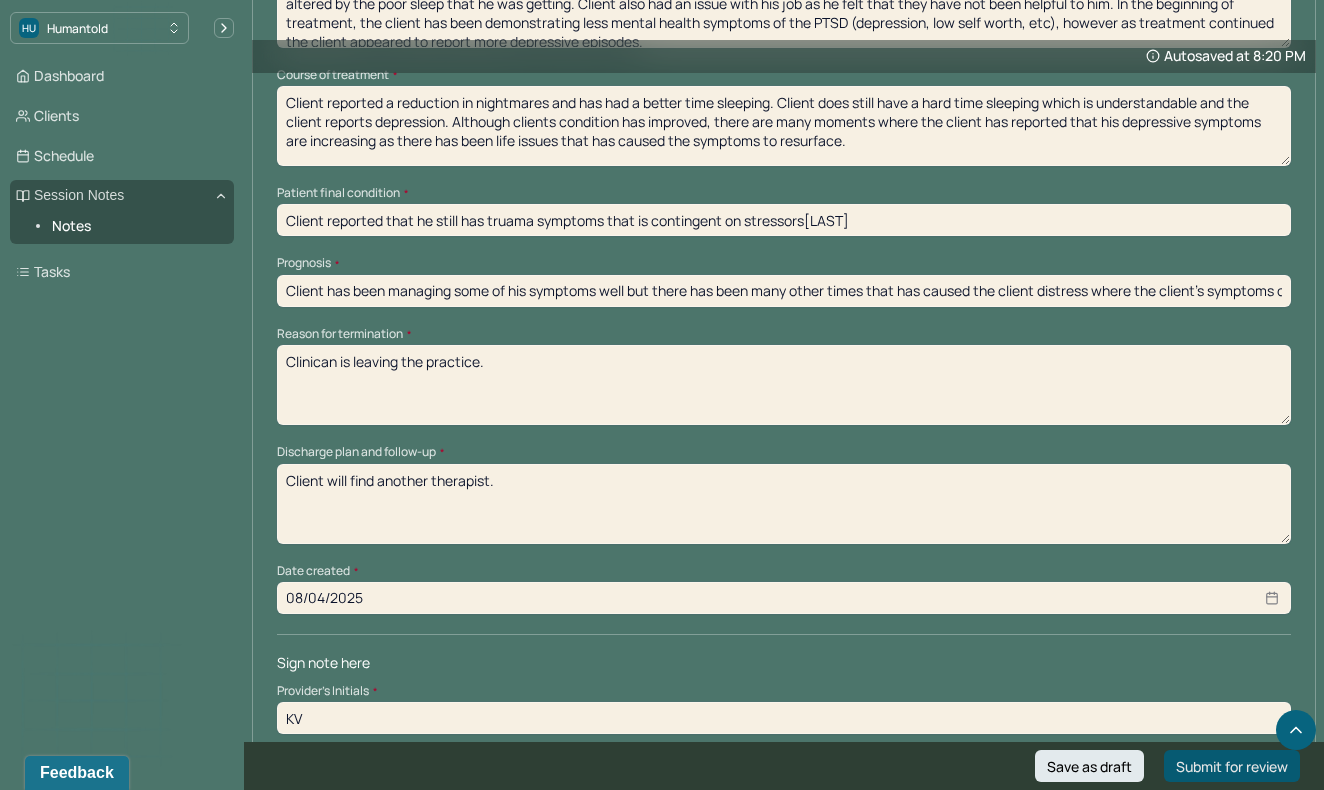 click on "Submit for review" at bounding box center (1232, 766) 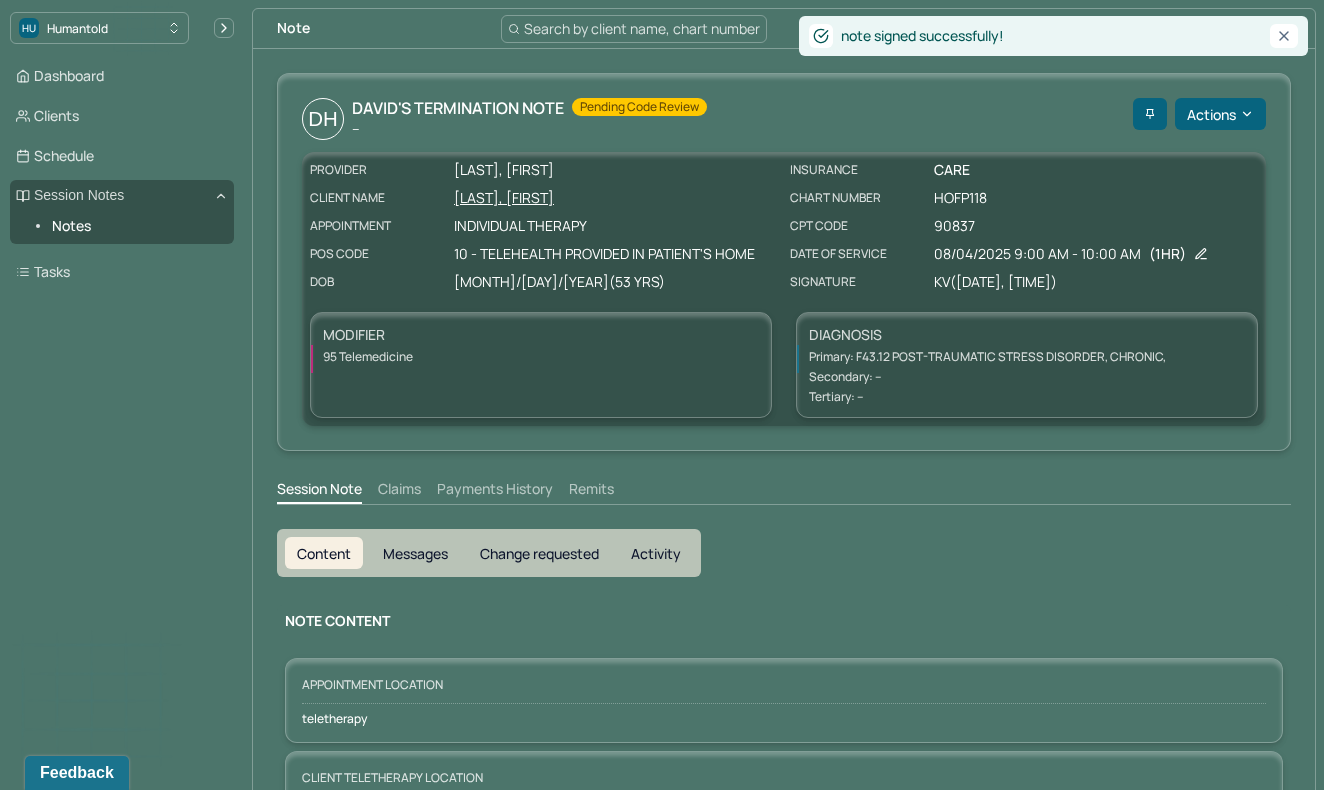 scroll, scrollTop: 0, scrollLeft: 0, axis: both 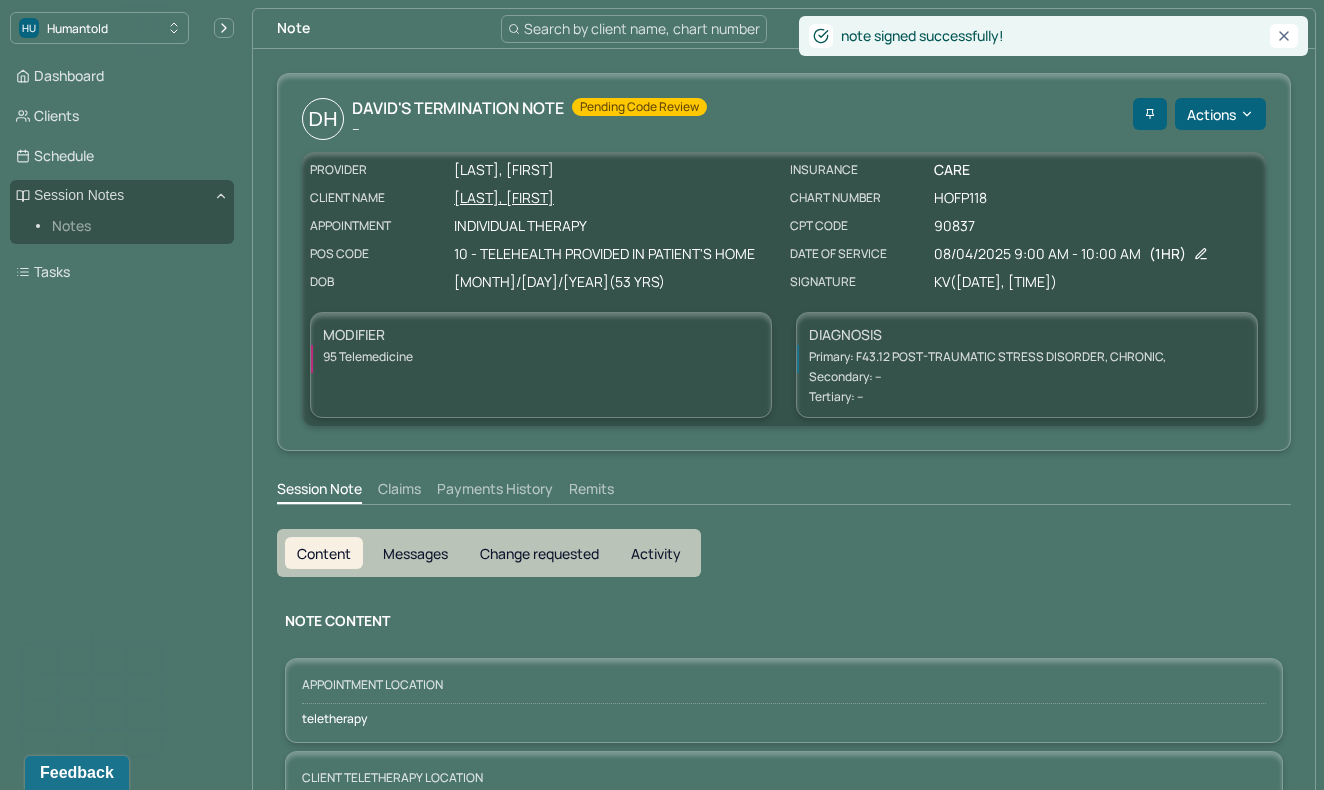 click on "Notes" at bounding box center (135, 226) 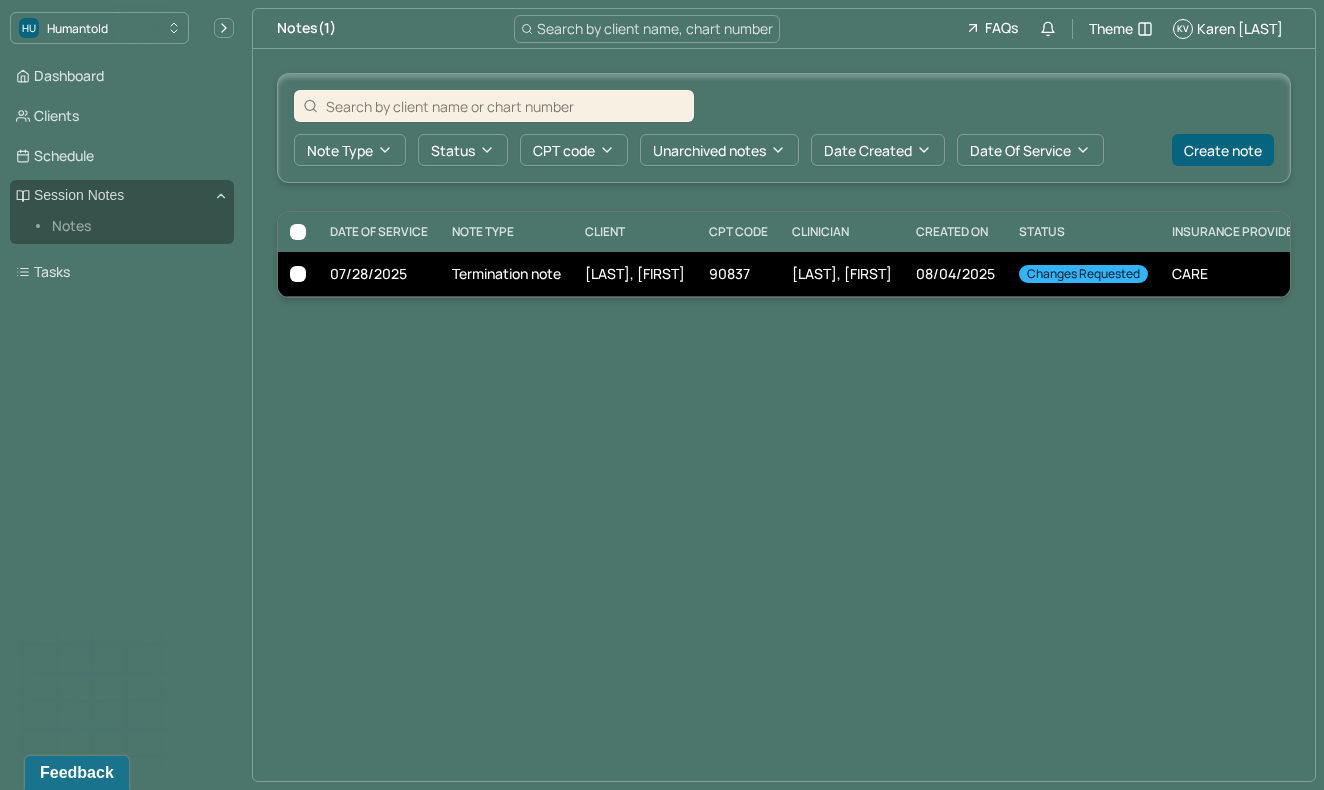 click on "Termination note" at bounding box center [506, 274] 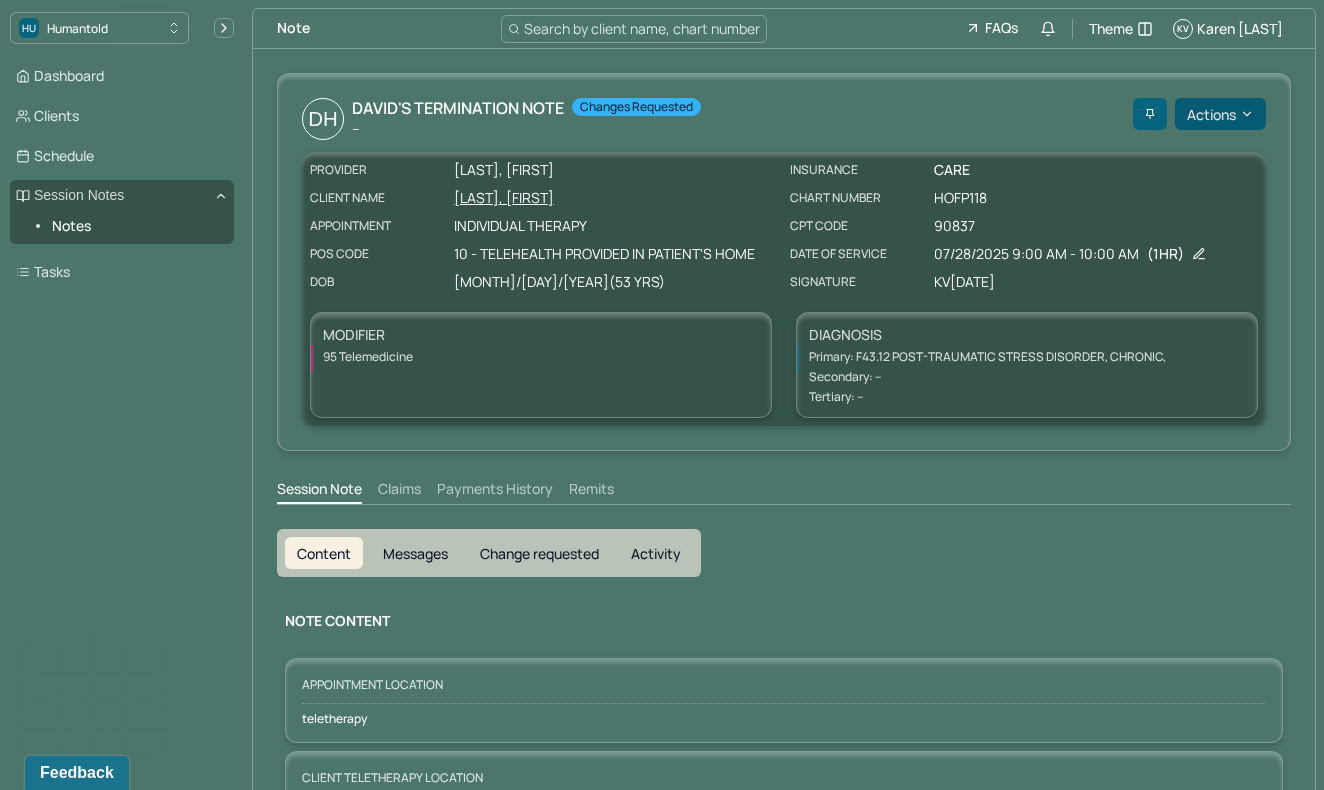 click on "Actions" at bounding box center (1220, 114) 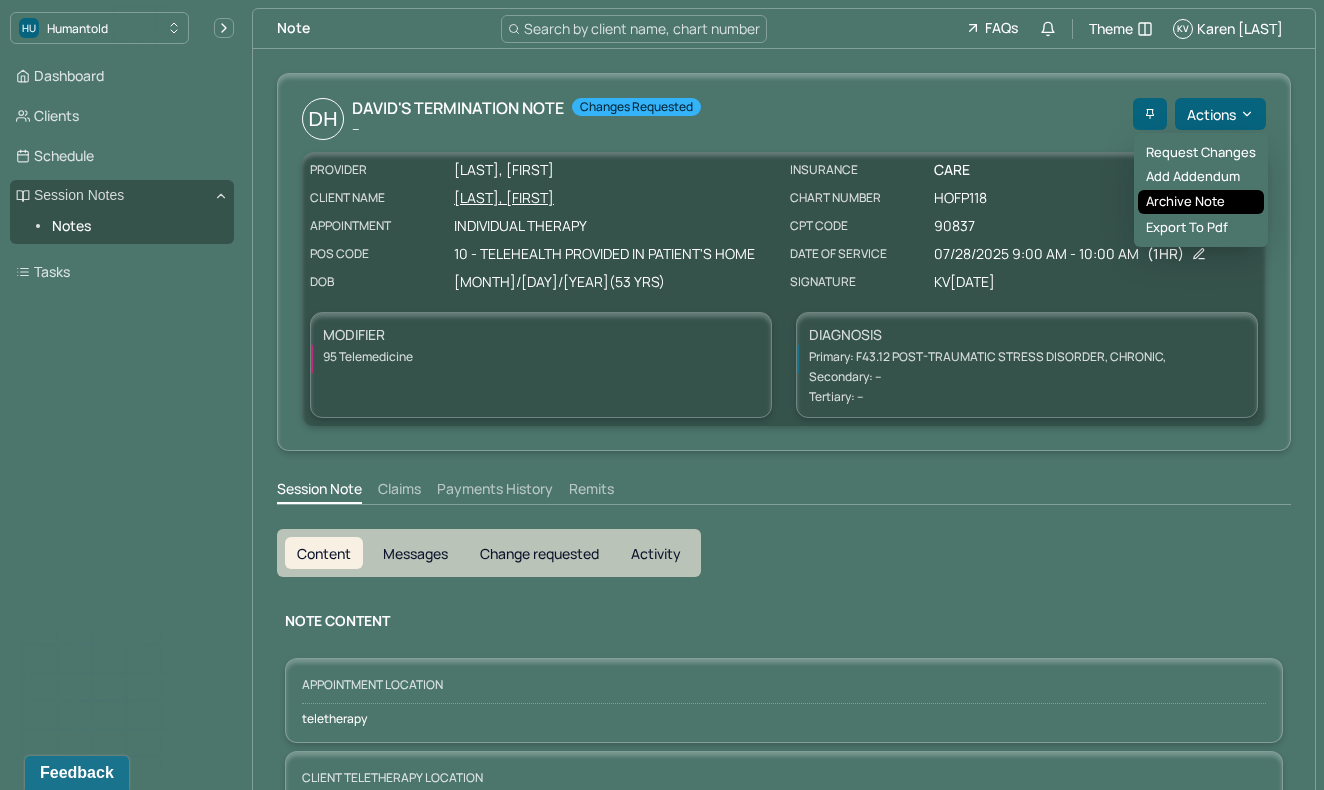 click on "Archive note" at bounding box center (1201, 202) 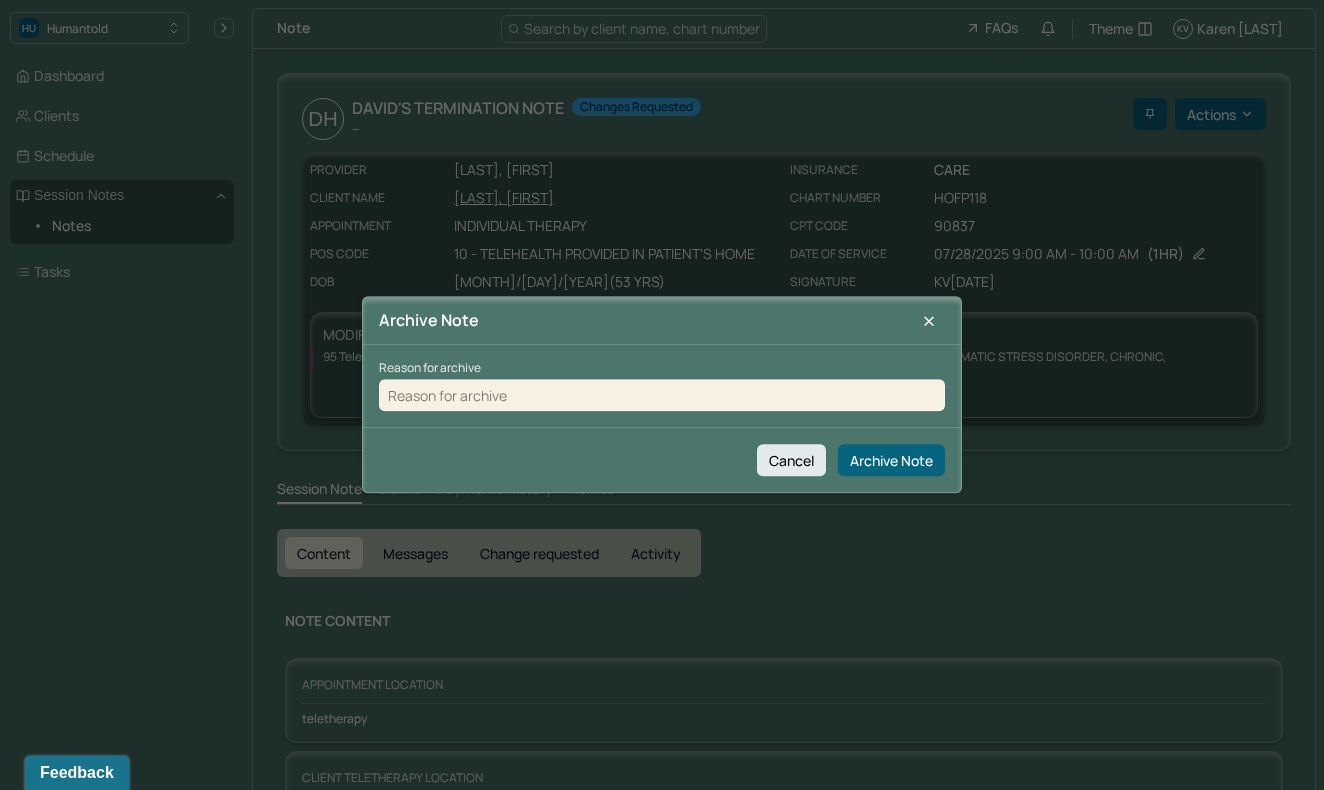 click at bounding box center [662, 396] 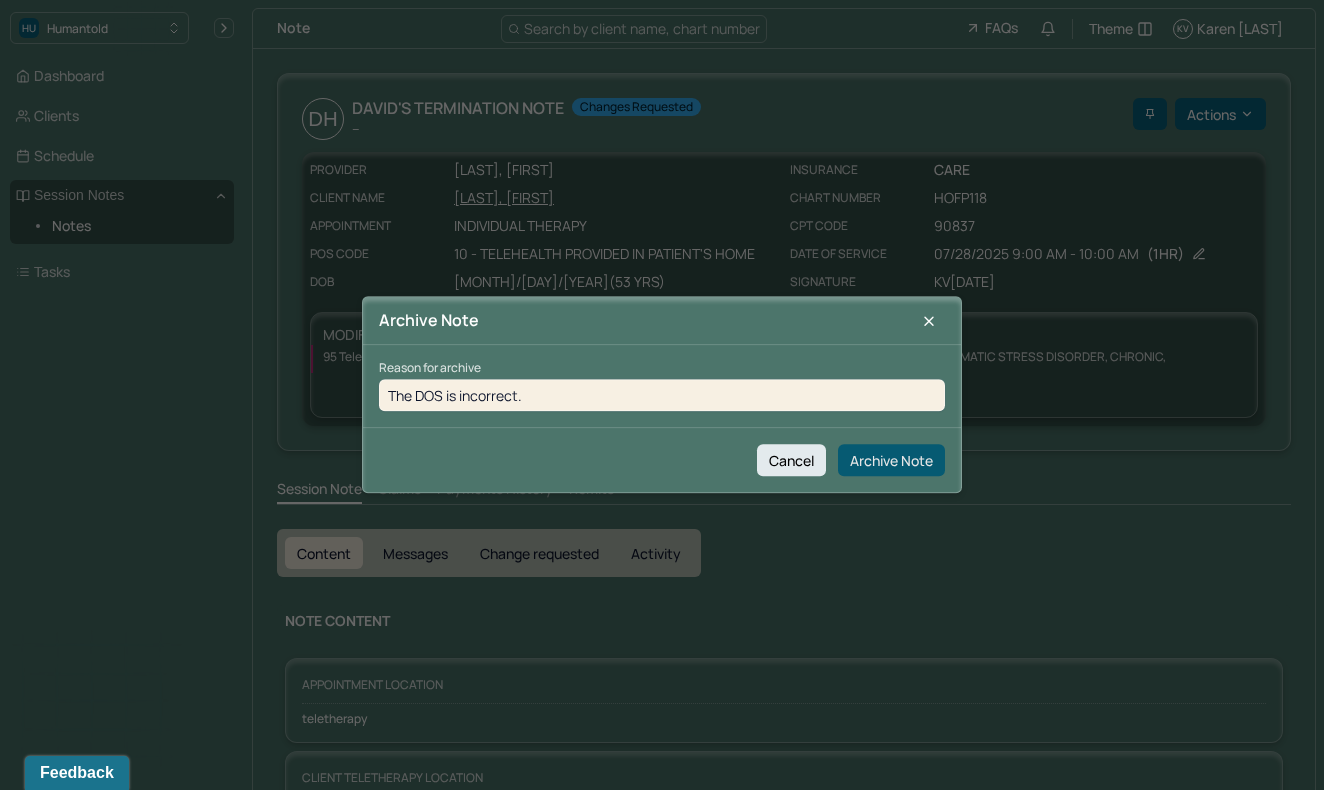type on "The DOS is incorrect." 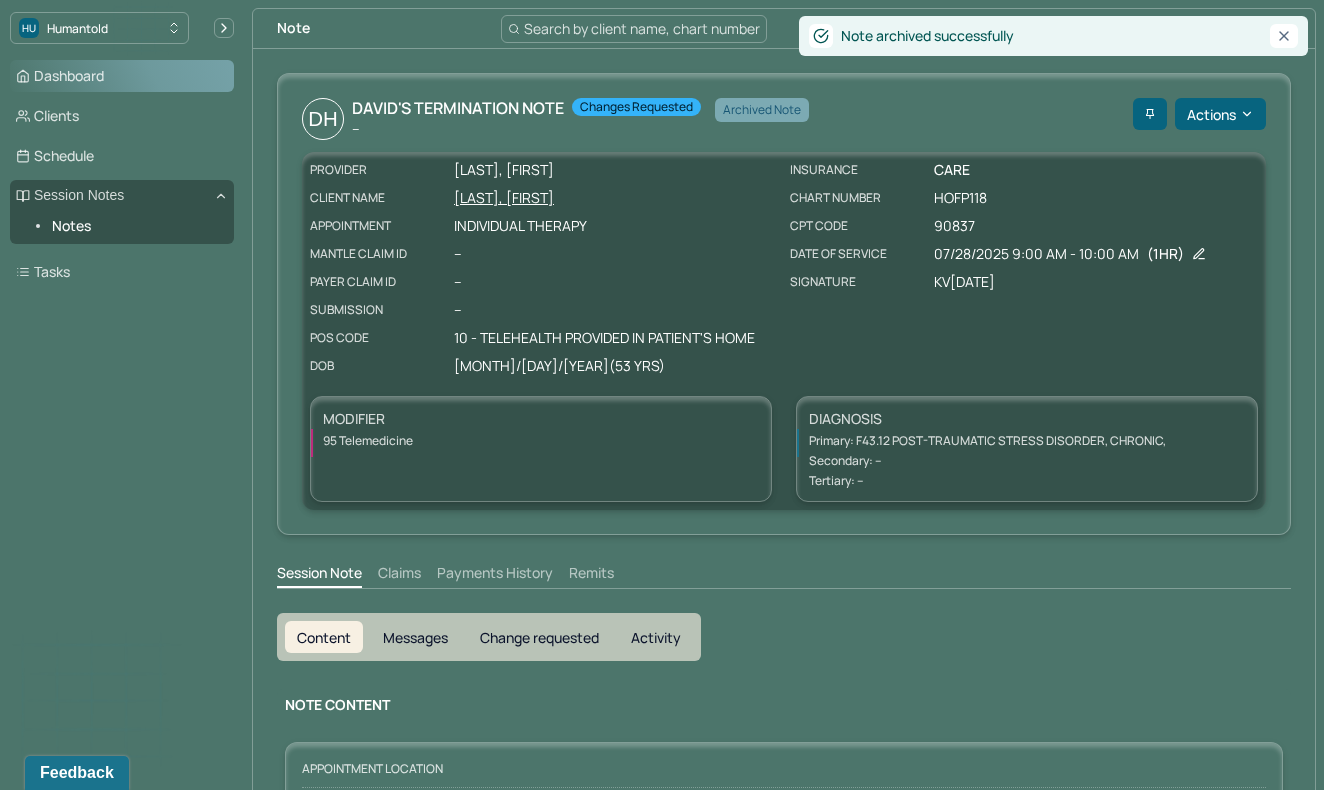 click on "Dashboard" at bounding box center (122, 76) 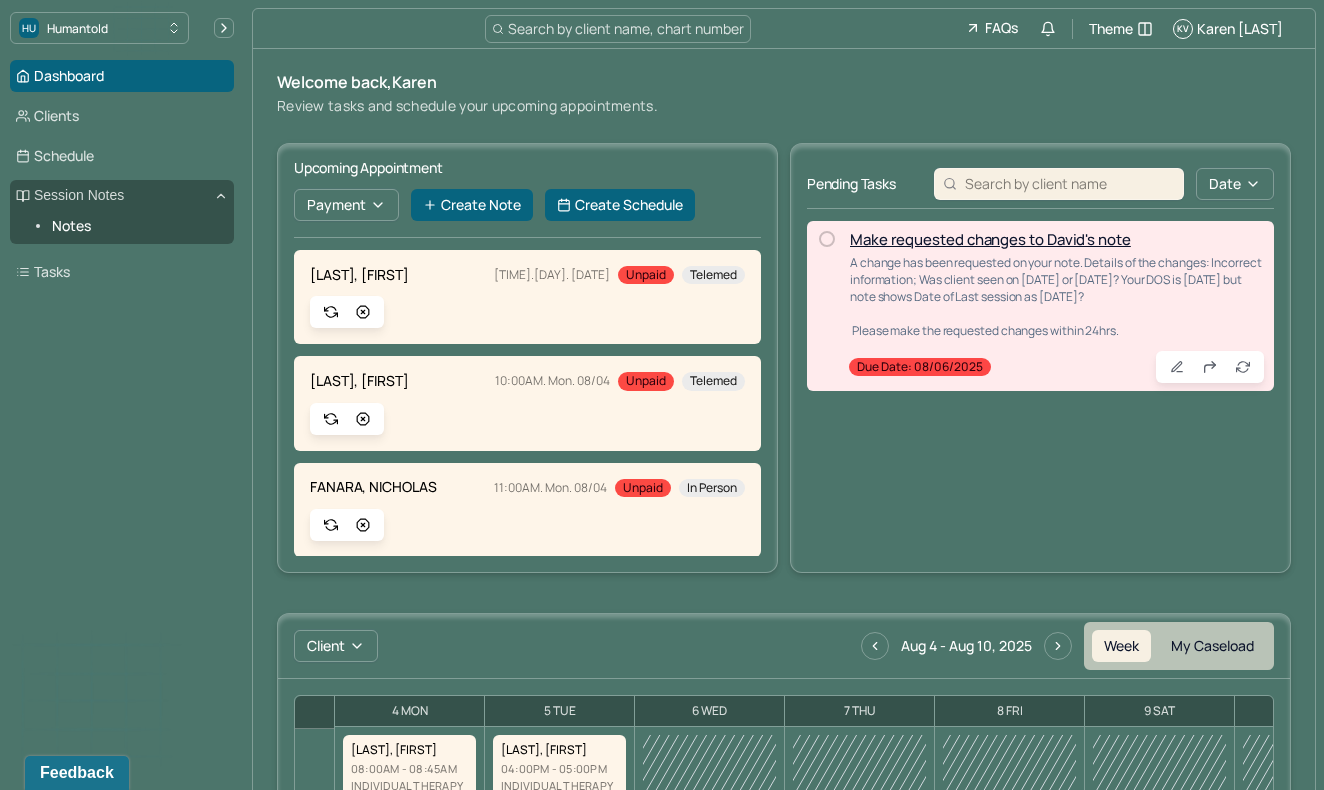 click on "Make requested changes to David's note" at bounding box center (990, 239) 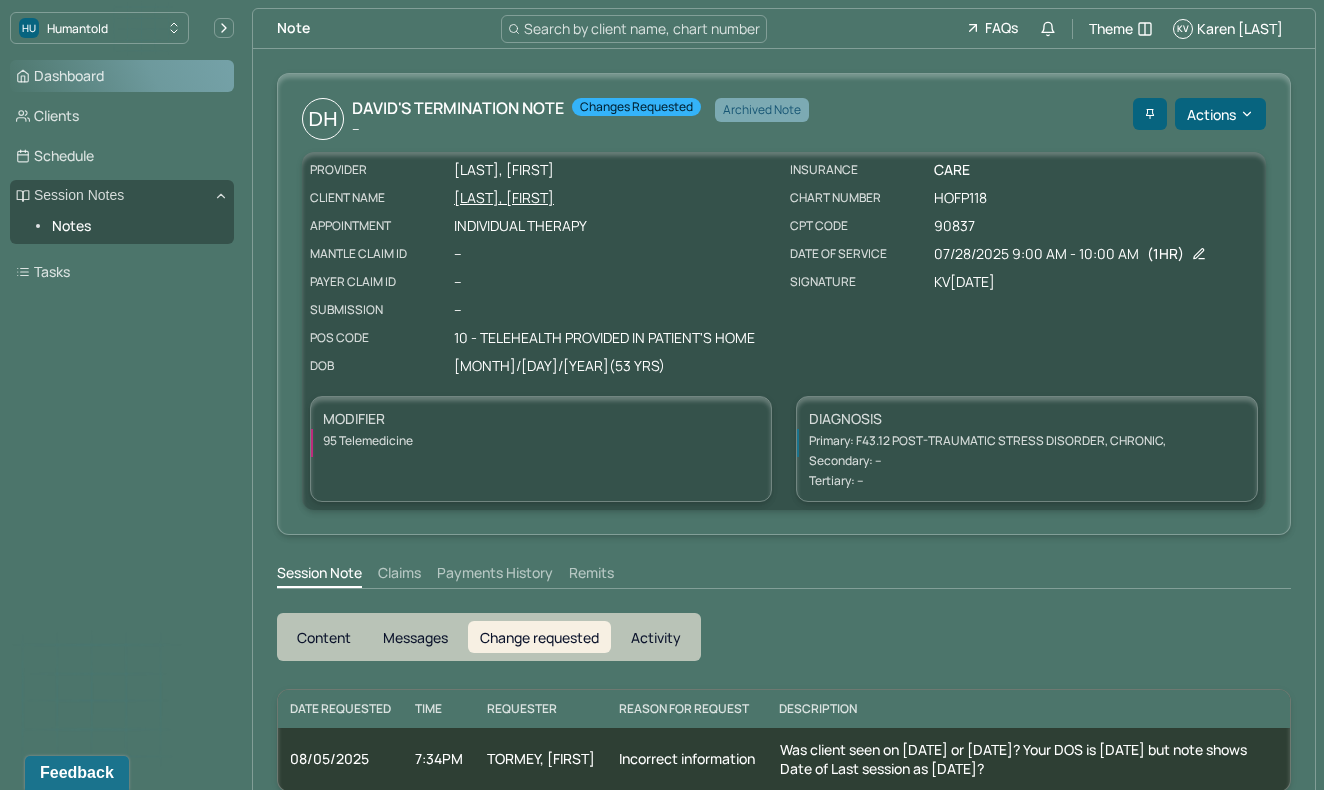click on "Dashboard" at bounding box center (122, 76) 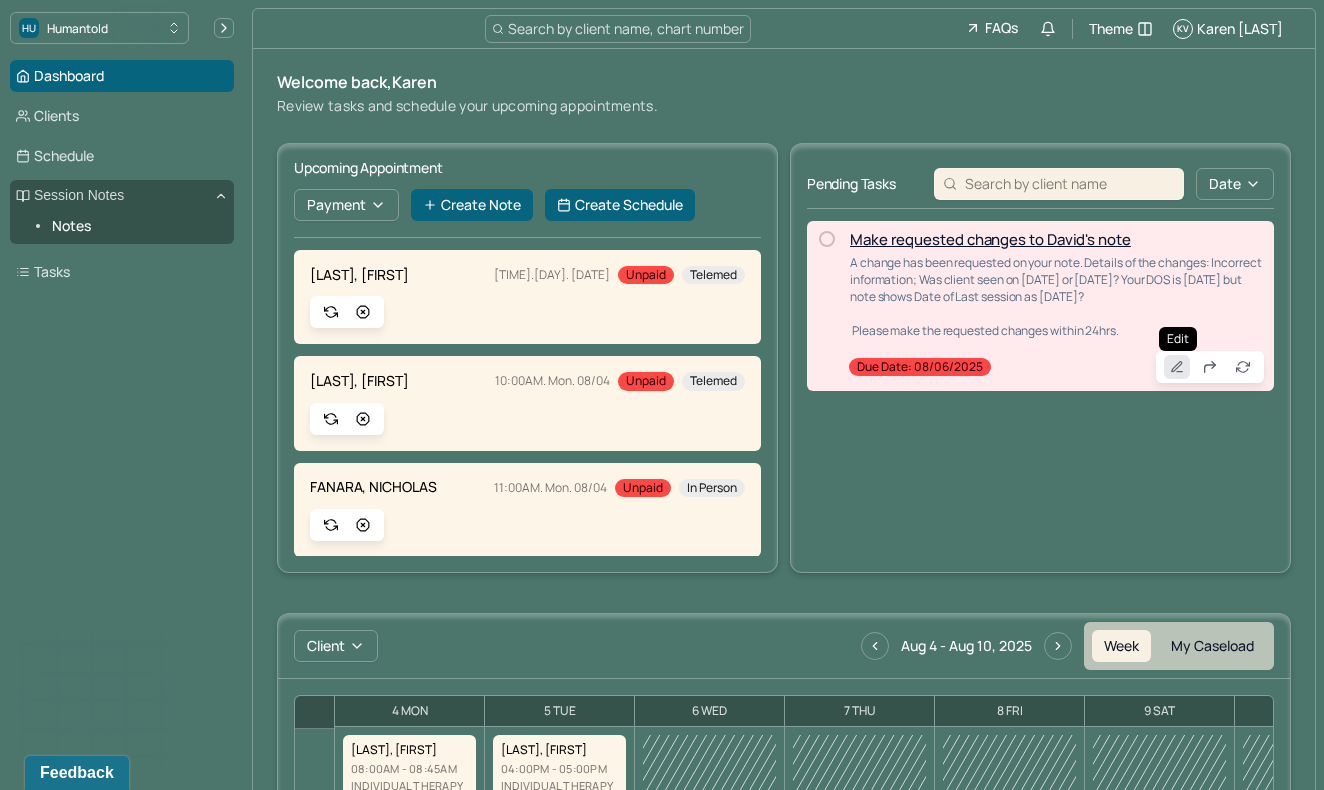 click 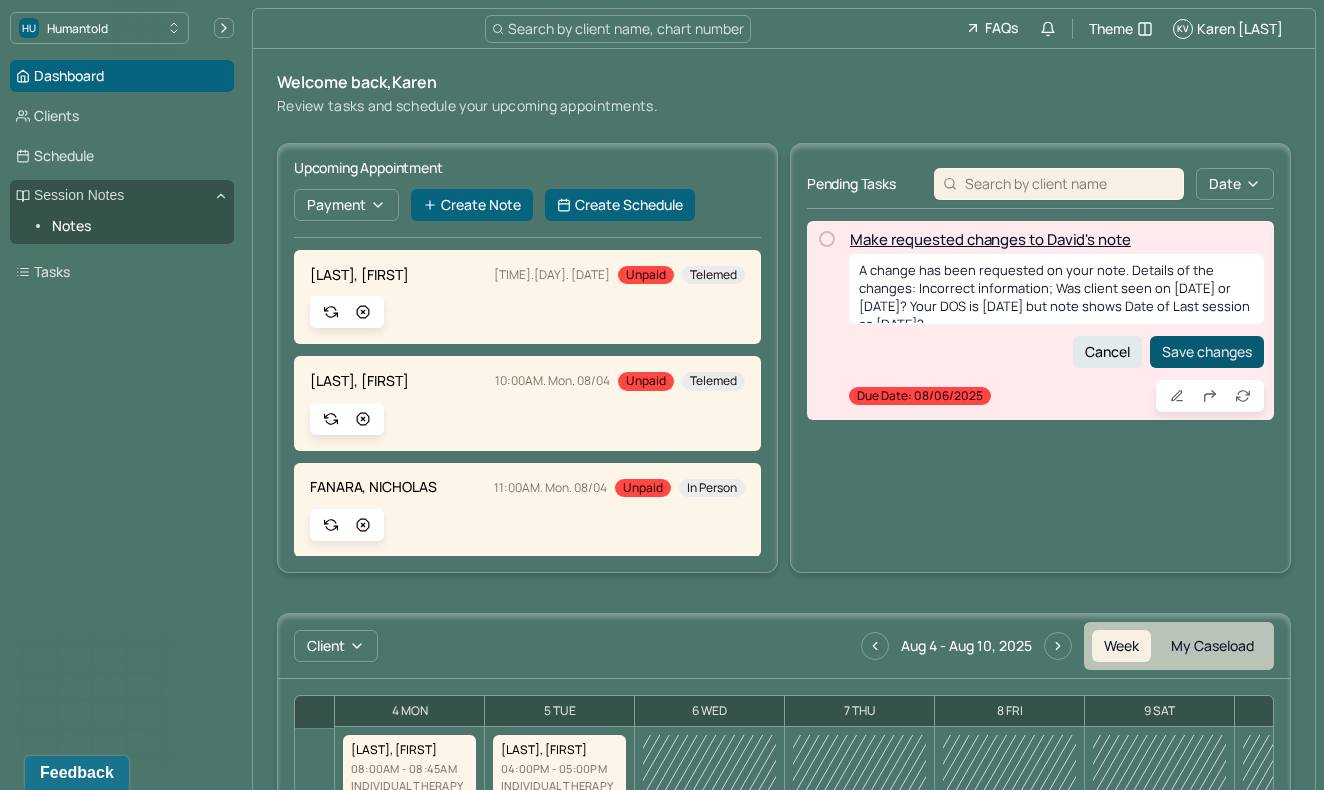 click on "Save changes" at bounding box center [1207, 352] 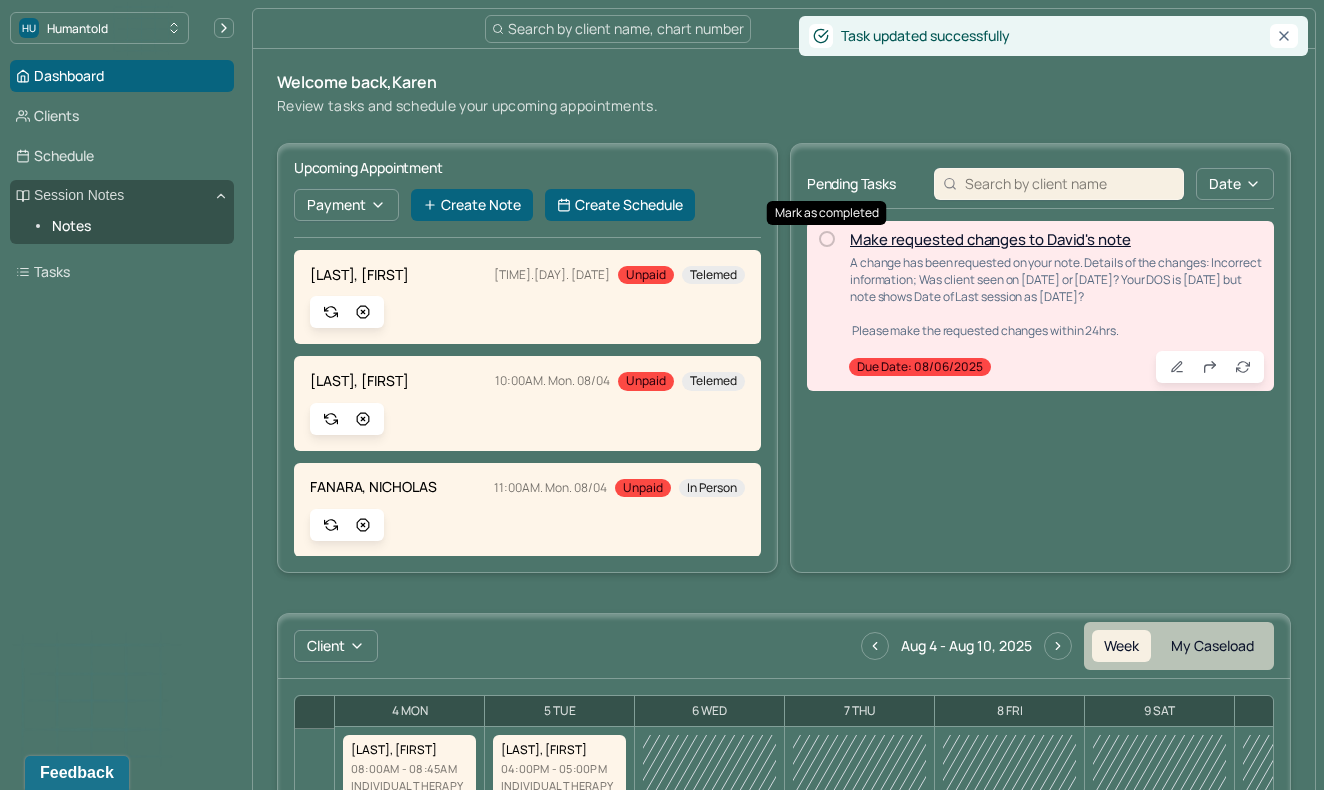 click at bounding box center [827, 239] 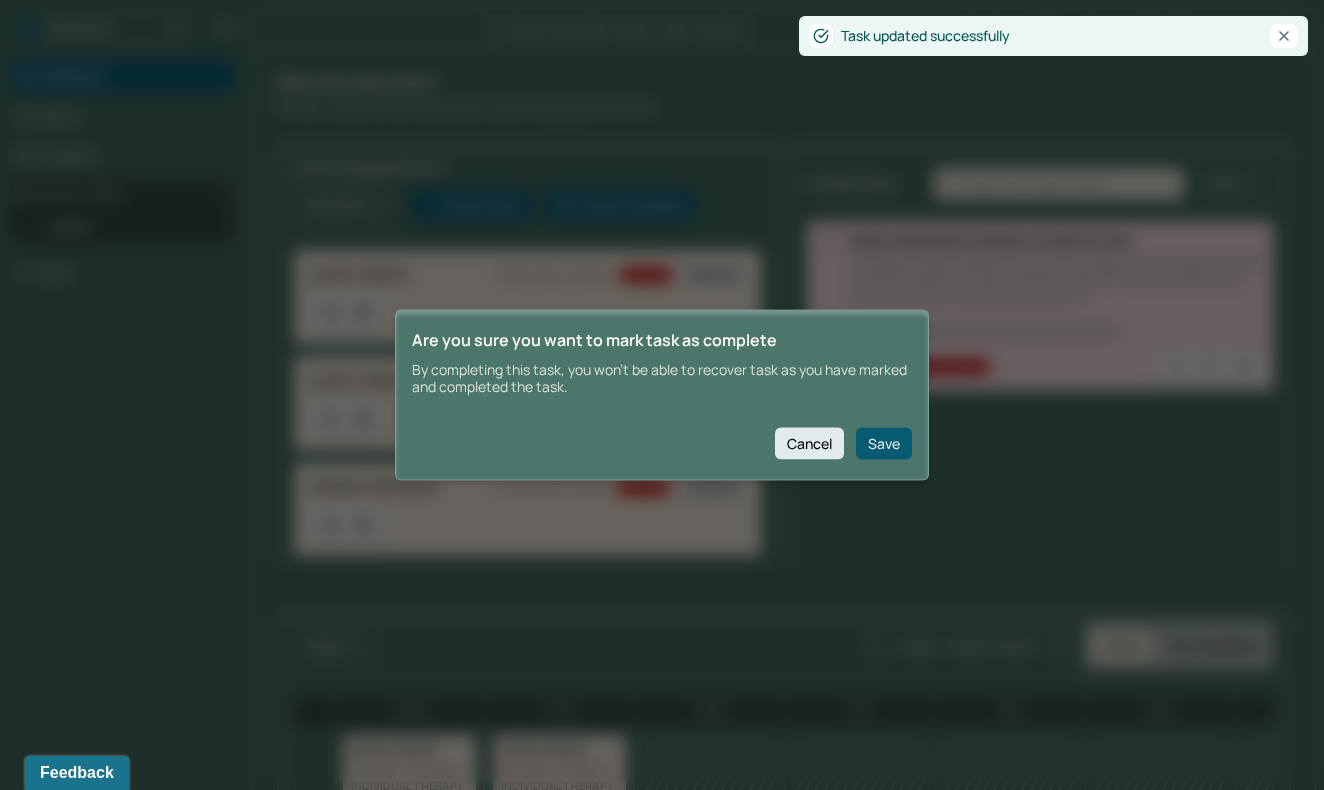 click on "Save" at bounding box center (884, 443) 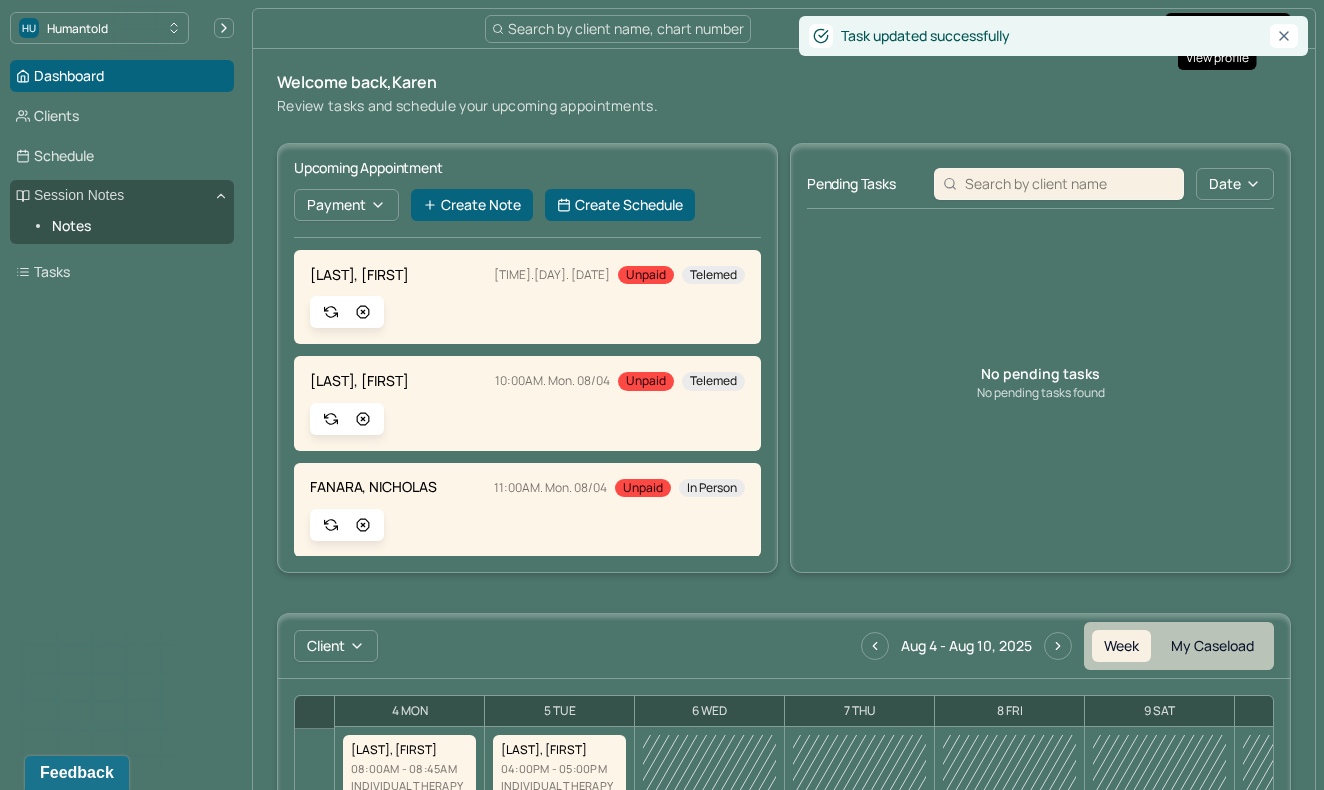 click on "[FIRST] [LAST]" at bounding box center (1240, 28) 